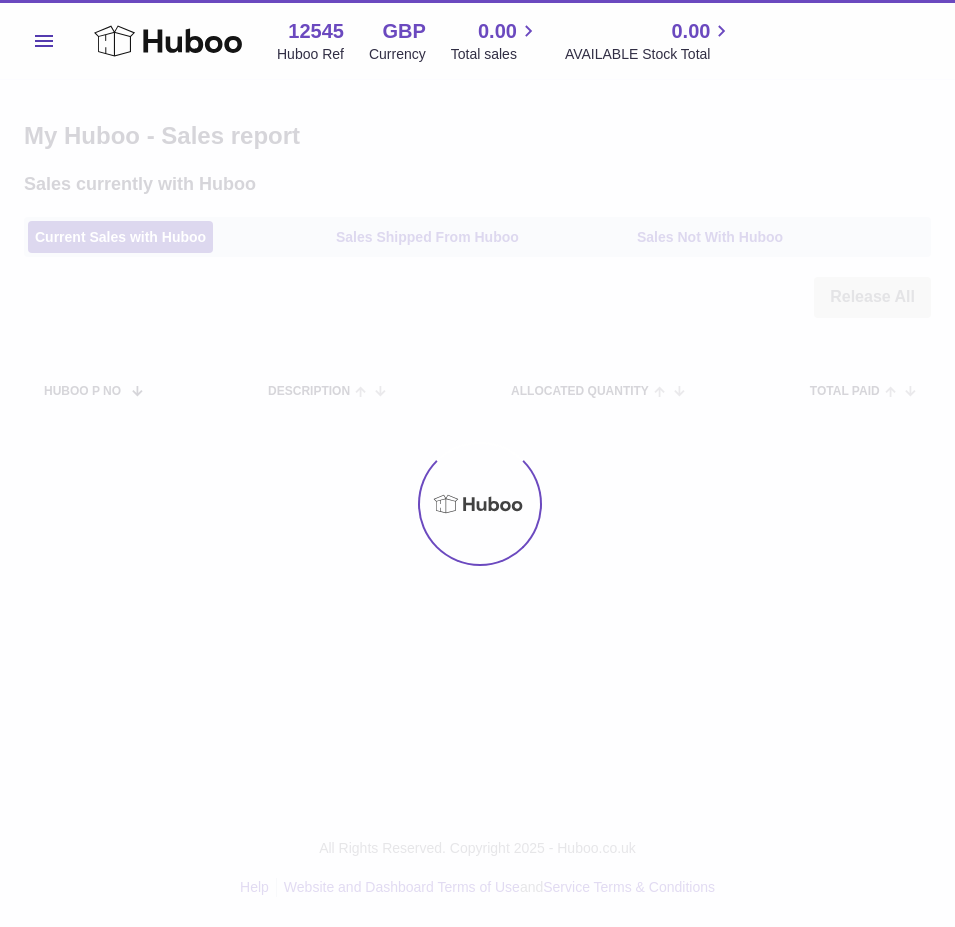 scroll, scrollTop: 0, scrollLeft: 0, axis: both 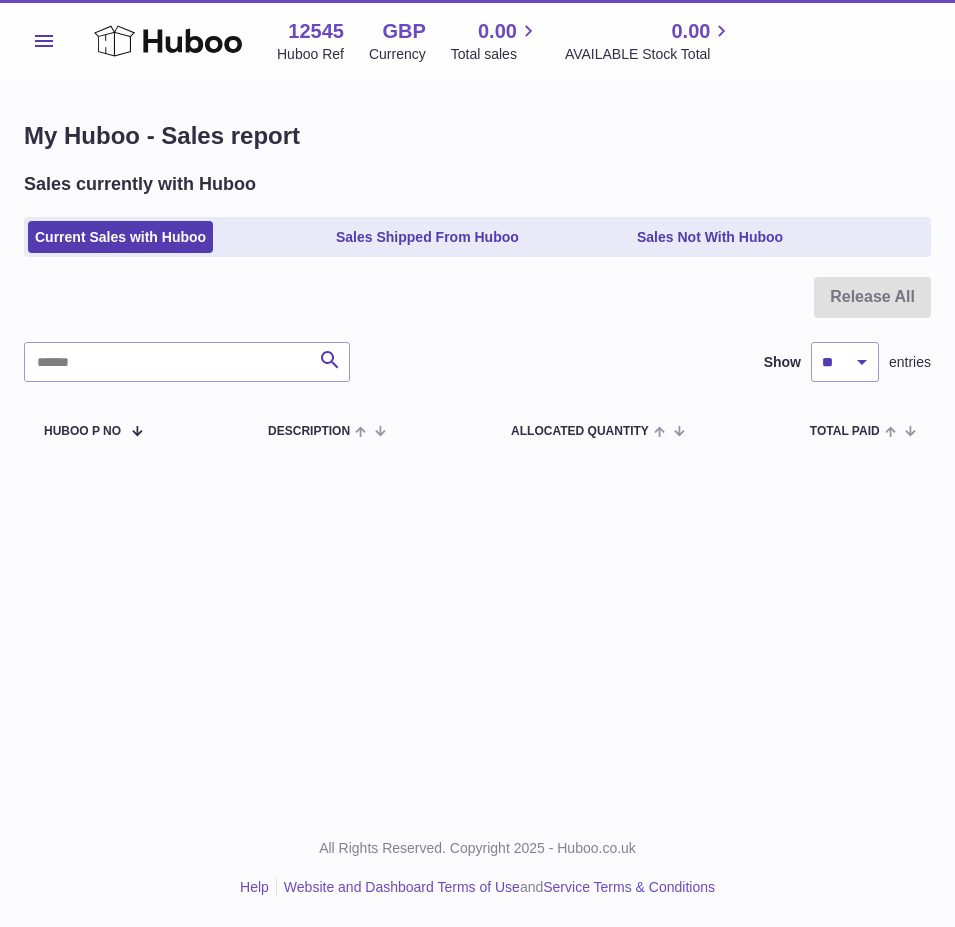 click 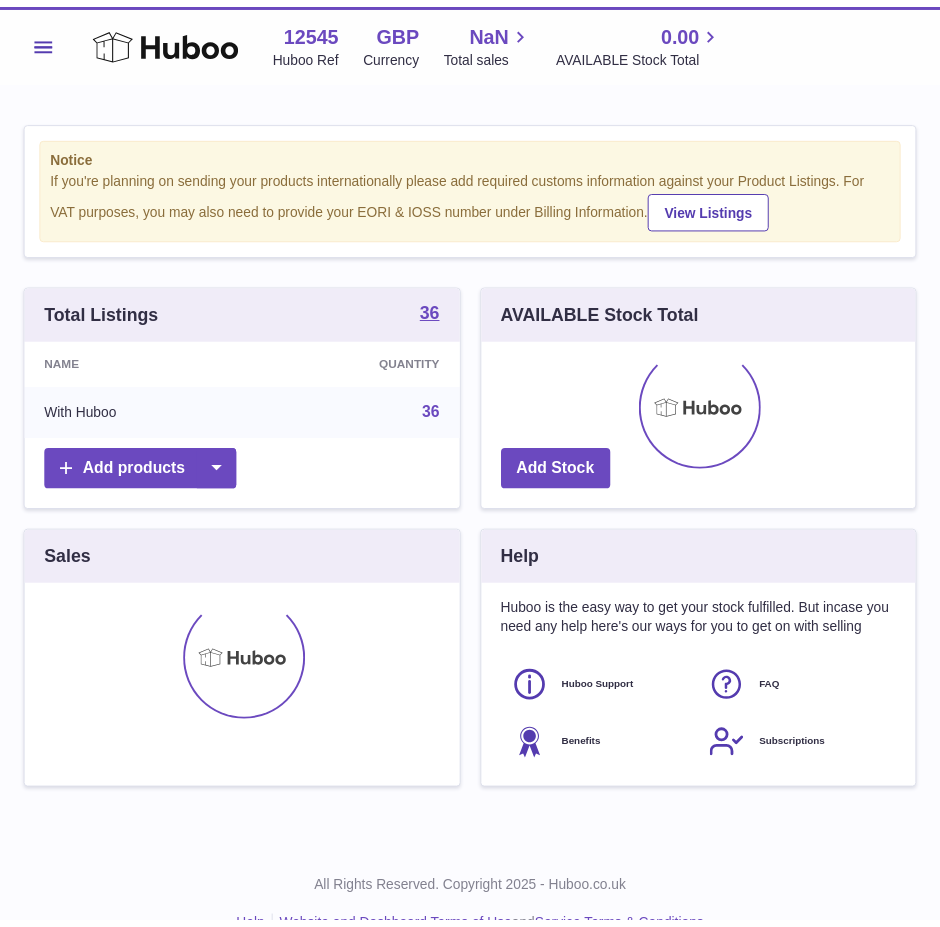 scroll, scrollTop: 0, scrollLeft: 0, axis: both 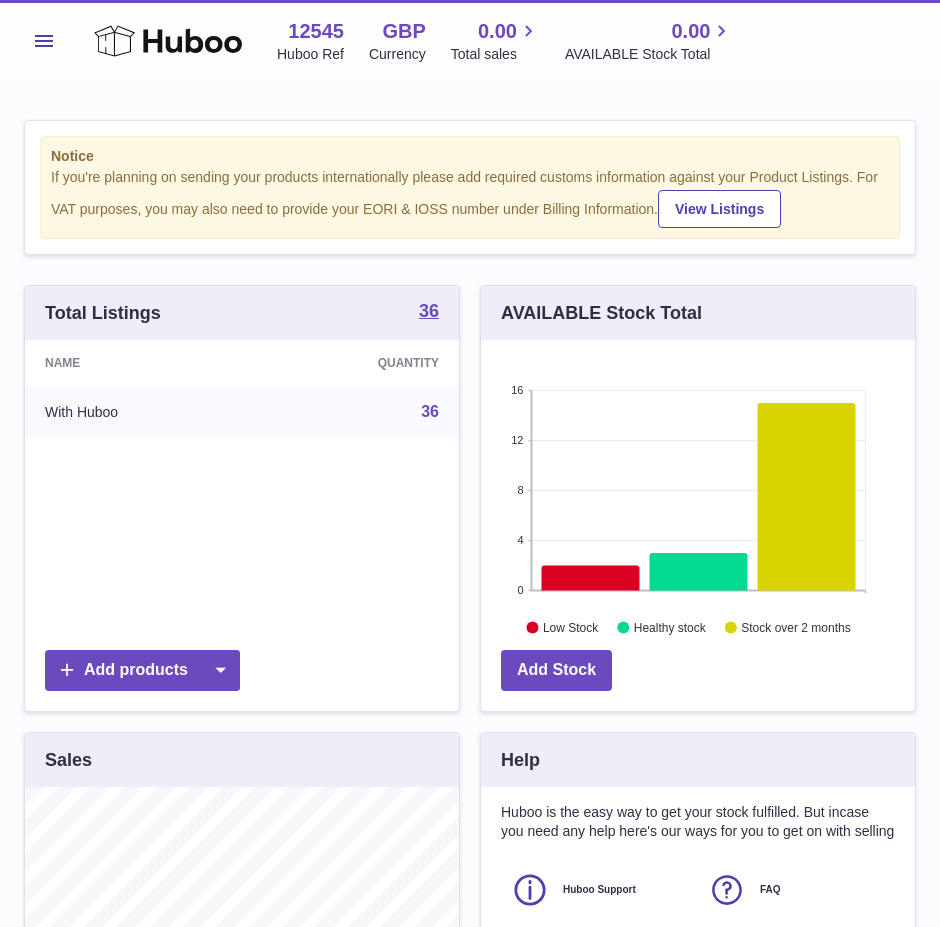 click on "Menu" at bounding box center [44, 41] 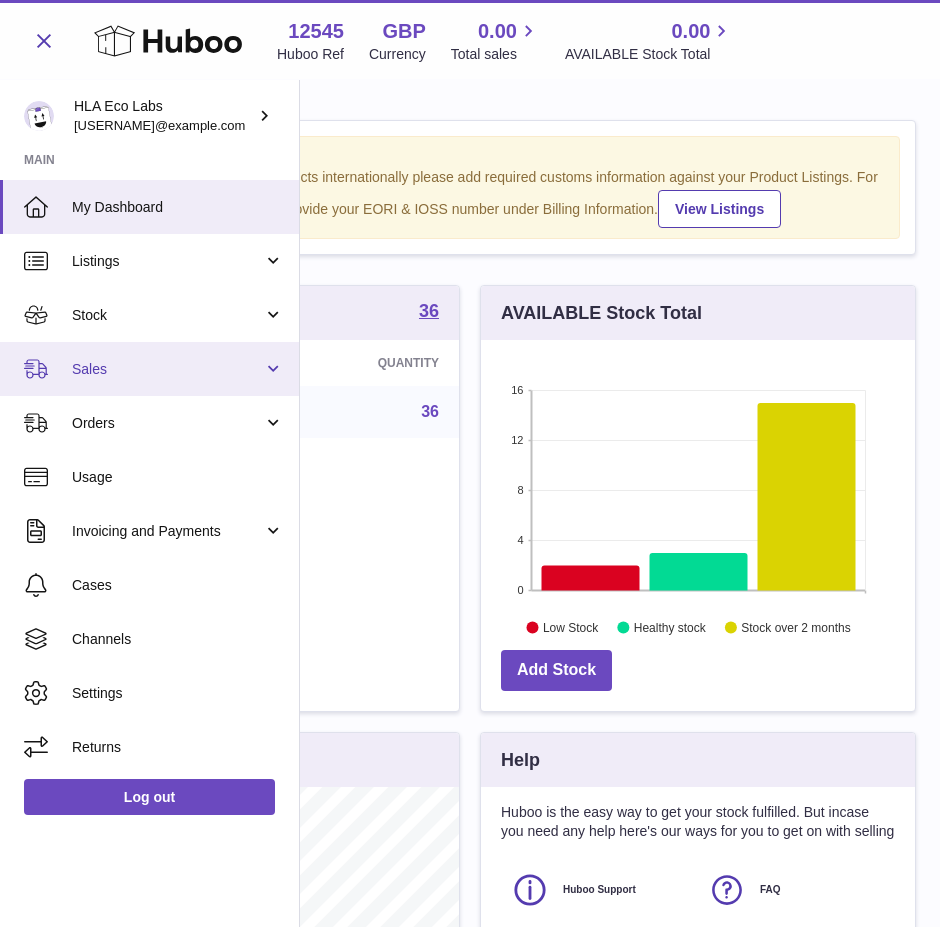 click on "Sales" at bounding box center [167, 369] 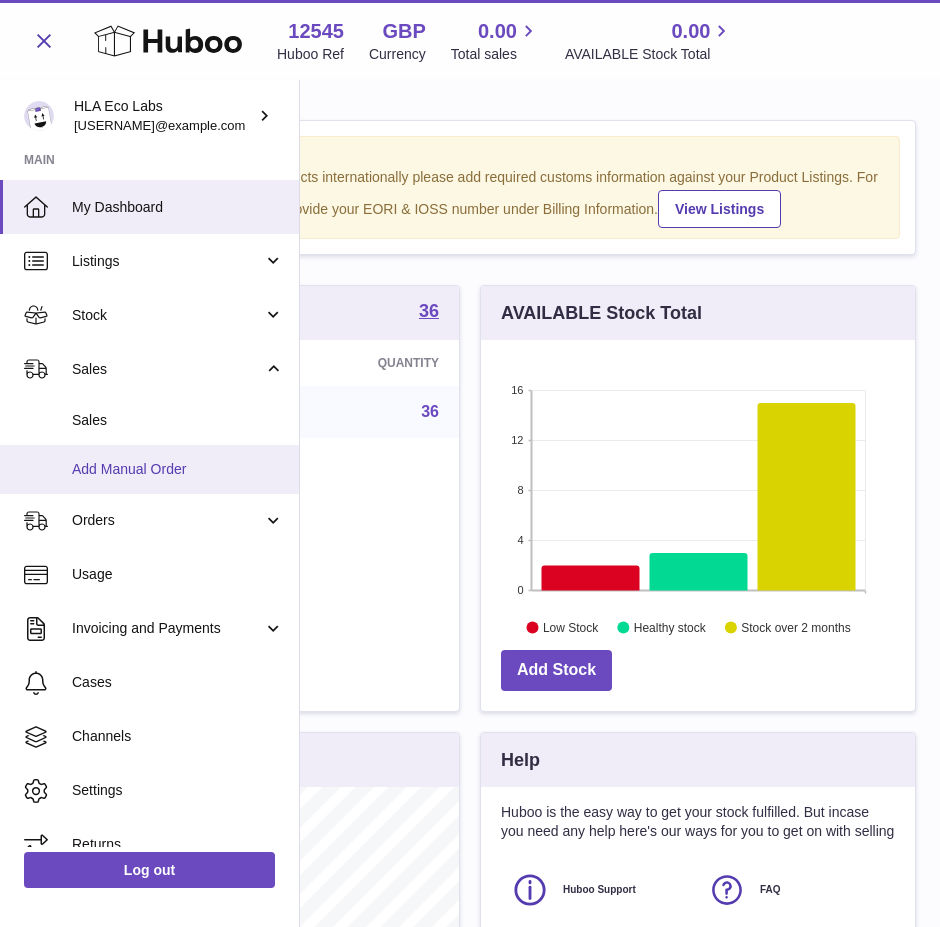 click on "Add Manual Order" at bounding box center [178, 469] 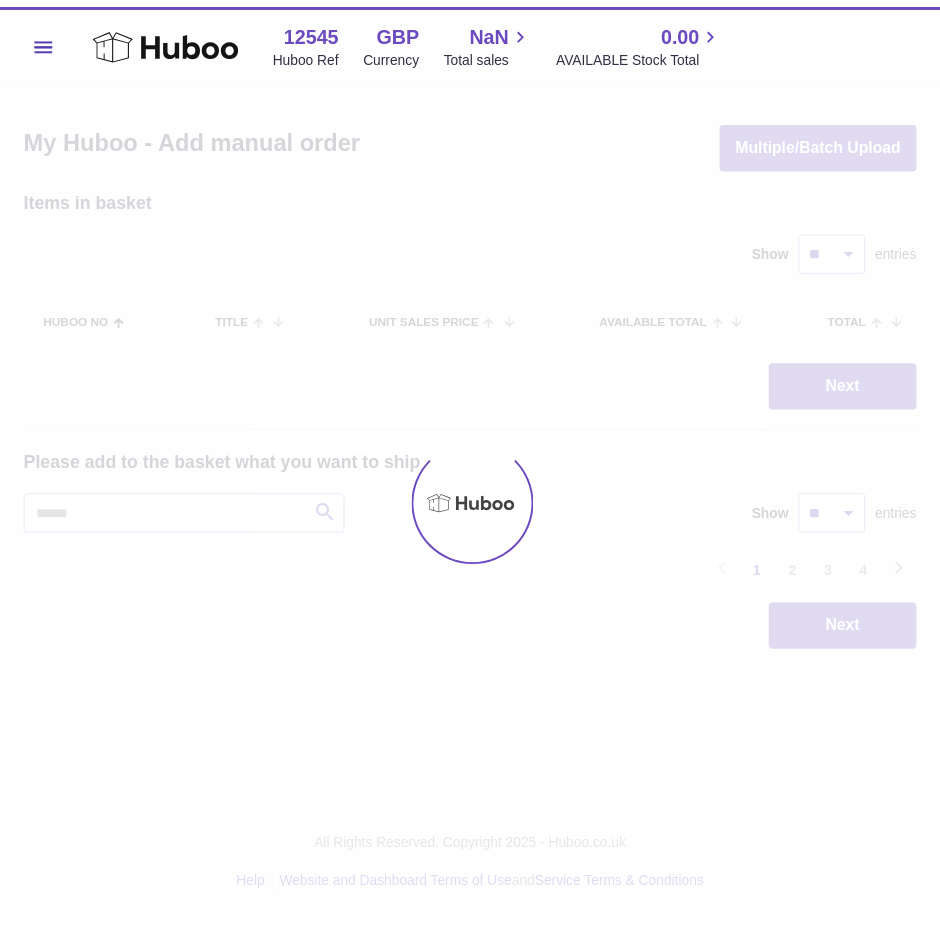 scroll, scrollTop: 0, scrollLeft: 0, axis: both 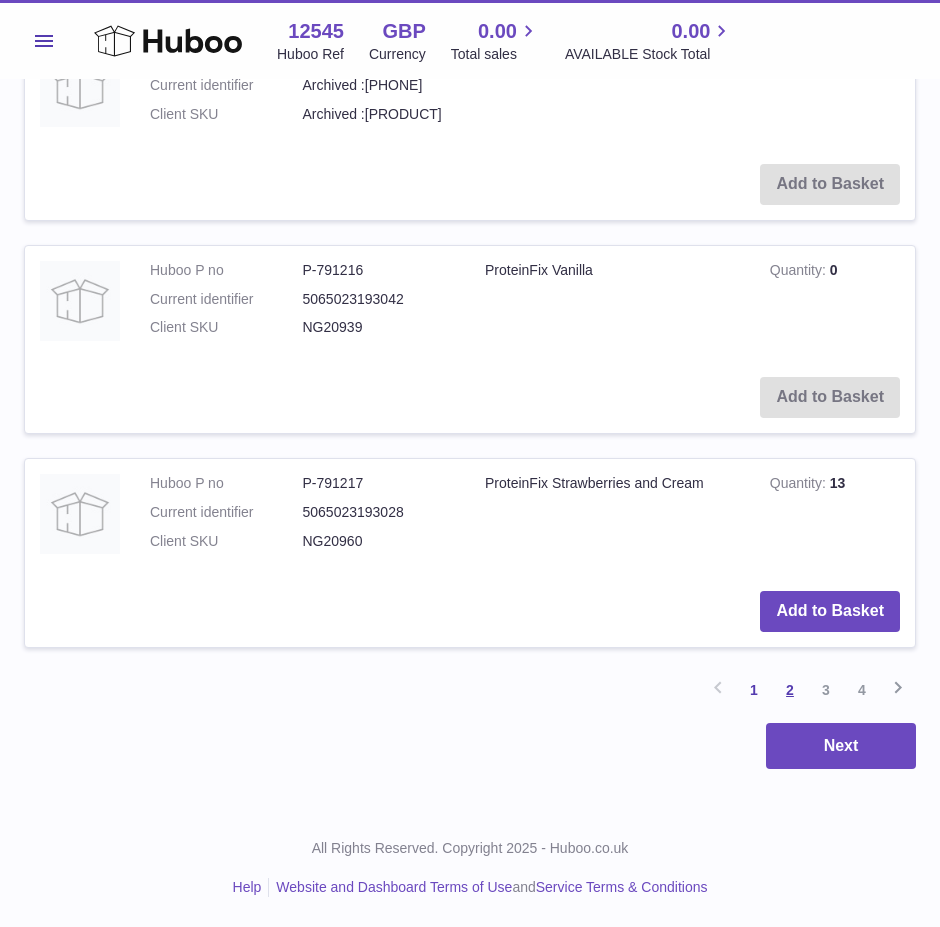 click on "2" at bounding box center (790, 690) 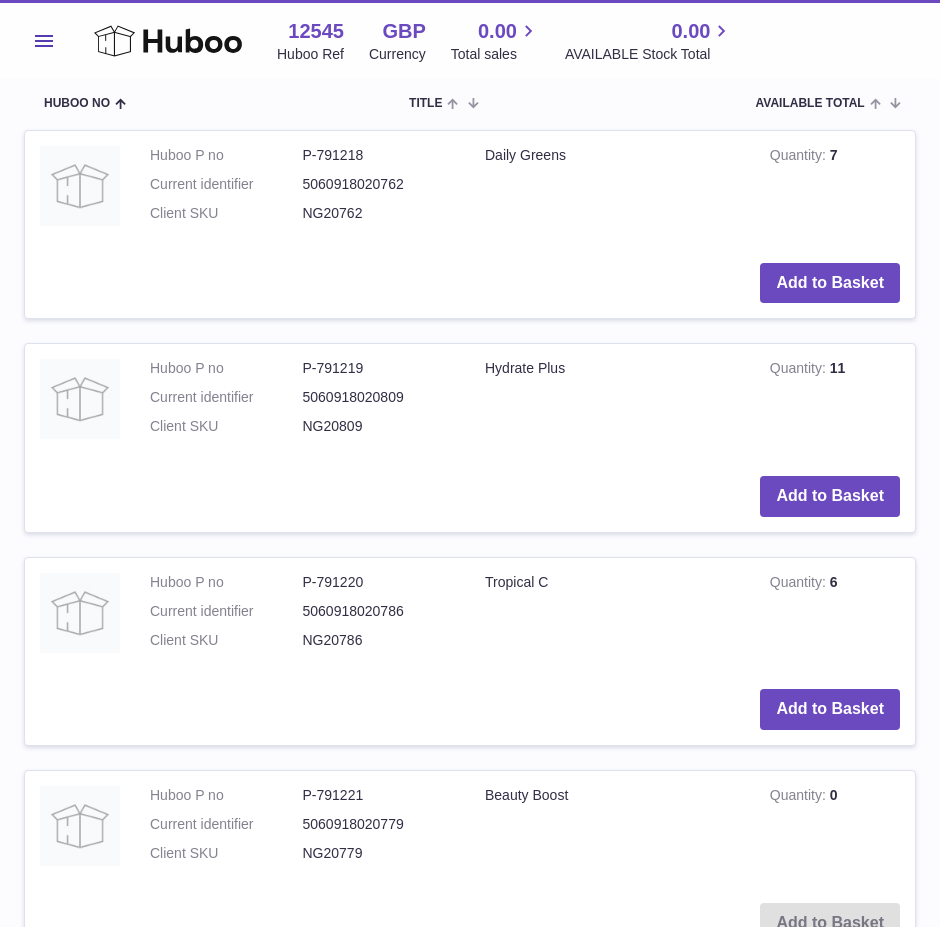 scroll, scrollTop: 0, scrollLeft: 0, axis: both 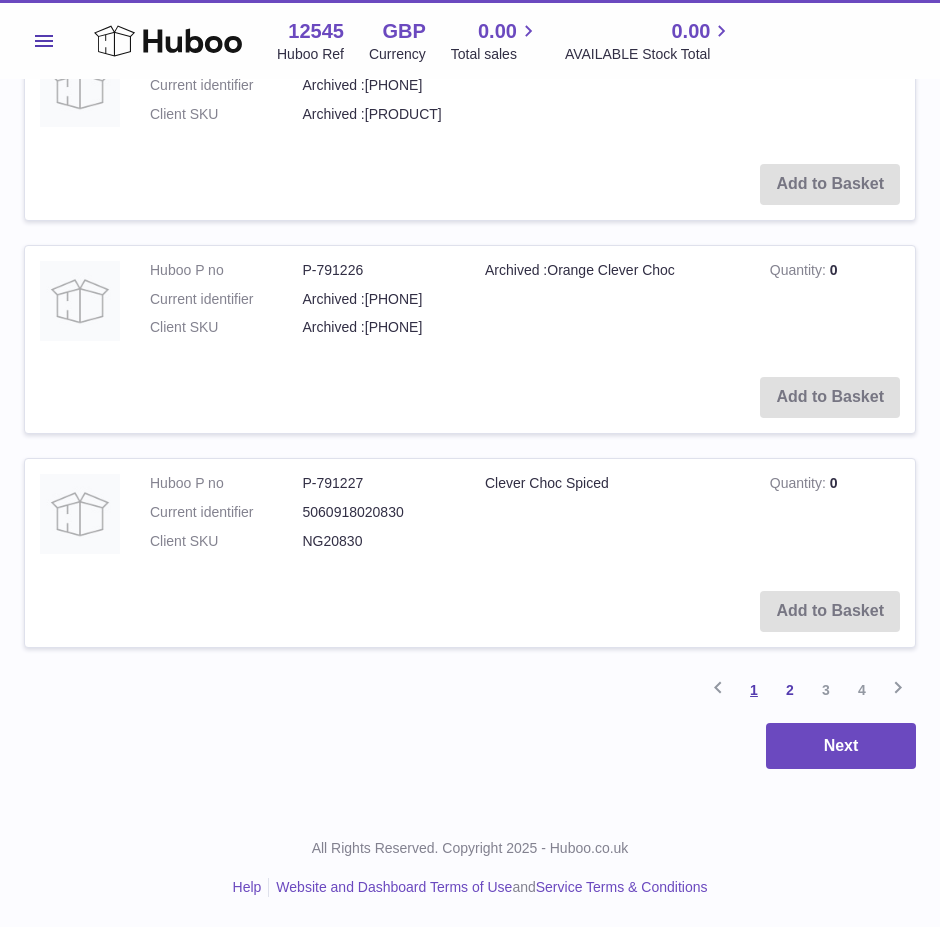 click on "1" at bounding box center (754, 690) 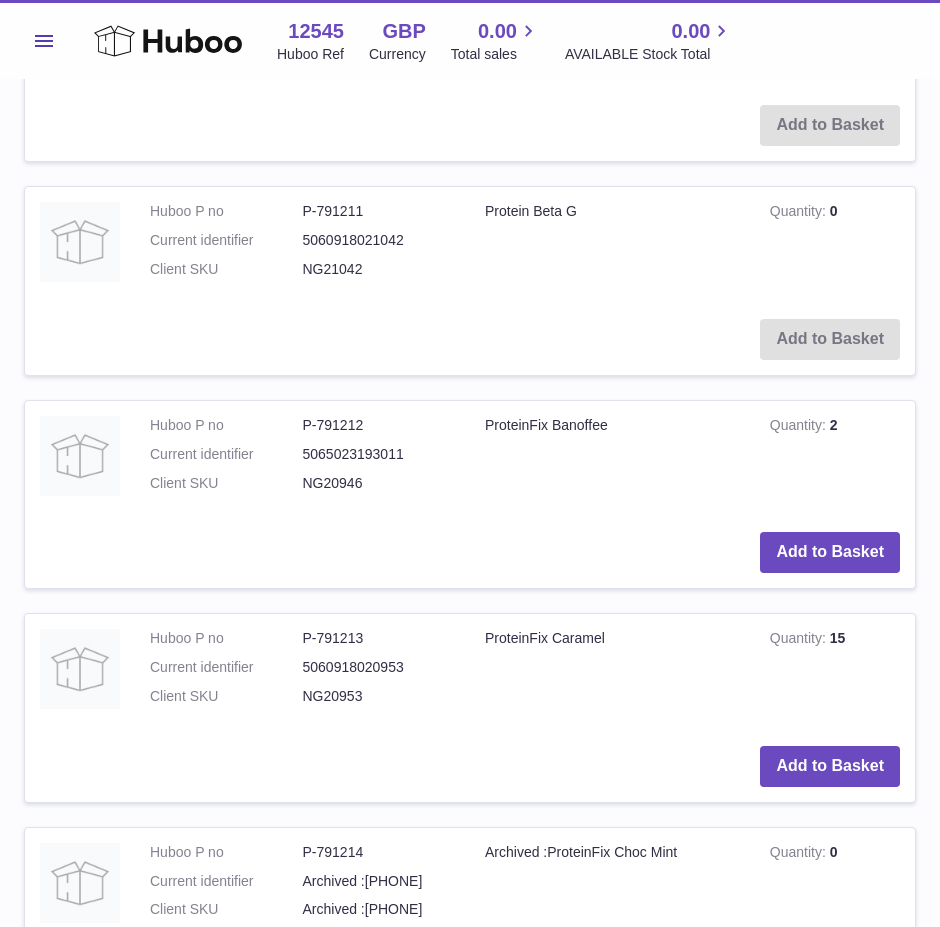 scroll, scrollTop: 1180, scrollLeft: 0, axis: vertical 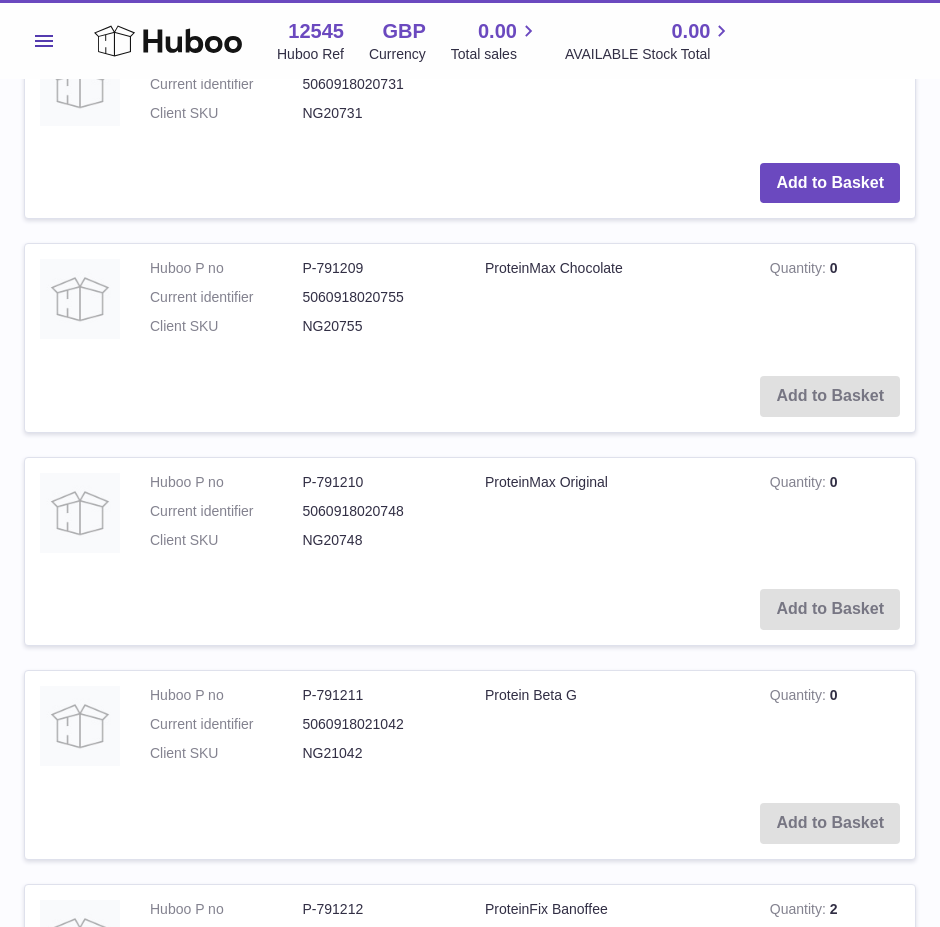 click on "ProteinMax Original" at bounding box center [612, 516] 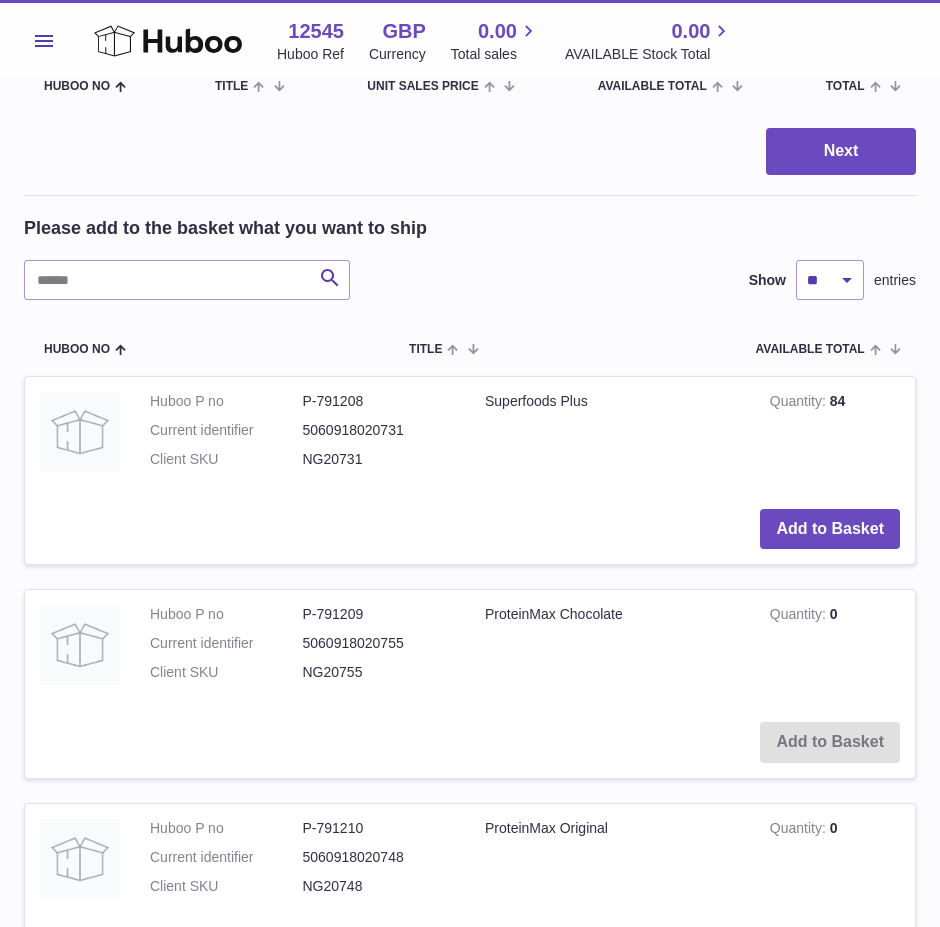 scroll, scrollTop: 0, scrollLeft: 0, axis: both 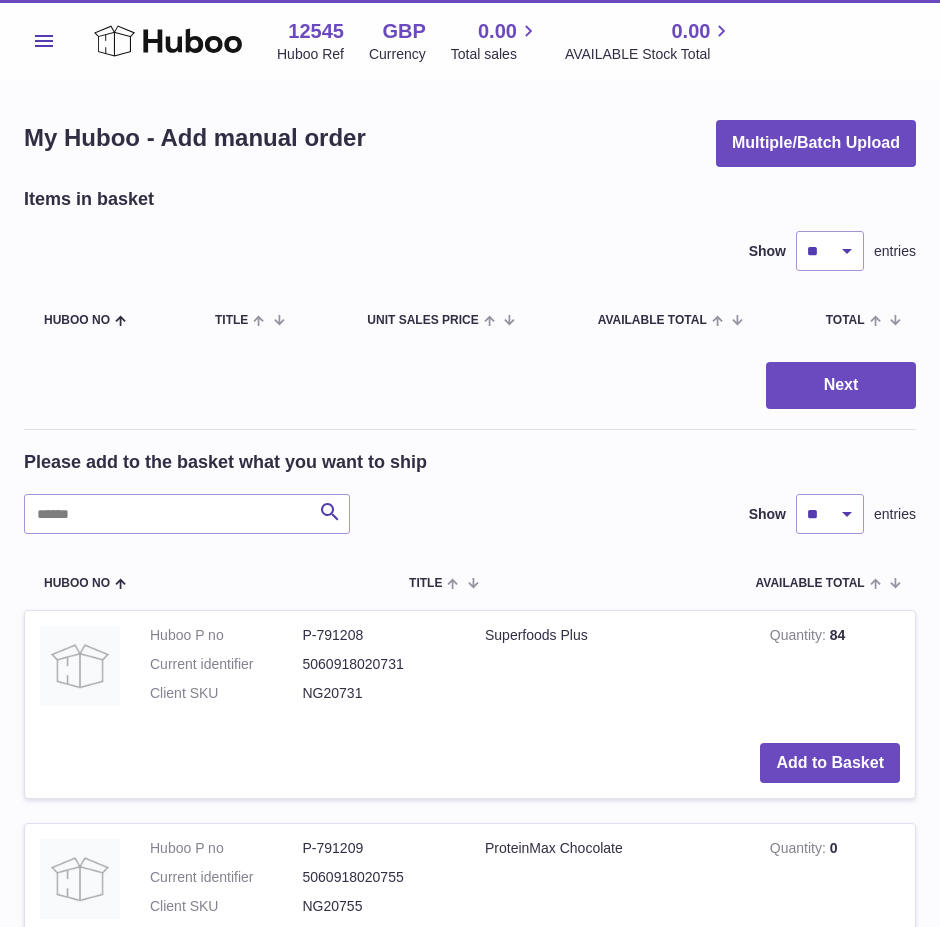 click on "Menu" at bounding box center [44, 41] 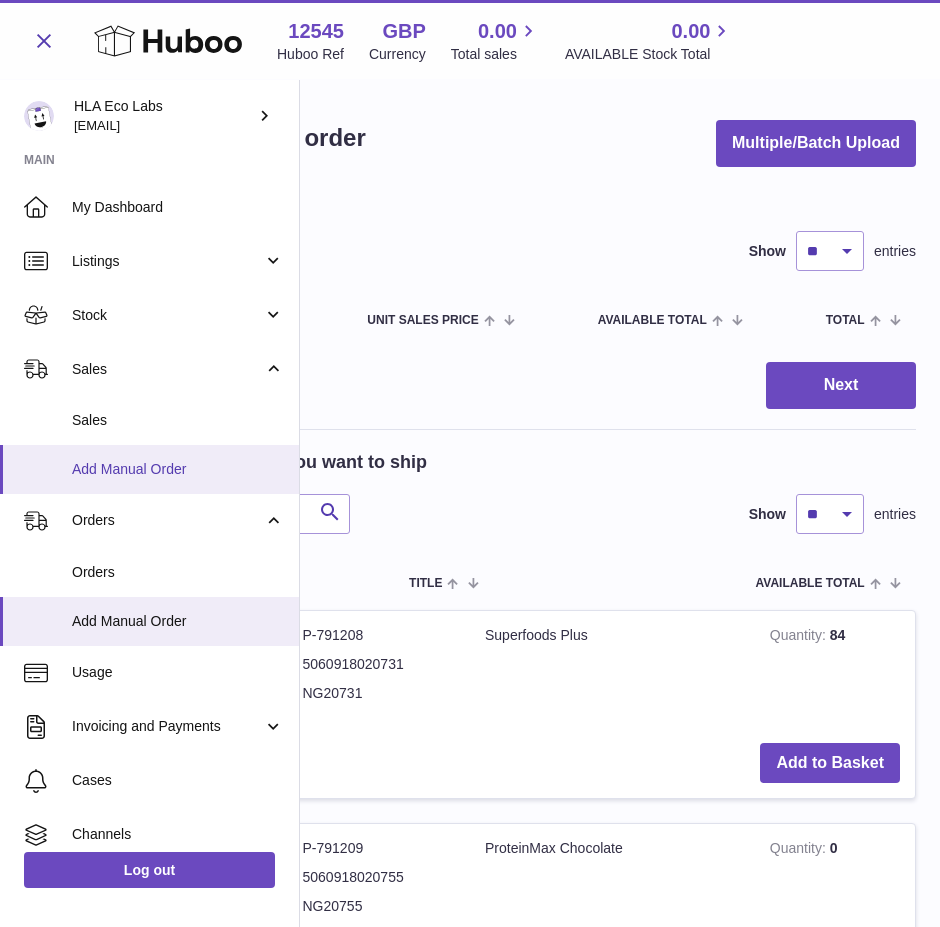 click on "Add Manual Order" at bounding box center (178, 469) 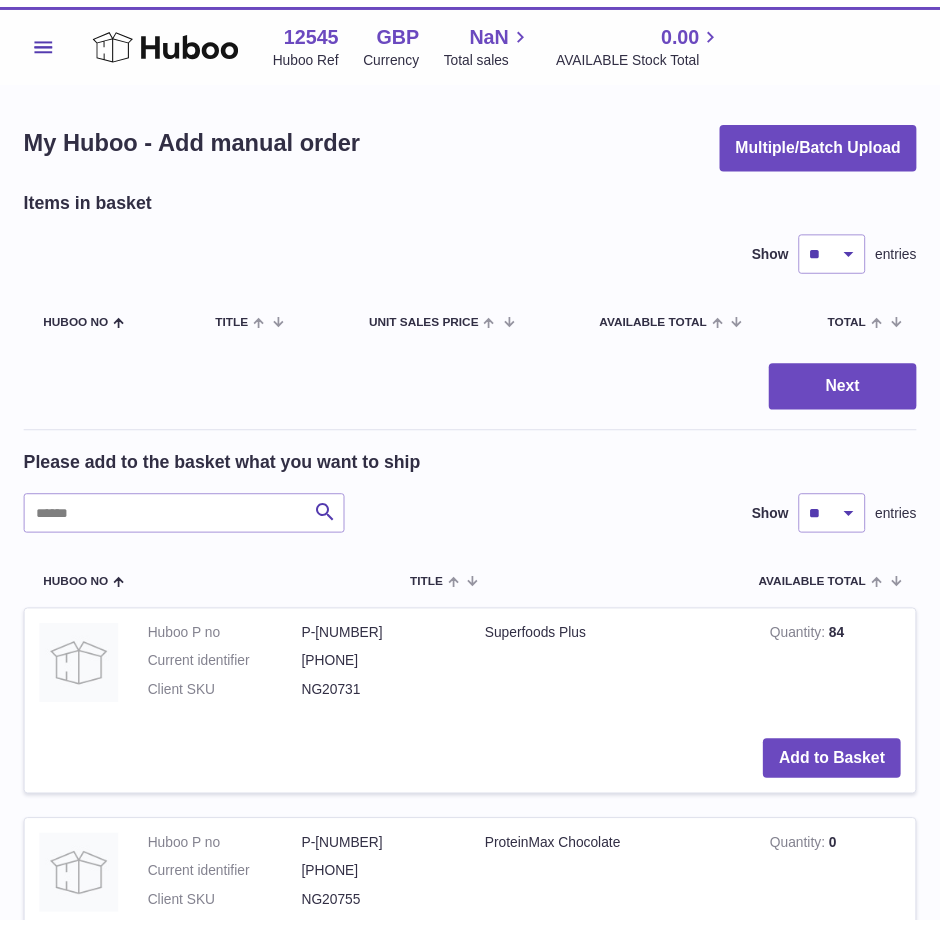 scroll, scrollTop: 0, scrollLeft: 0, axis: both 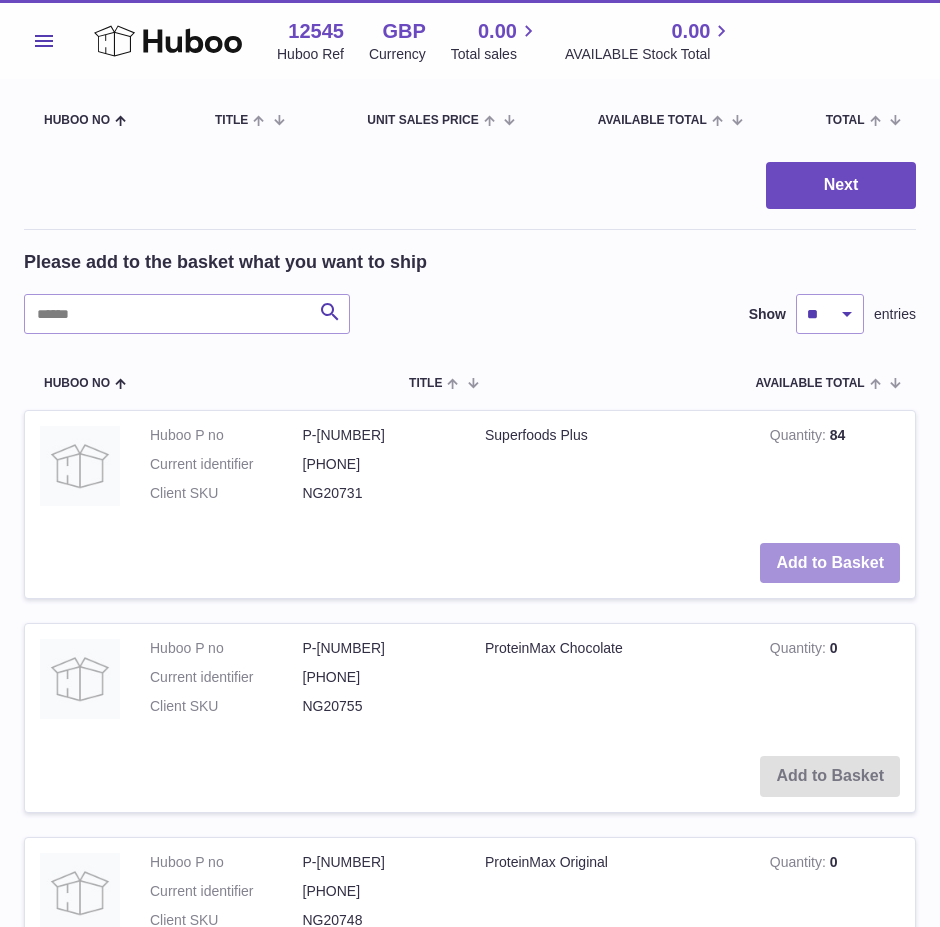 click on "Add to Basket" at bounding box center (830, 563) 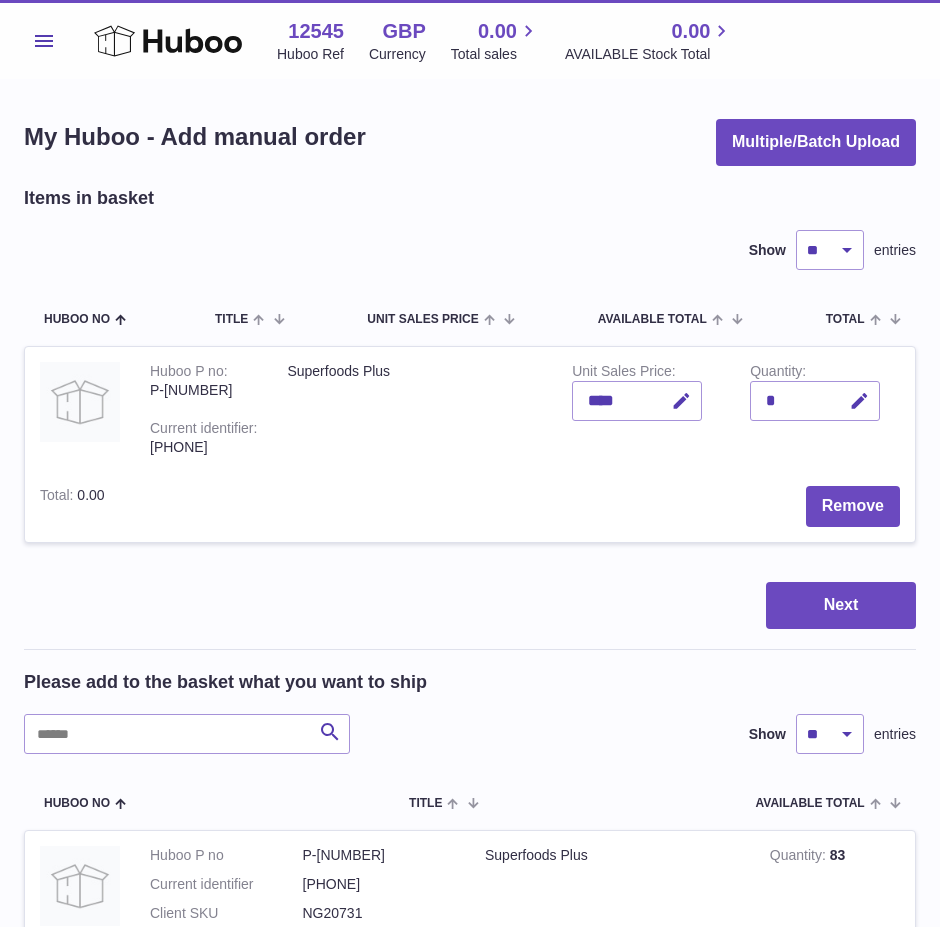 scroll, scrollTop: 0, scrollLeft: 0, axis: both 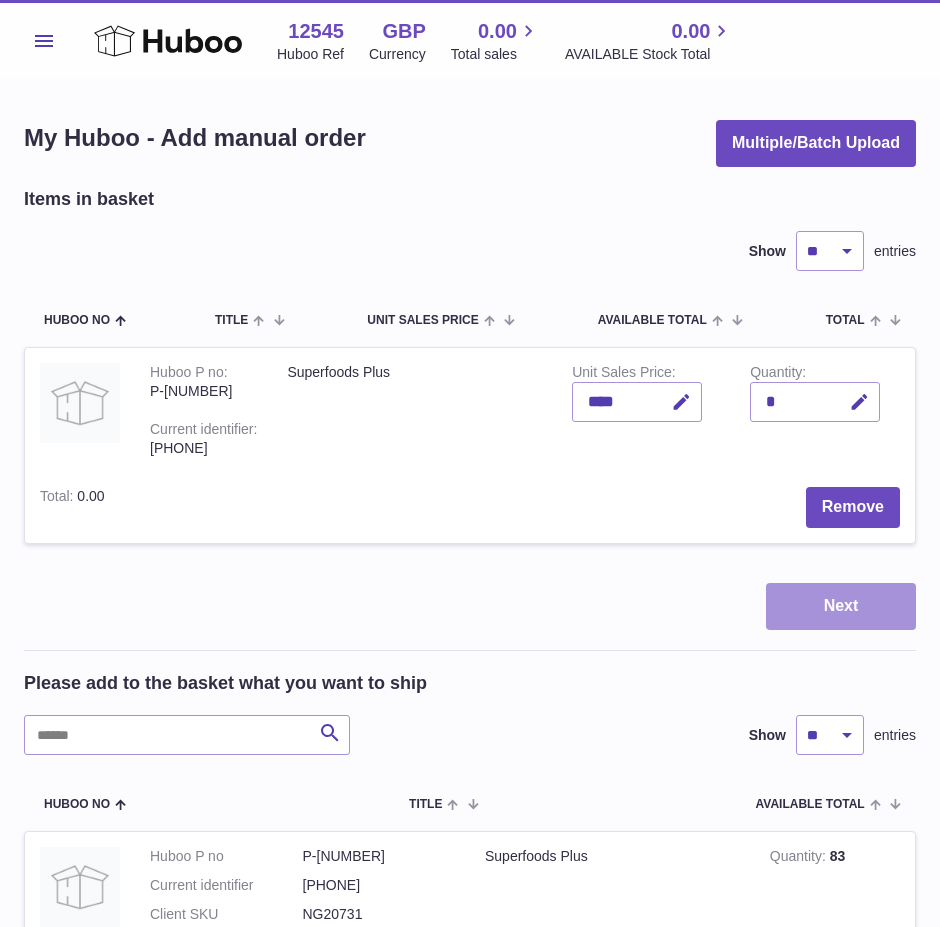 click on "Next" at bounding box center (841, 606) 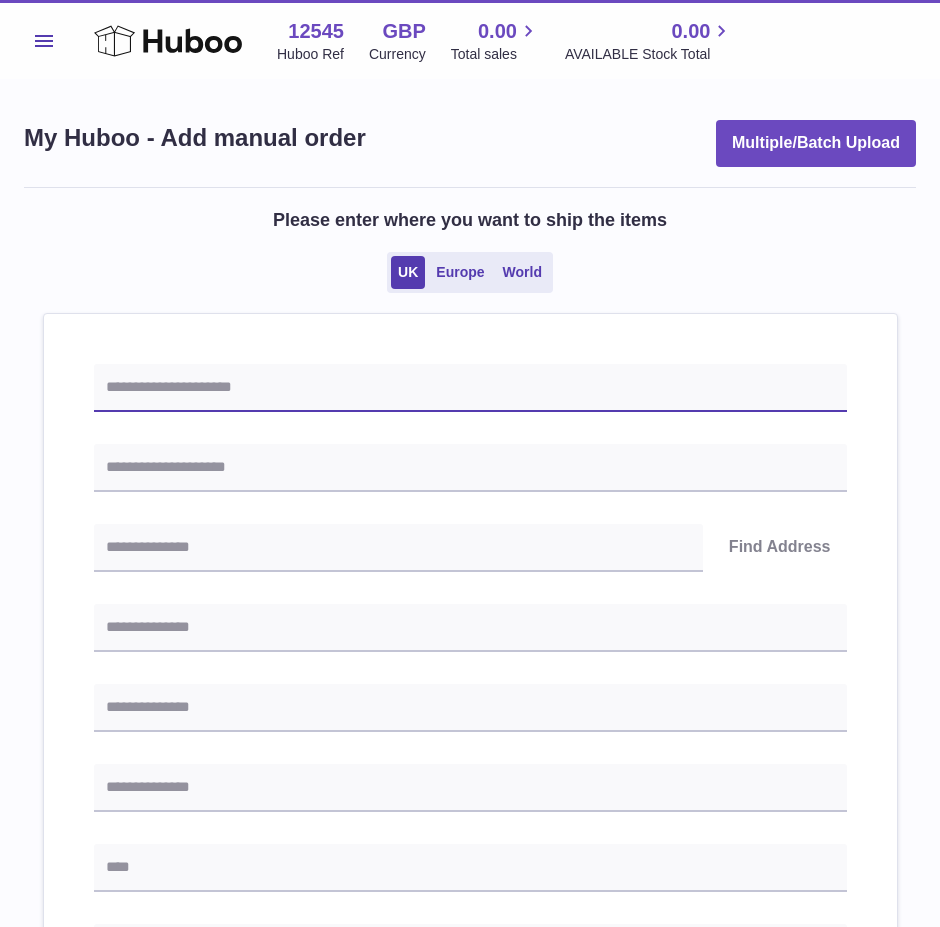 drag, startPoint x: 201, startPoint y: 385, endPoint x: 69, endPoint y: 399, distance: 132.74034 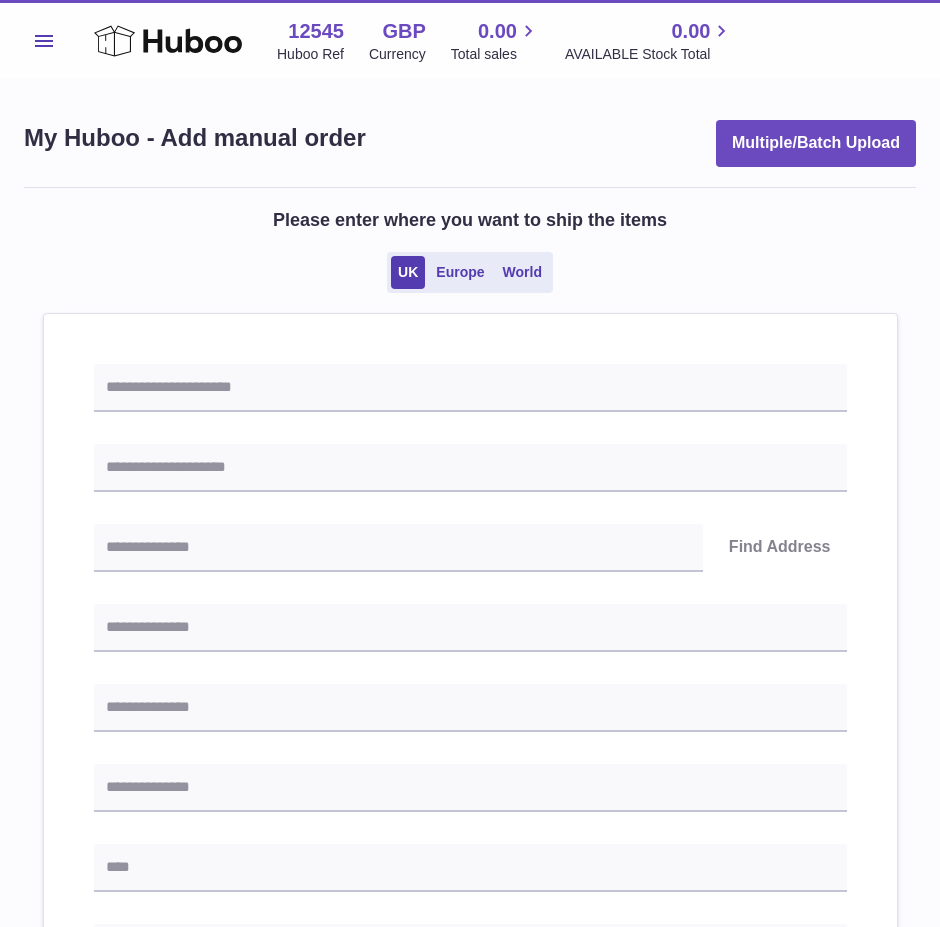 drag, startPoint x: 652, startPoint y: 496, endPoint x: 300, endPoint y: 364, distance: 375.93616 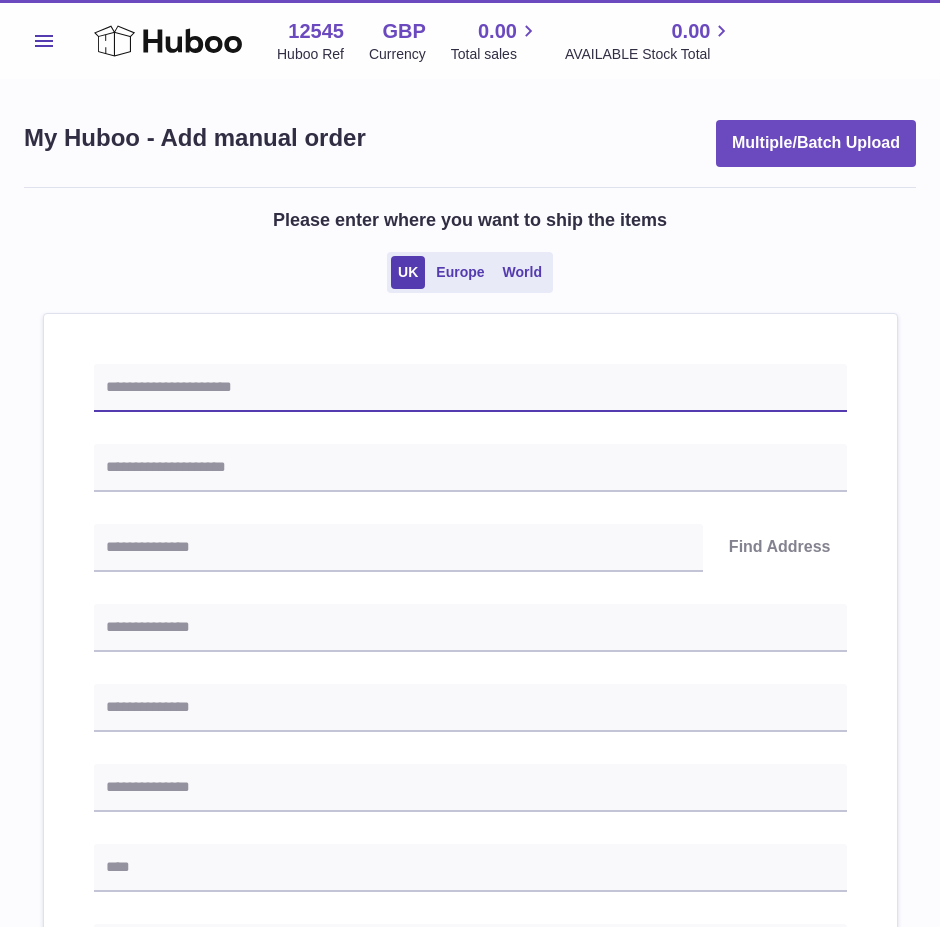 click at bounding box center [470, 388] 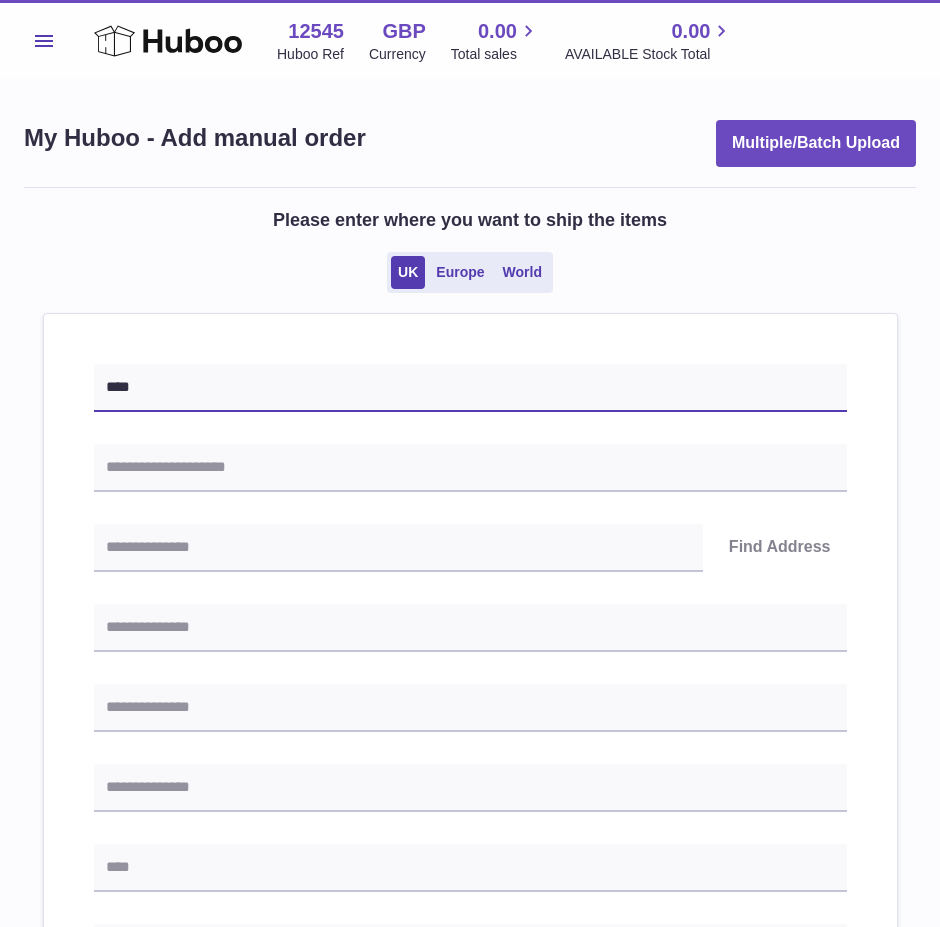 type on "****" 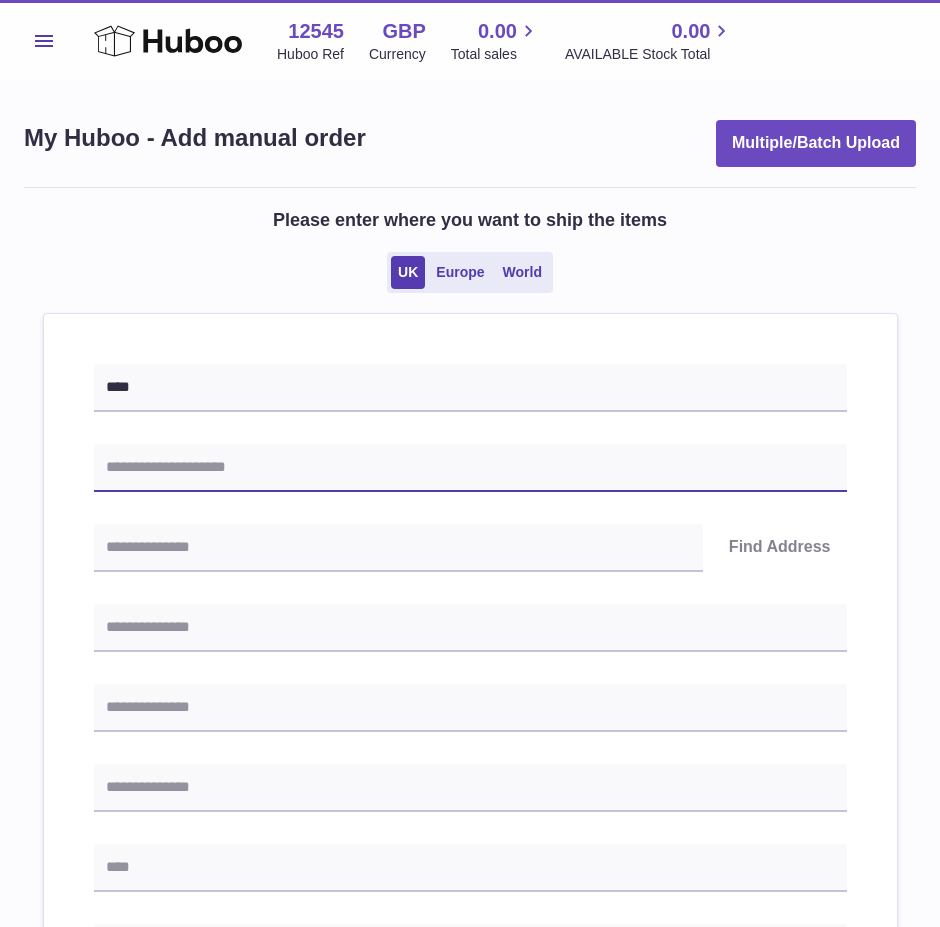 click at bounding box center (470, 468) 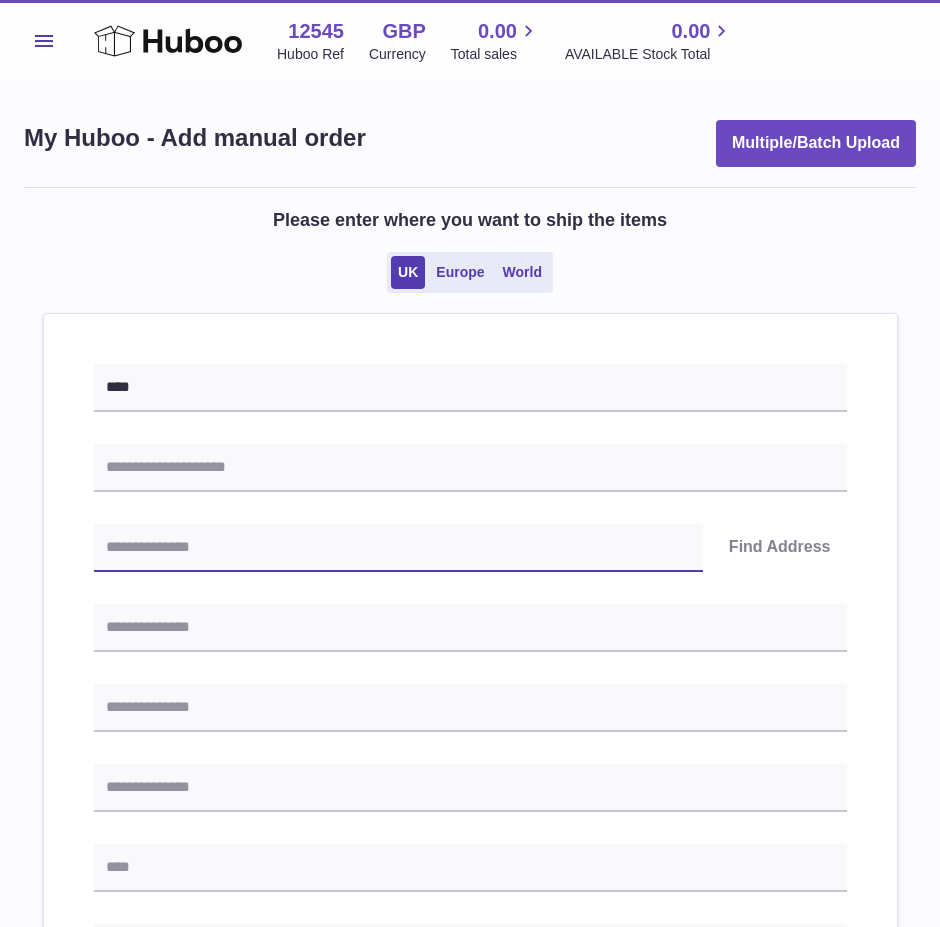 click at bounding box center (398, 548) 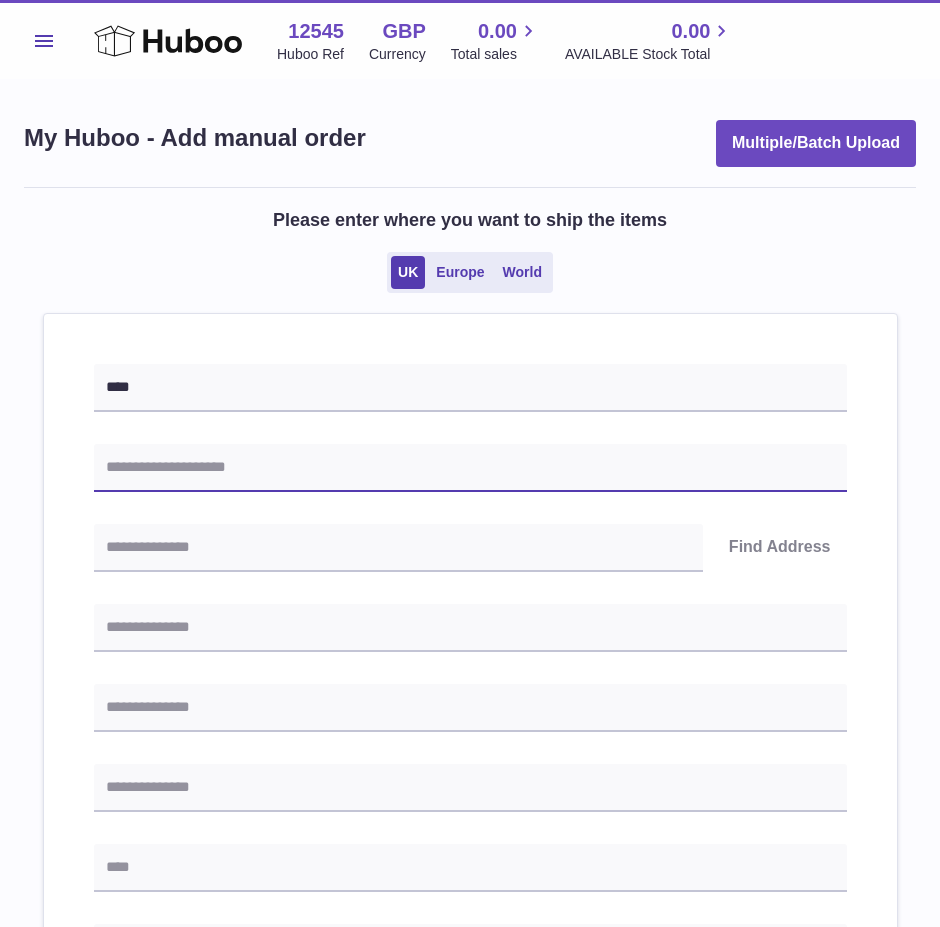 drag, startPoint x: 275, startPoint y: 458, endPoint x: 276, endPoint y: 470, distance: 12.0415945 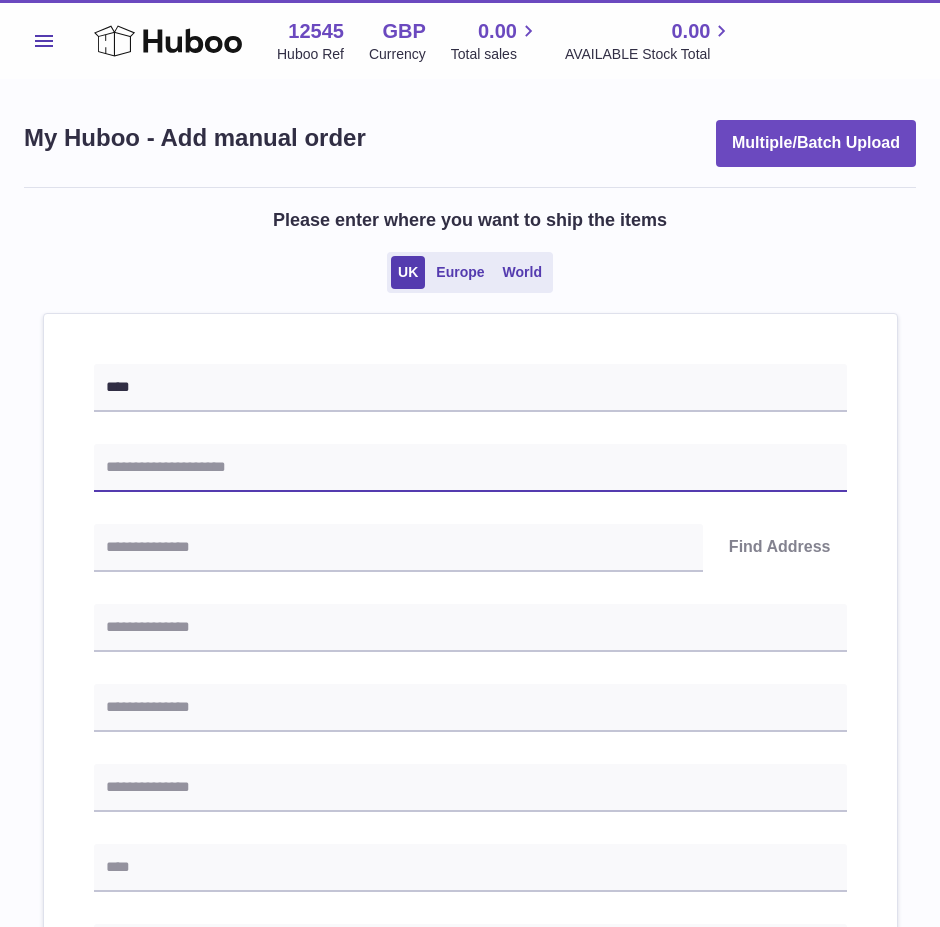 click at bounding box center [470, 468] 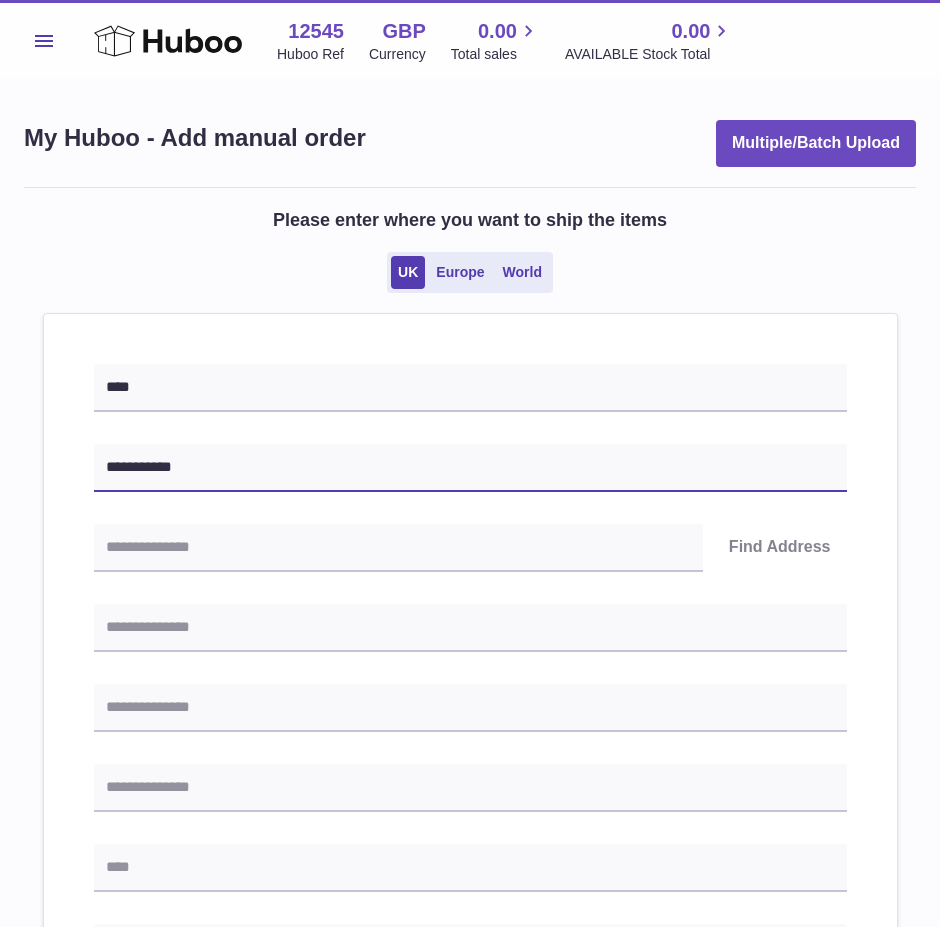 type on "**********" 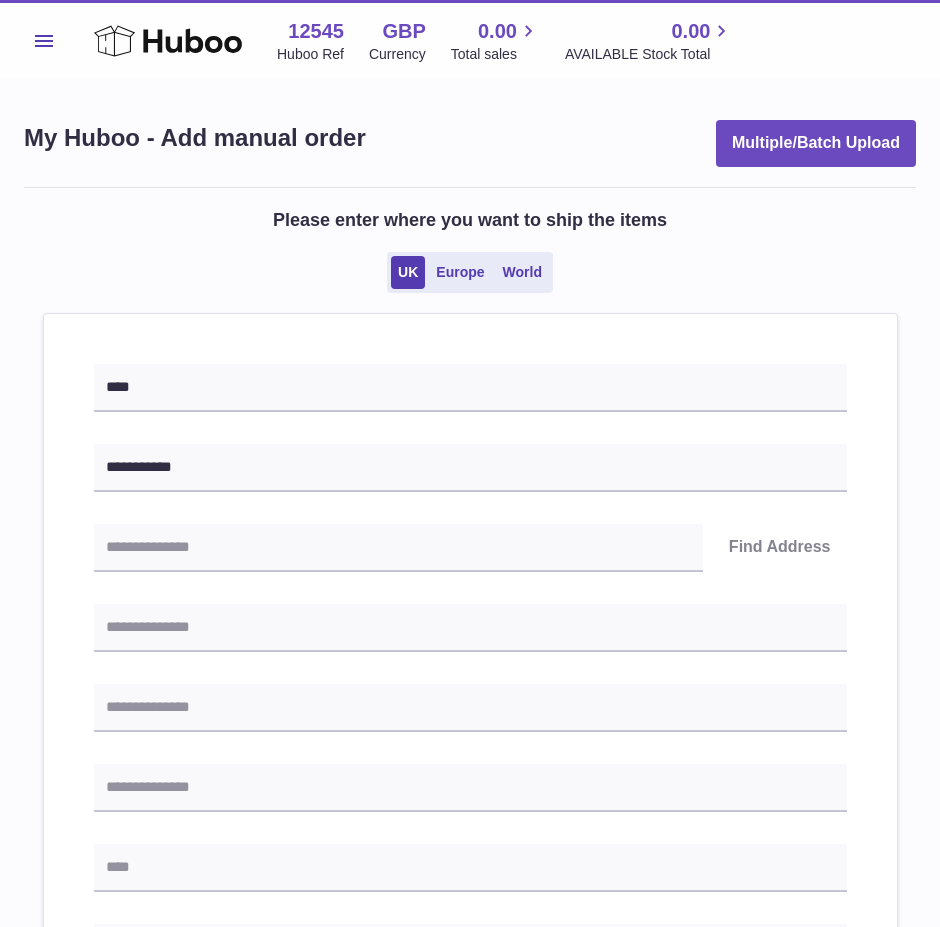 click on "**********" at bounding box center [470, 945] 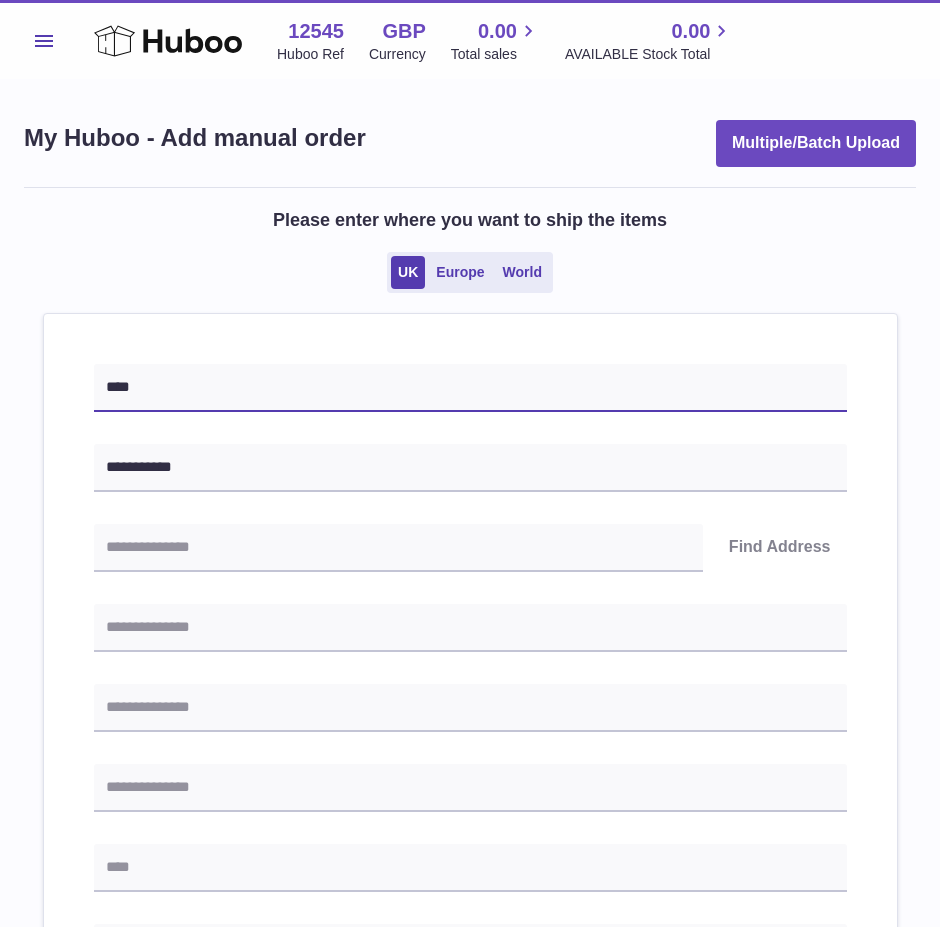 drag, startPoint x: 198, startPoint y: 385, endPoint x: 96, endPoint y: 378, distance: 102.239914 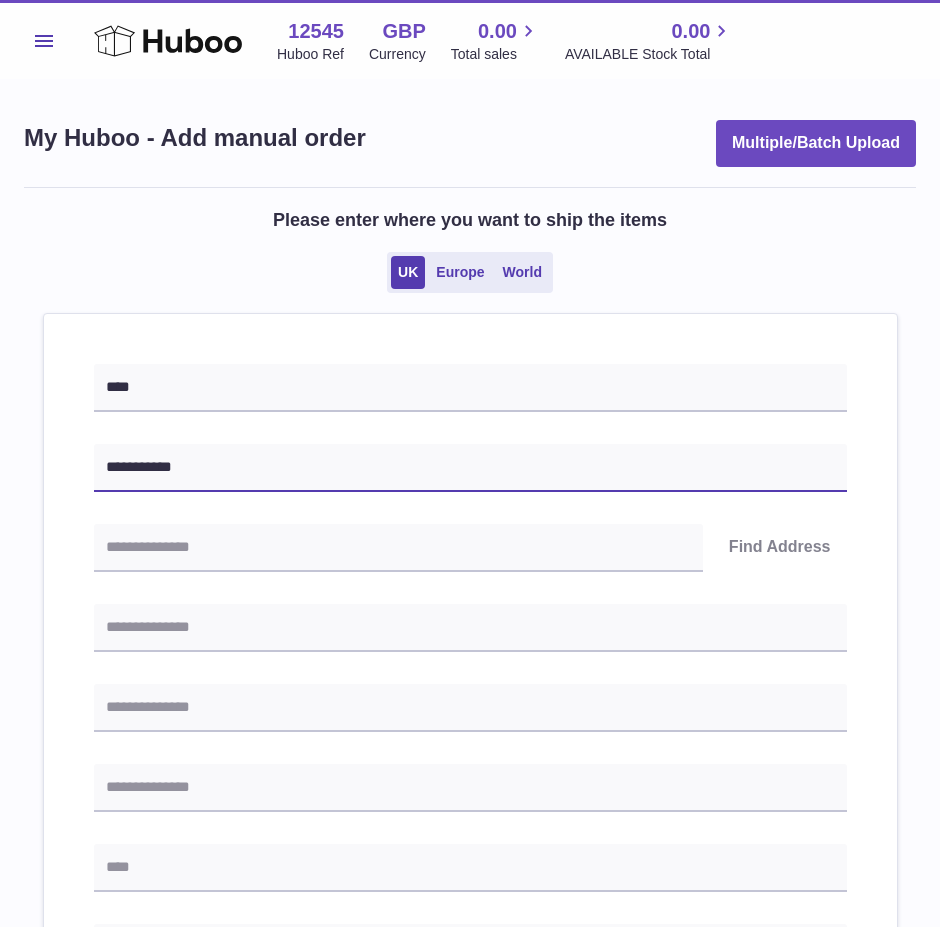 click on "**********" at bounding box center [470, 468] 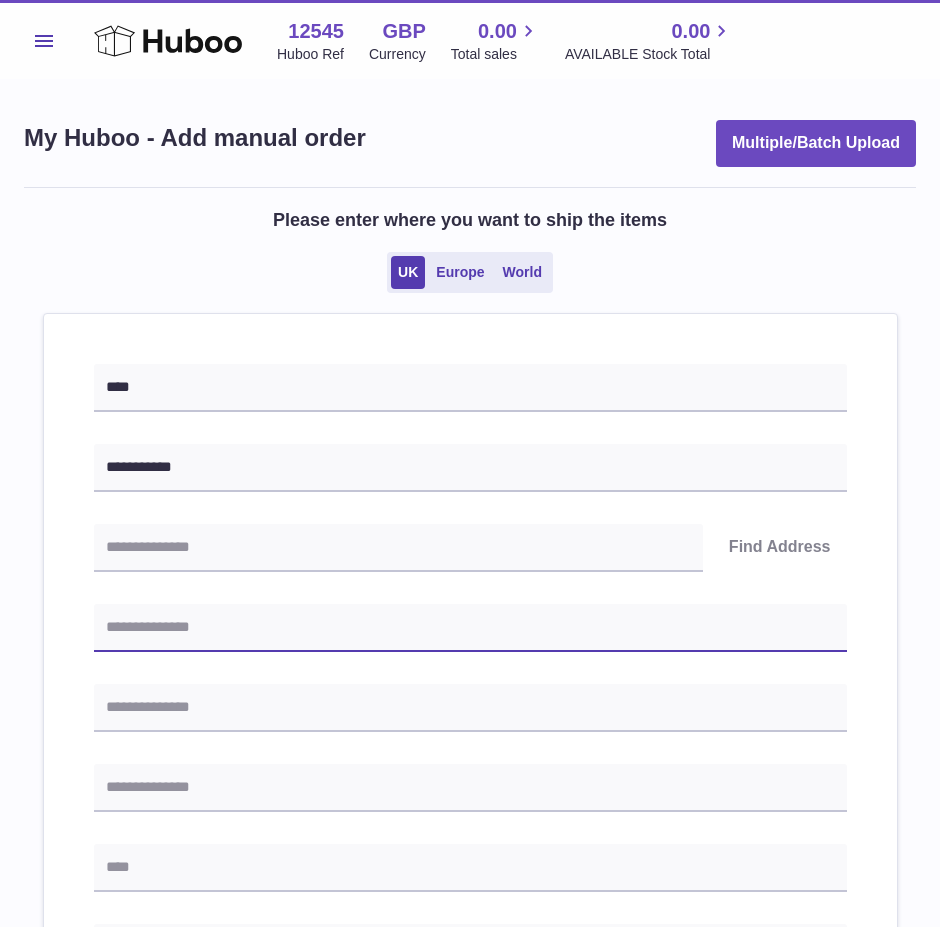 click at bounding box center [470, 628] 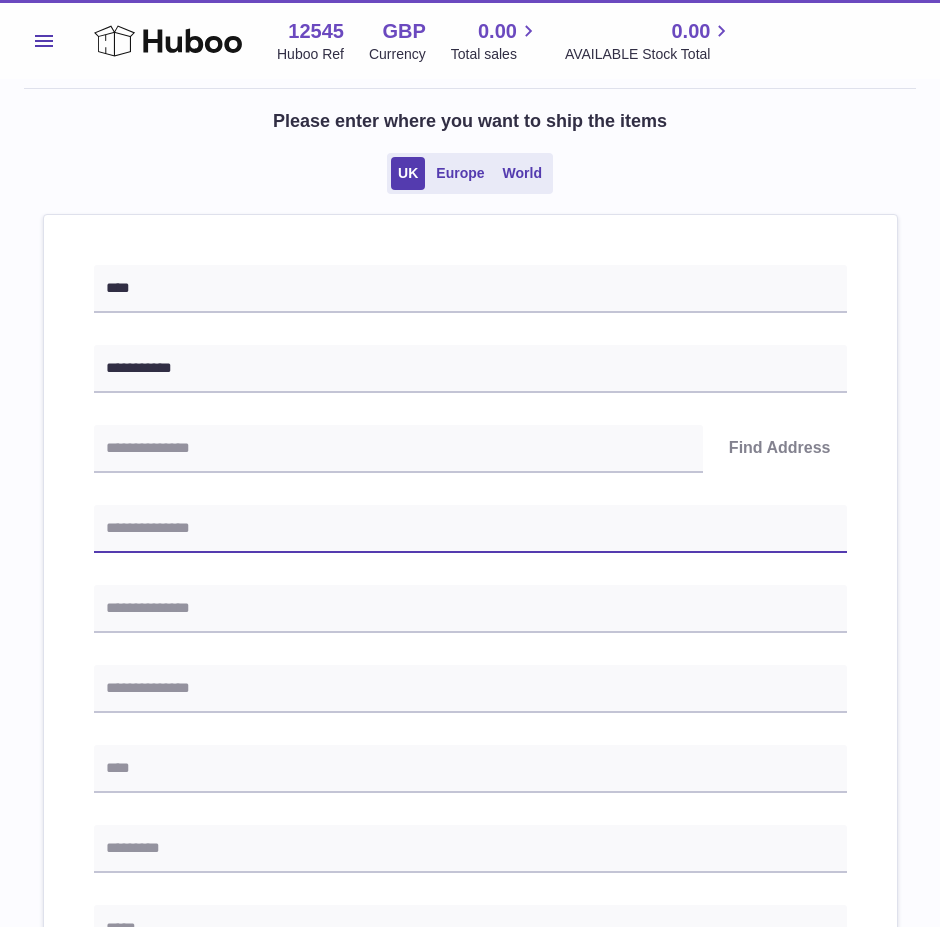 scroll, scrollTop: 100, scrollLeft: 0, axis: vertical 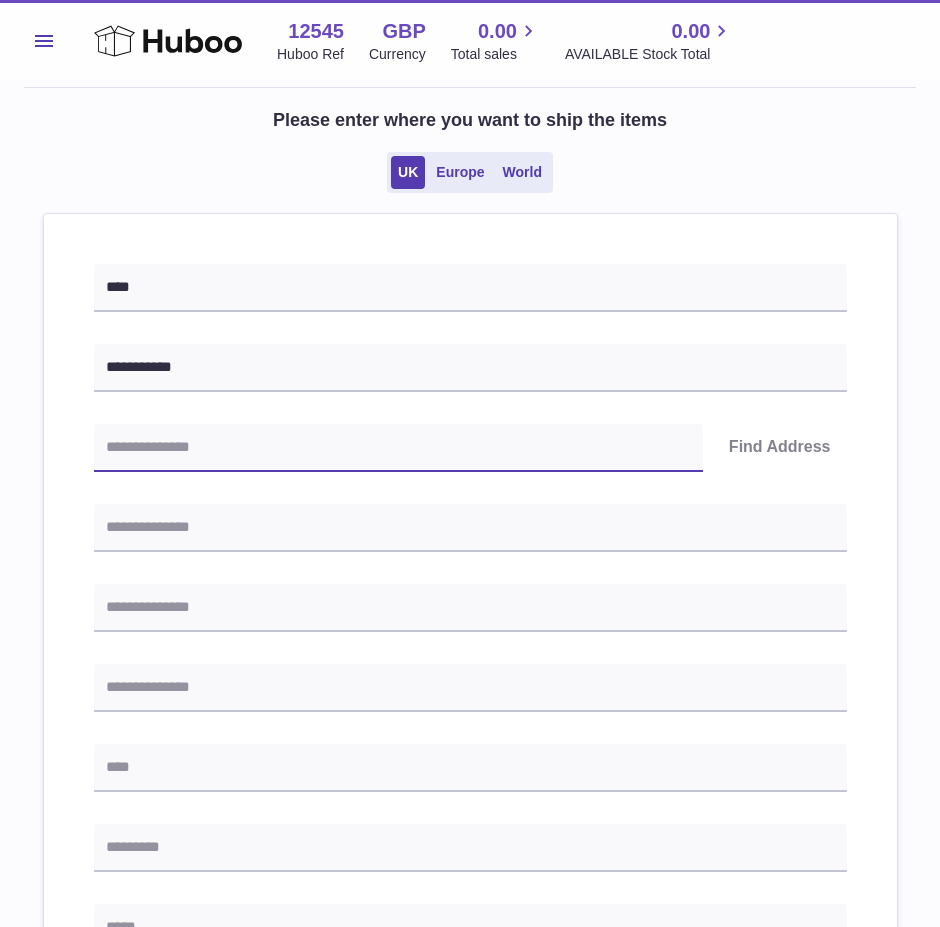 click at bounding box center (398, 448) 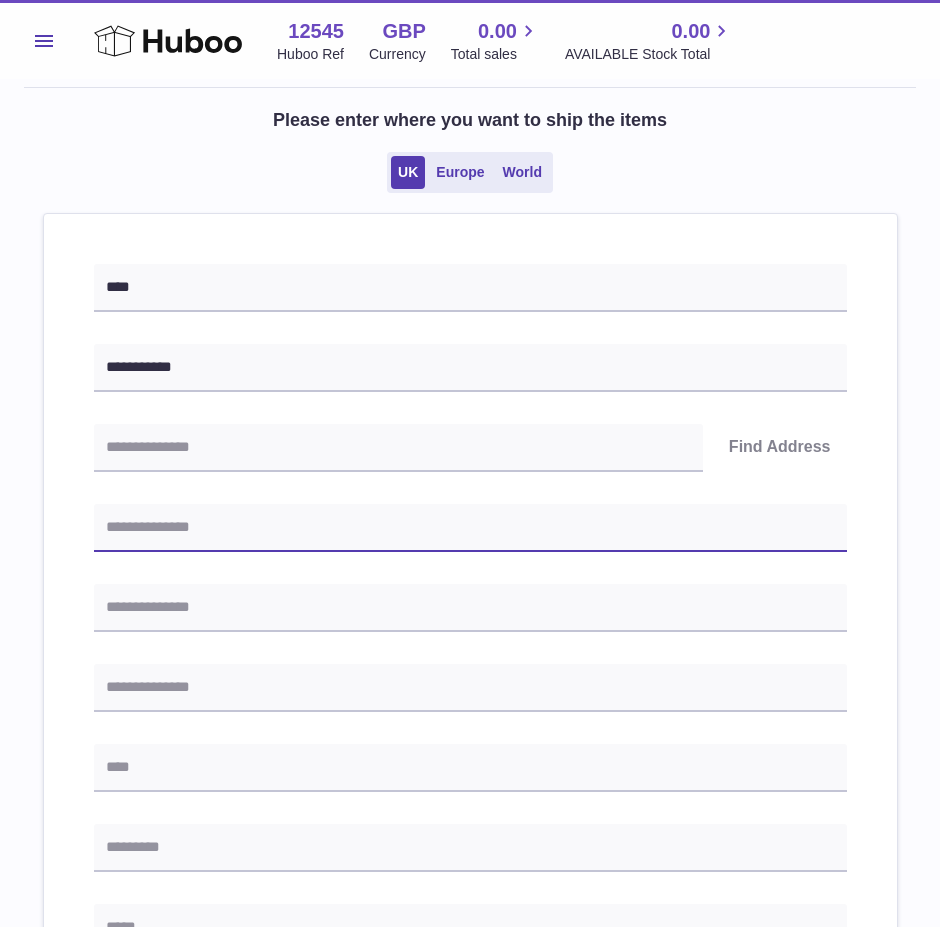 drag, startPoint x: 504, startPoint y: 538, endPoint x: 318, endPoint y: 486, distance: 193.13208 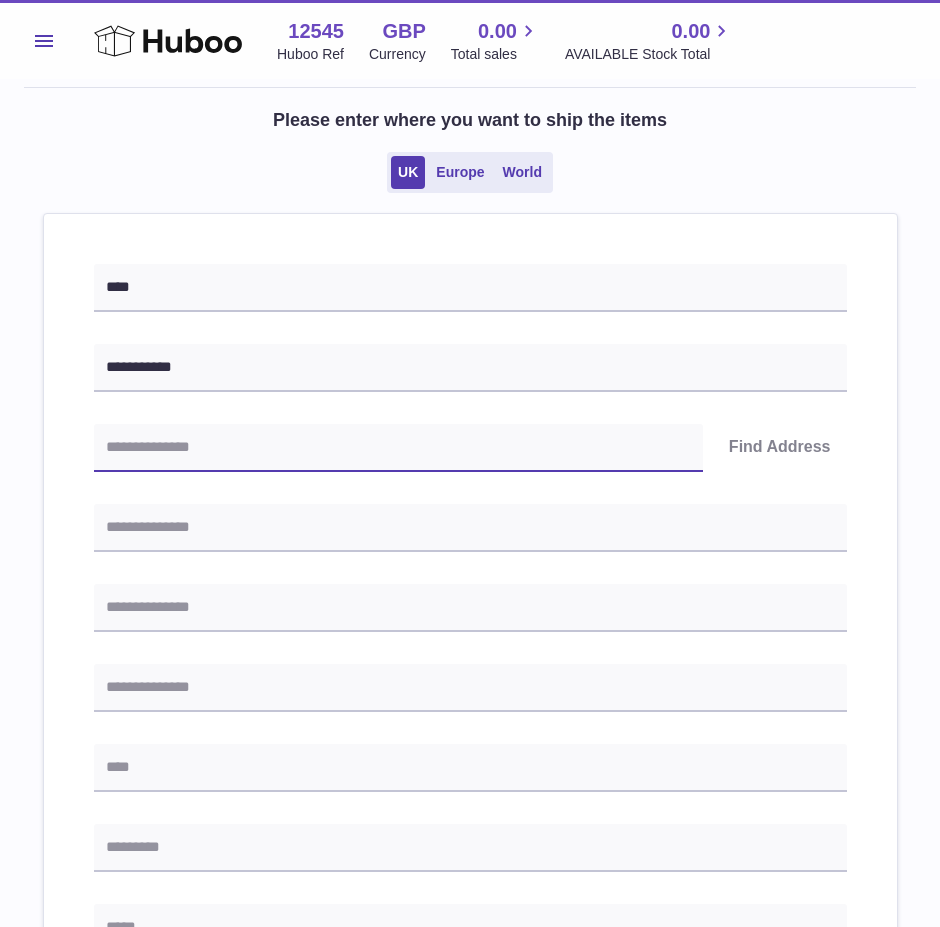 click at bounding box center [398, 448] 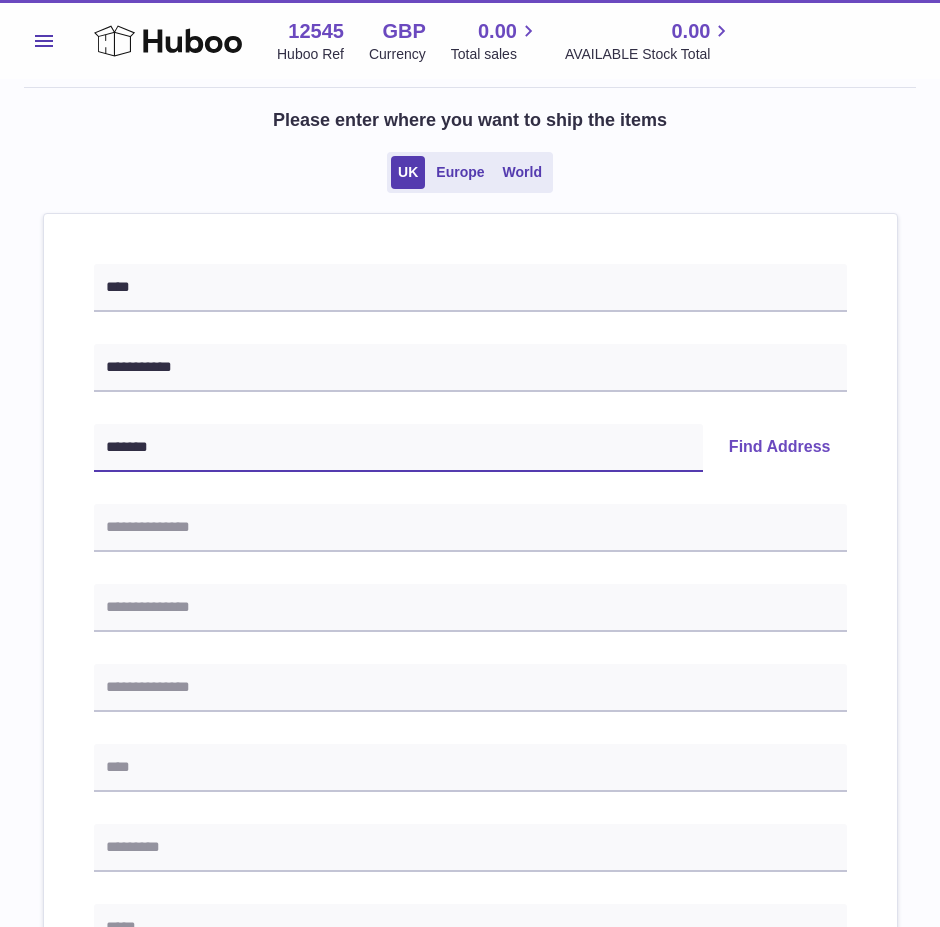 type on "*******" 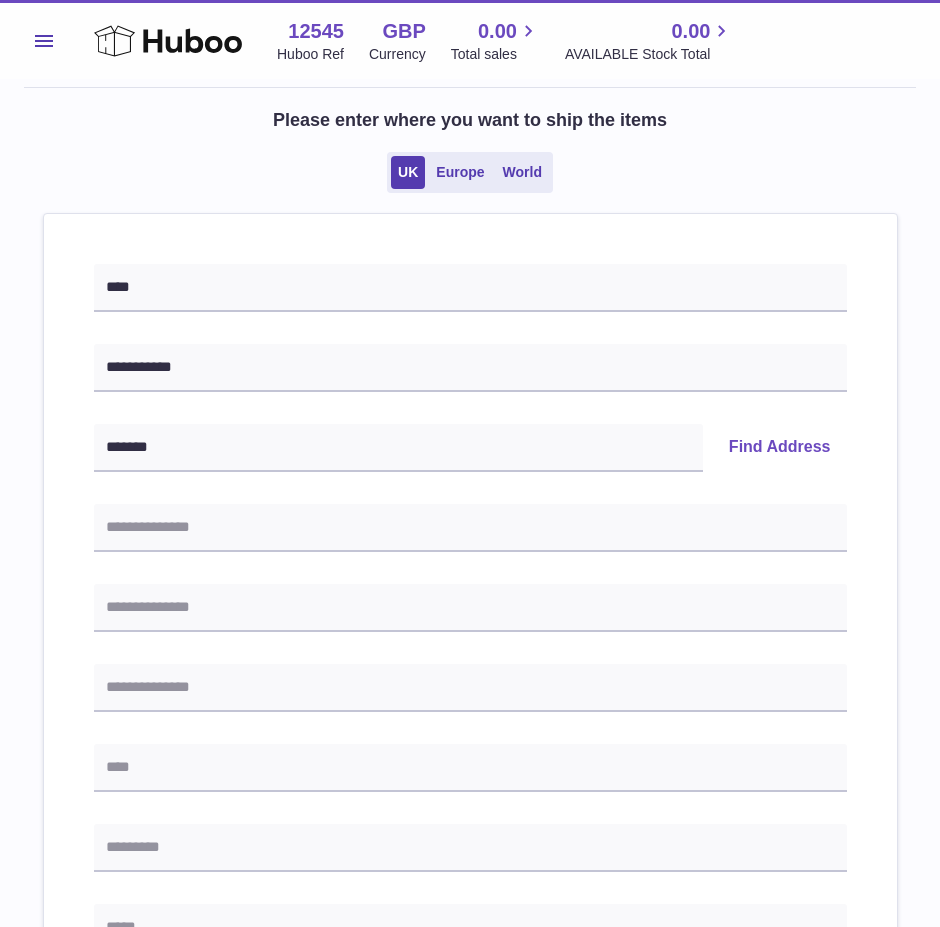 click on "Find Address" at bounding box center (780, 448) 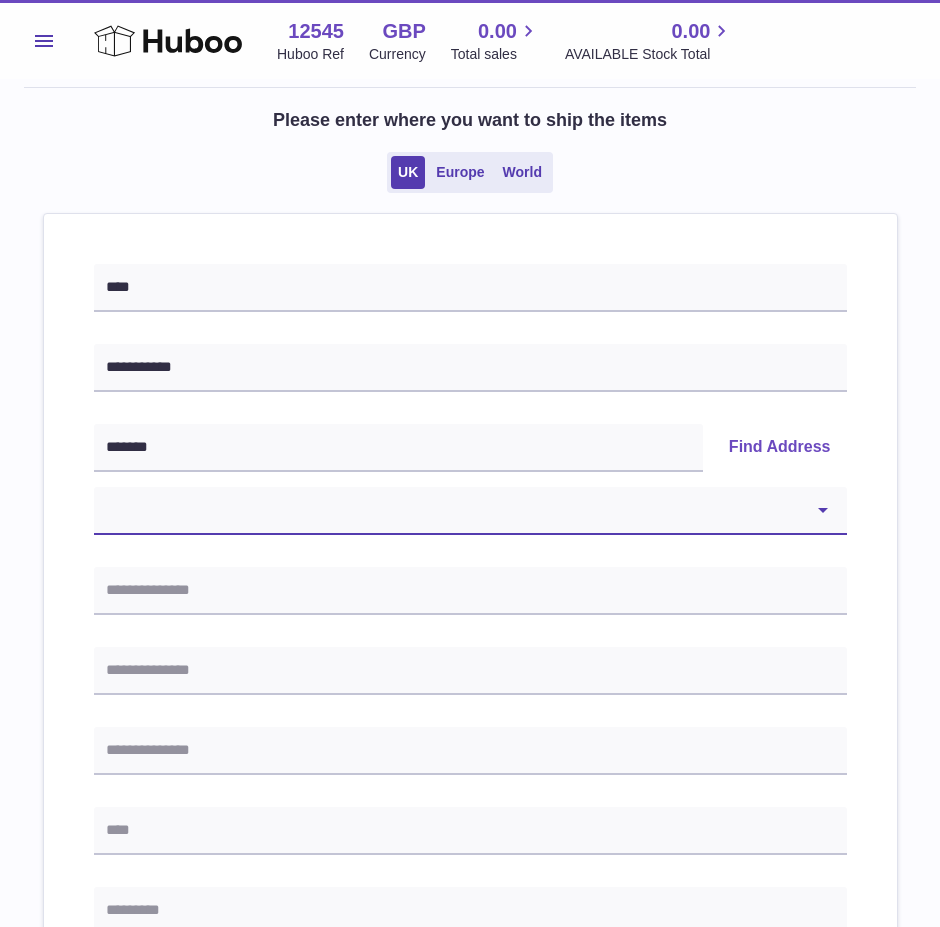 click on "**********" at bounding box center [470, 511] 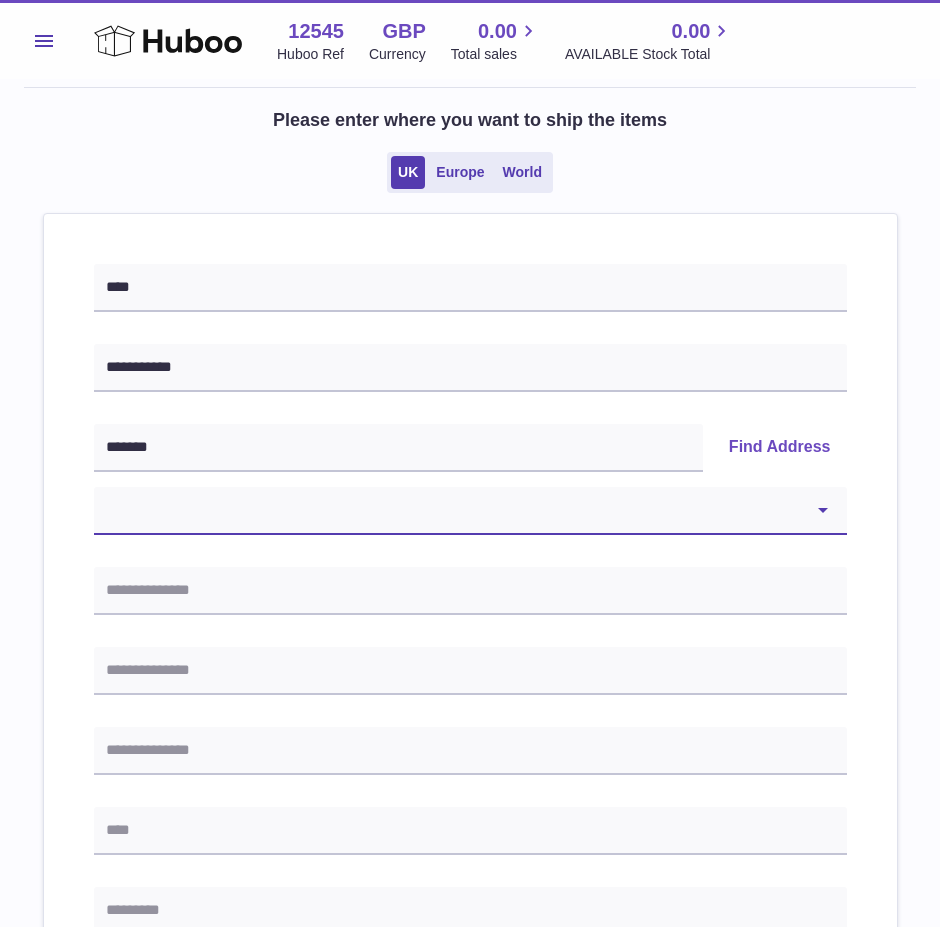 select on "**" 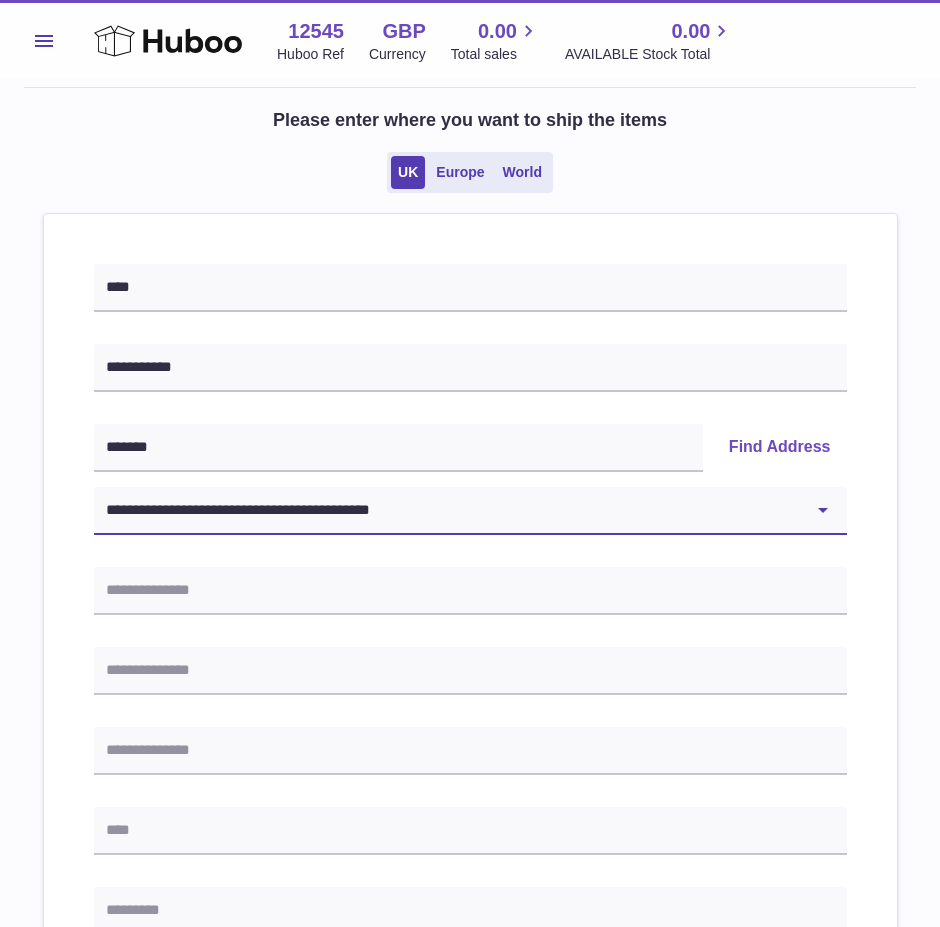 click on "**********" at bounding box center [470, 511] 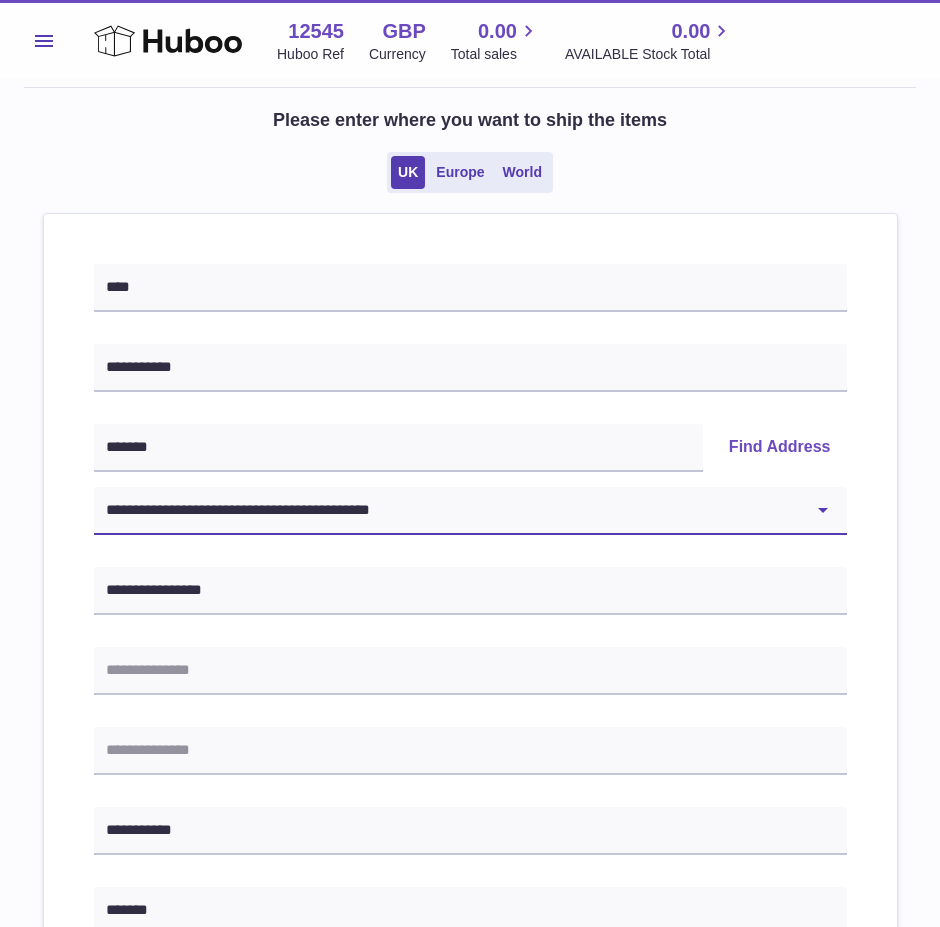 scroll, scrollTop: 300, scrollLeft: 0, axis: vertical 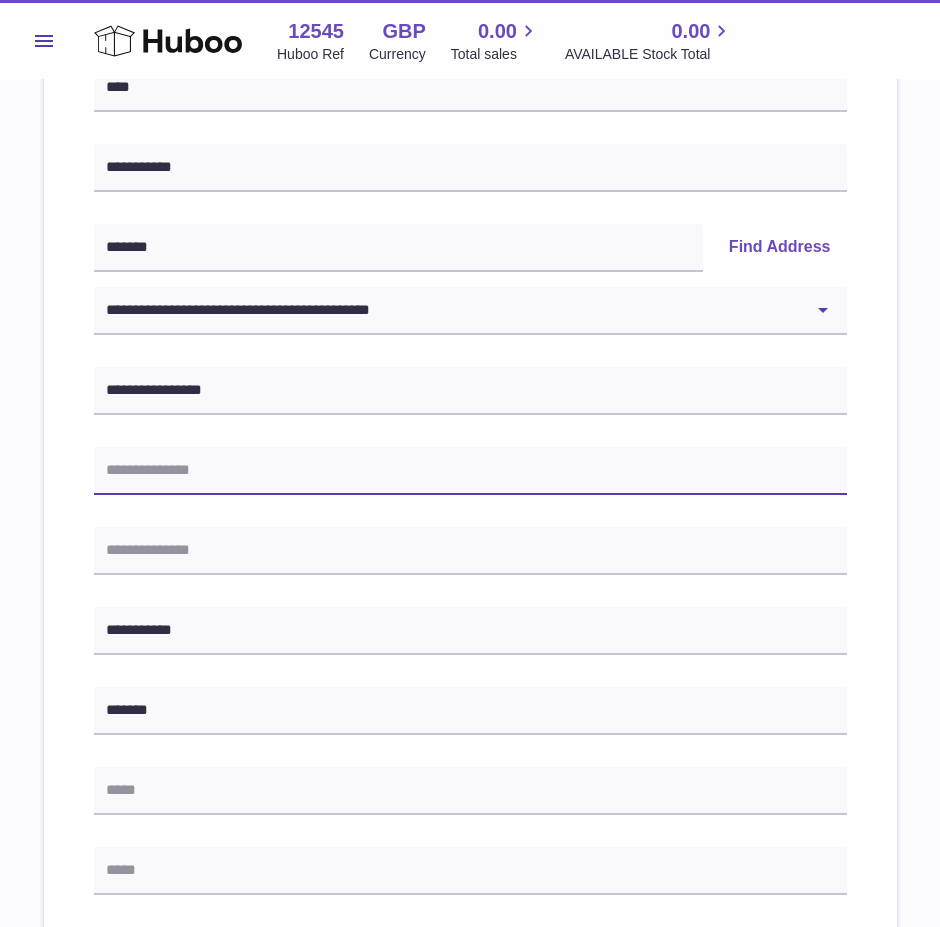 click at bounding box center [470, 471] 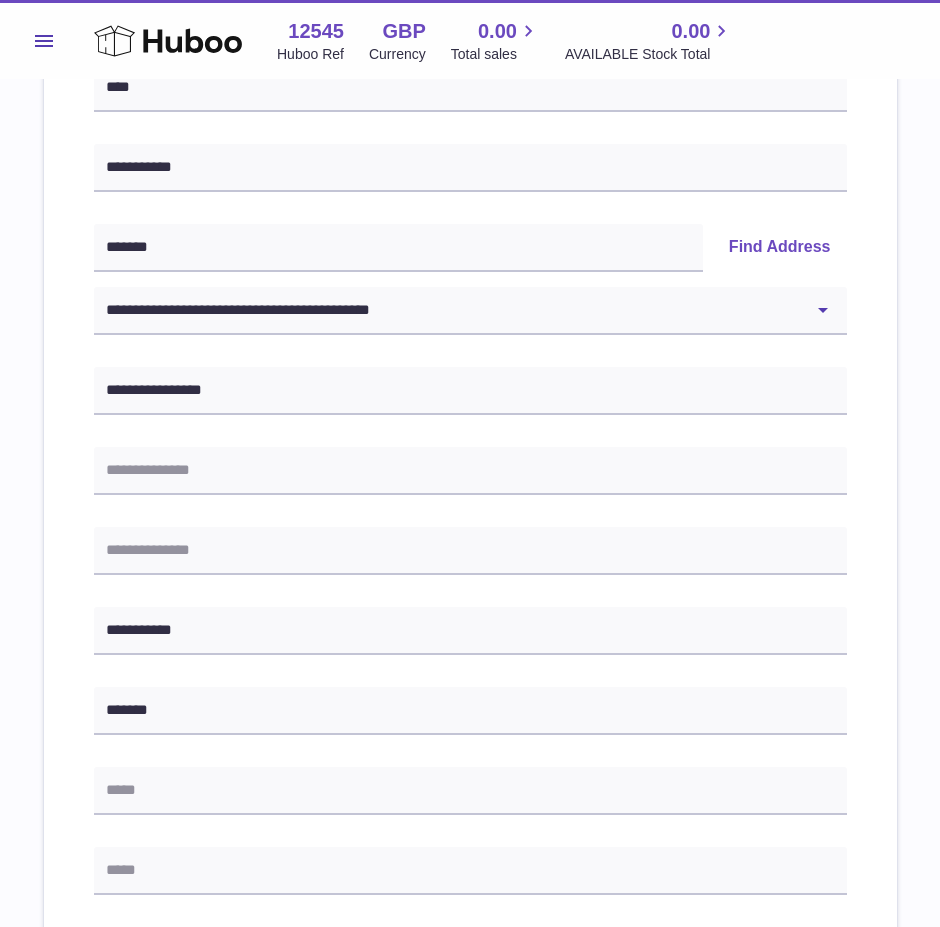 drag, startPoint x: 536, startPoint y: 524, endPoint x: 519, endPoint y: 547, distance: 28.600698 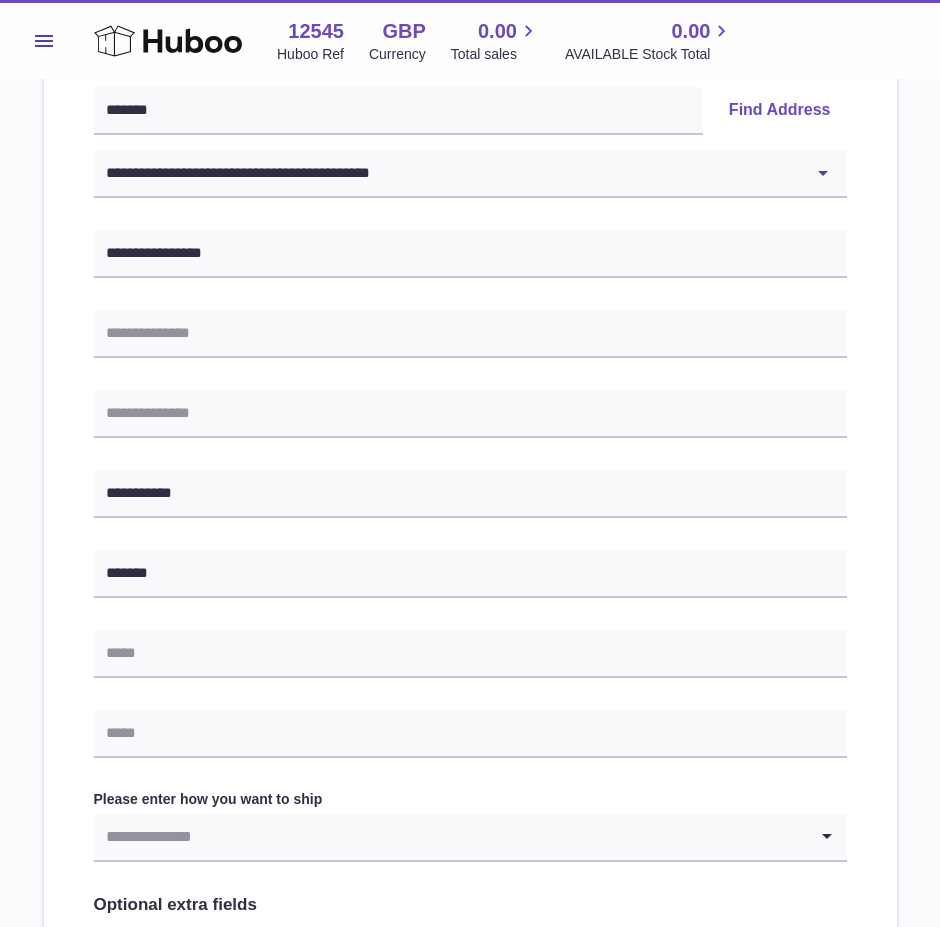 scroll, scrollTop: 400, scrollLeft: 0, axis: vertical 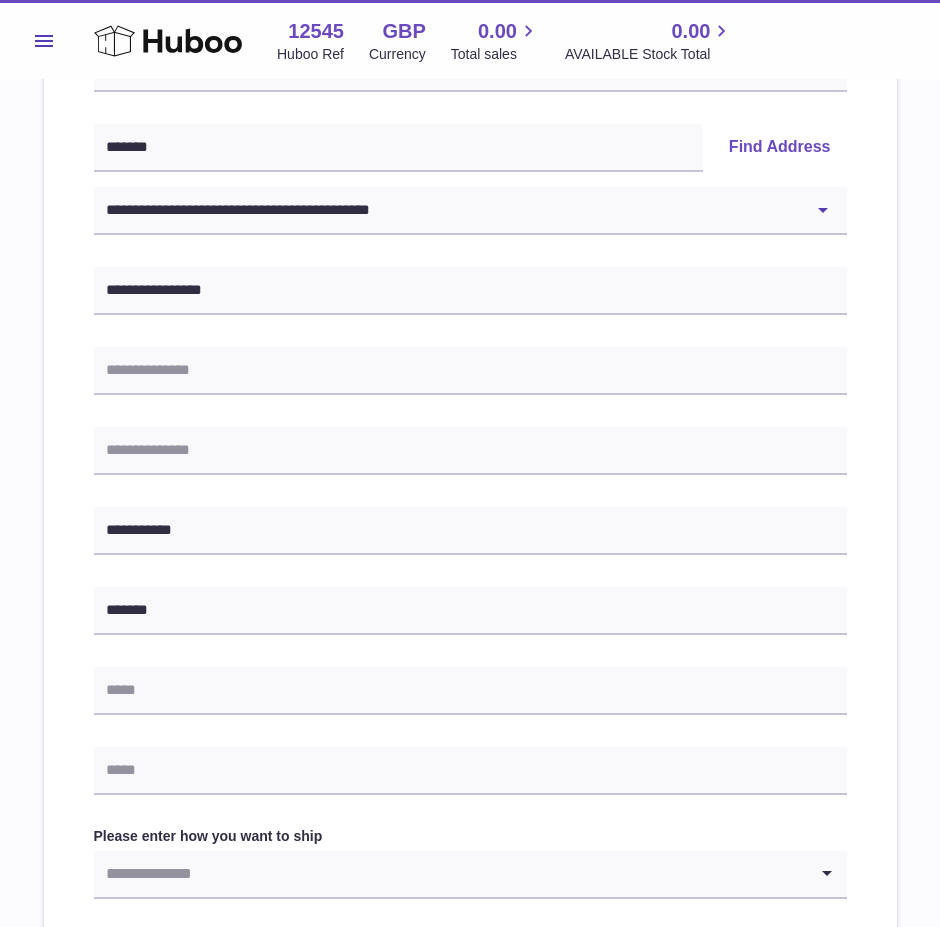 drag, startPoint x: 573, startPoint y: 561, endPoint x: 548, endPoint y: 580, distance: 31.400637 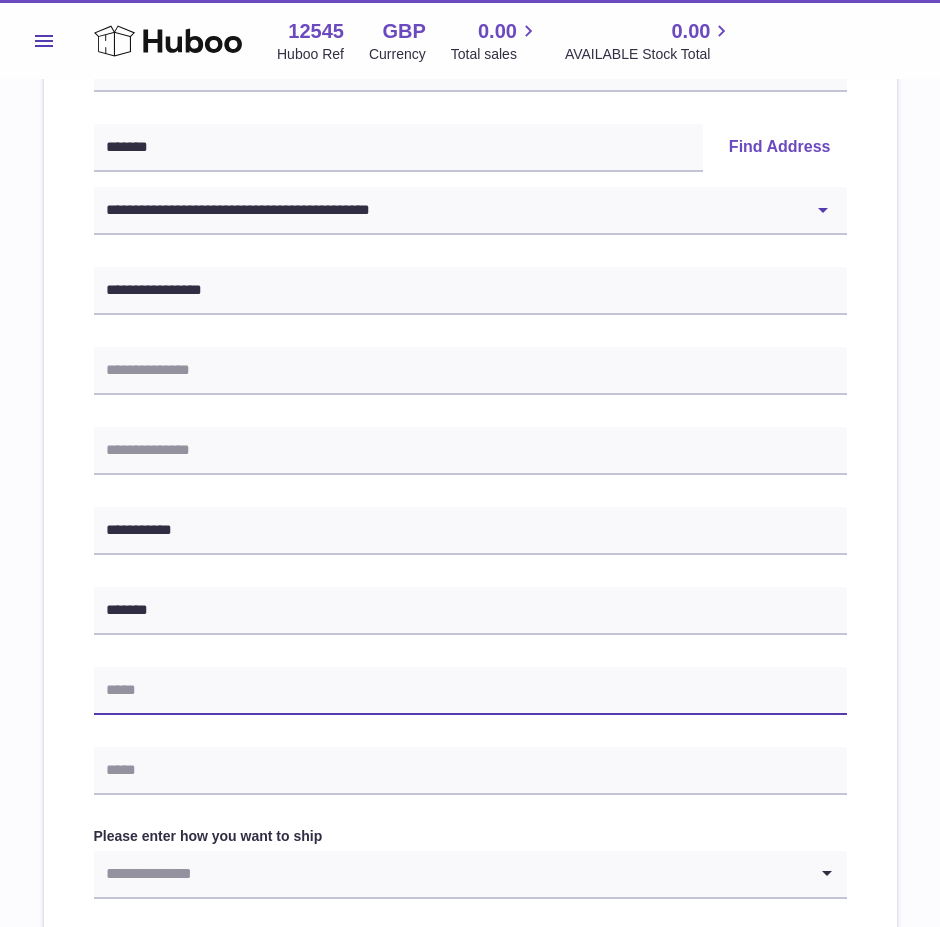 click at bounding box center [470, 691] 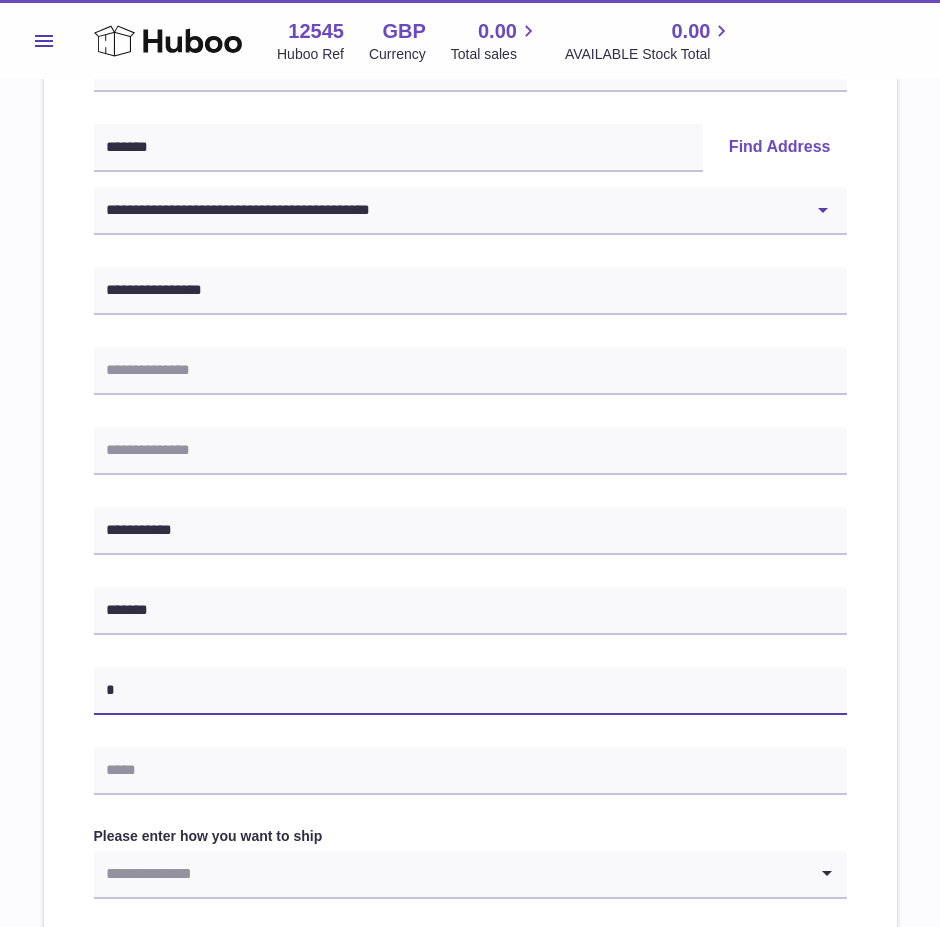 paste on "**********" 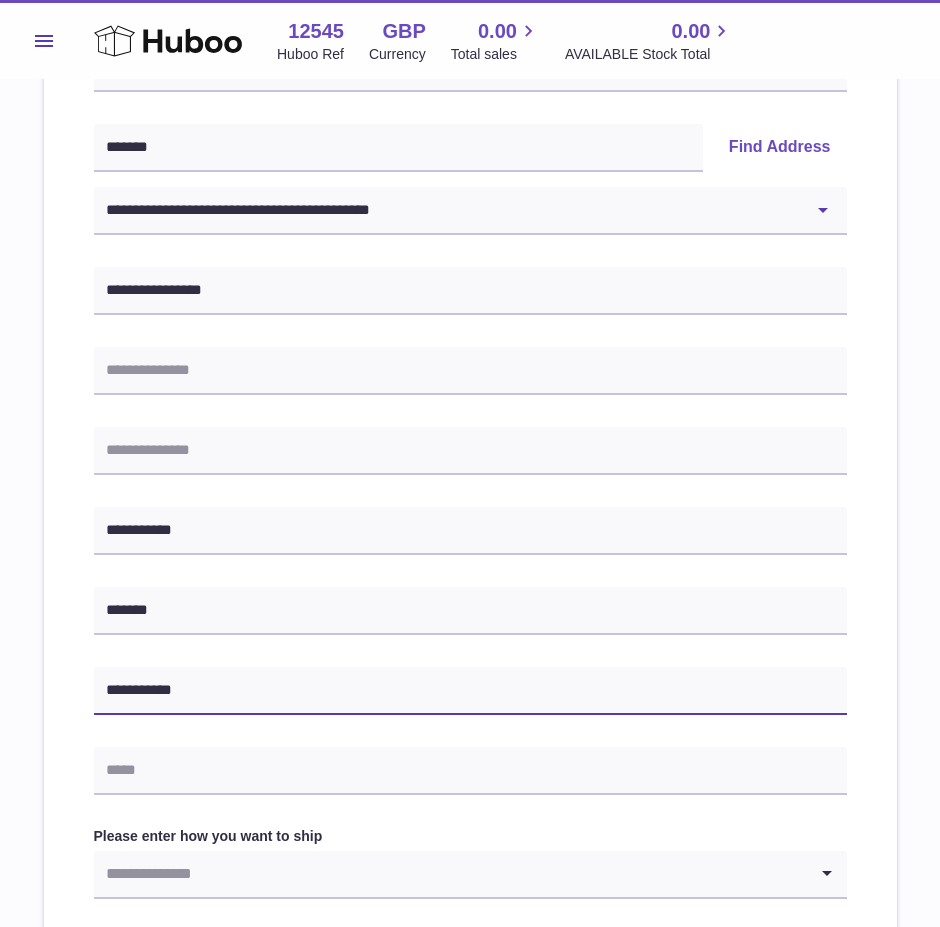 type on "**********" 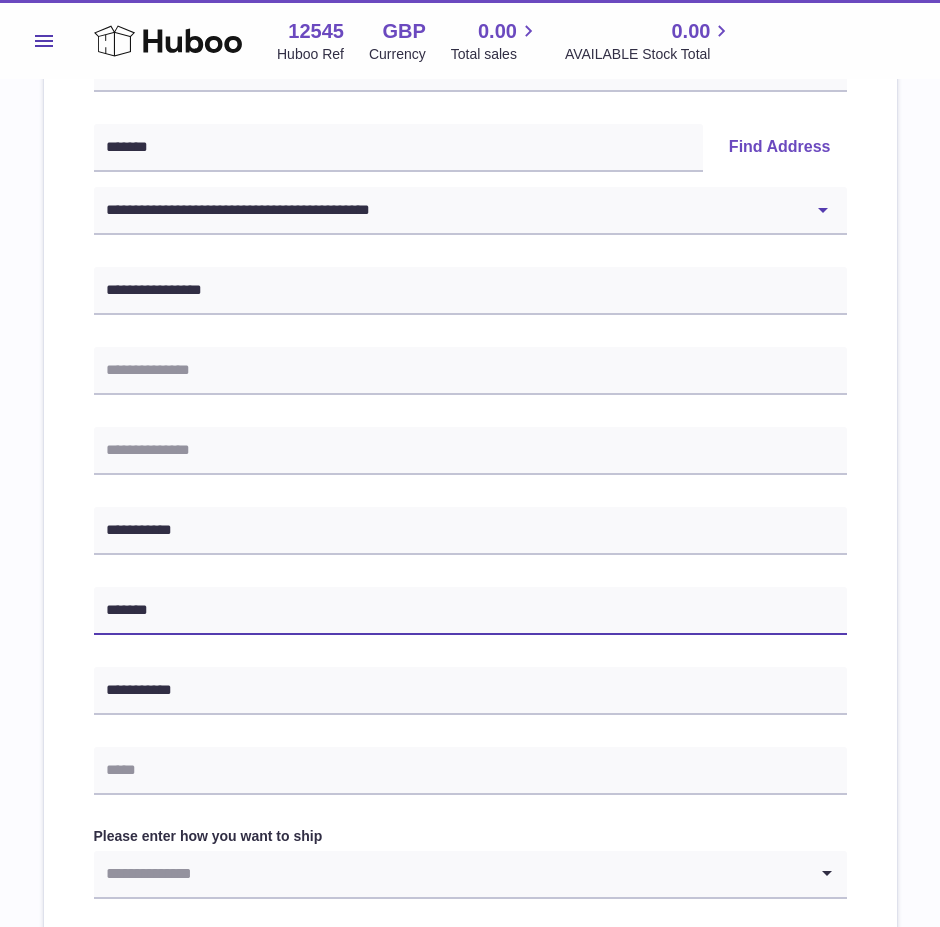 drag, startPoint x: 433, startPoint y: 595, endPoint x: 409, endPoint y: 621, distance: 35.383614 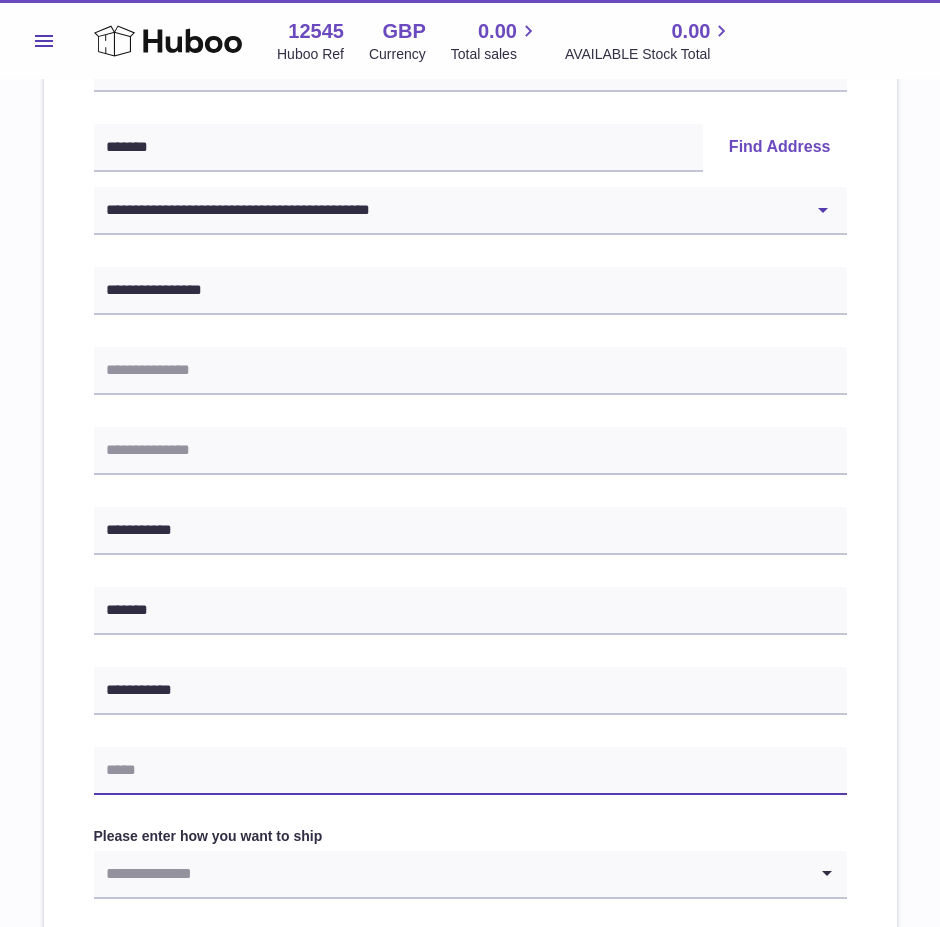 click at bounding box center [470, 771] 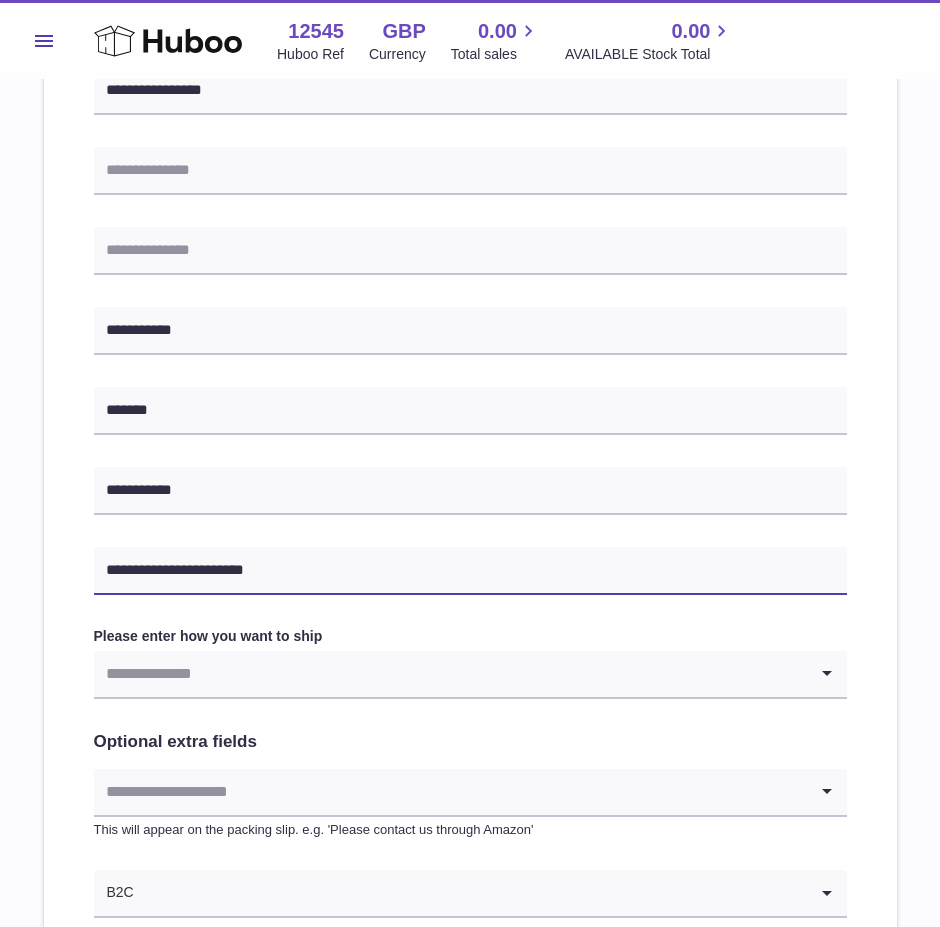 type on "**********" 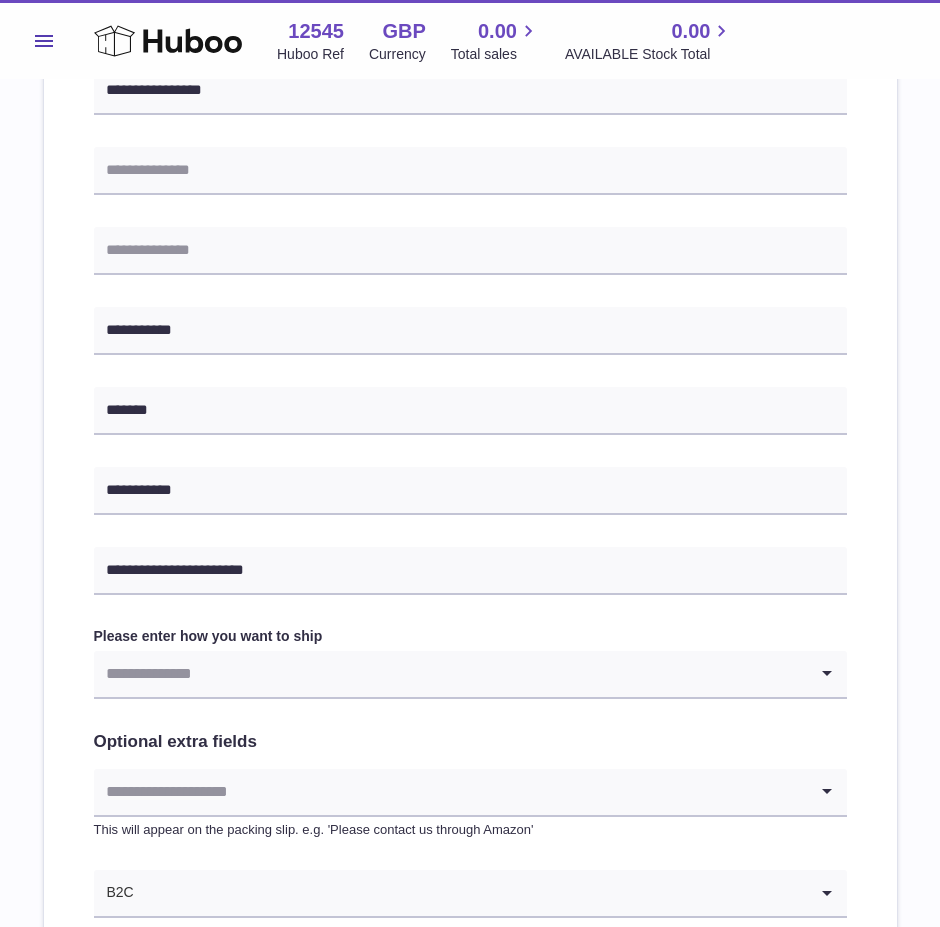 click at bounding box center [450, 674] 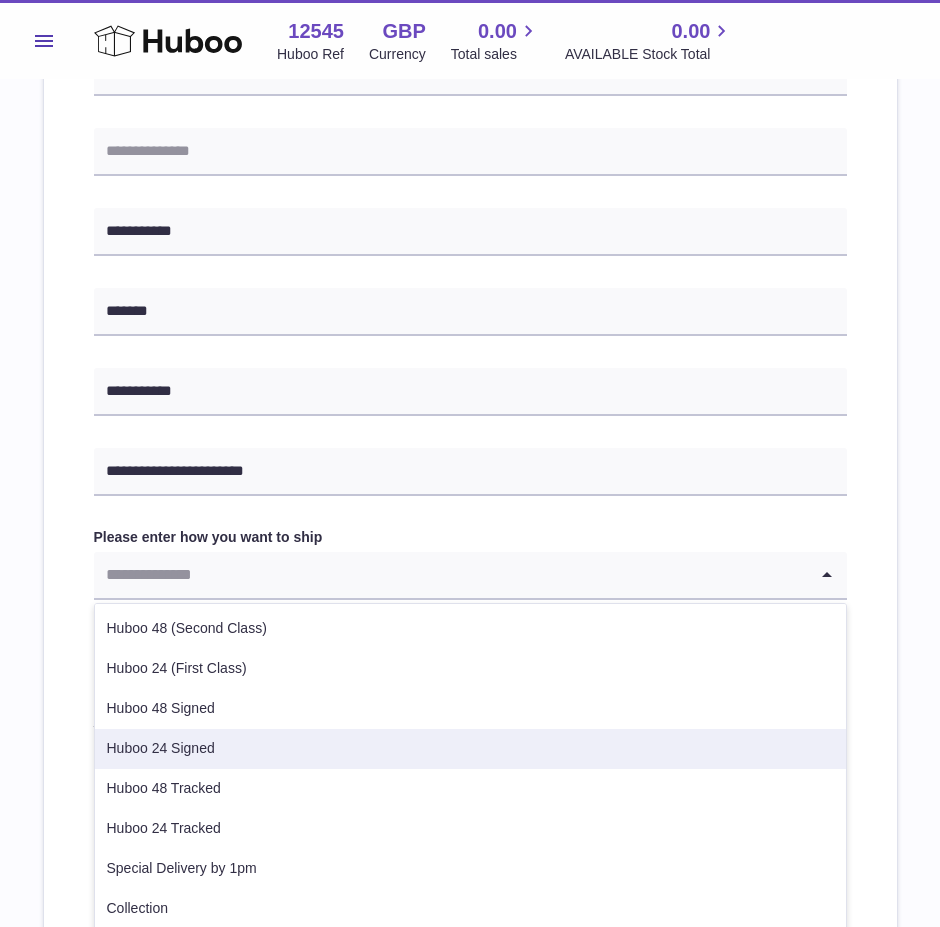 scroll, scrollTop: 800, scrollLeft: 0, axis: vertical 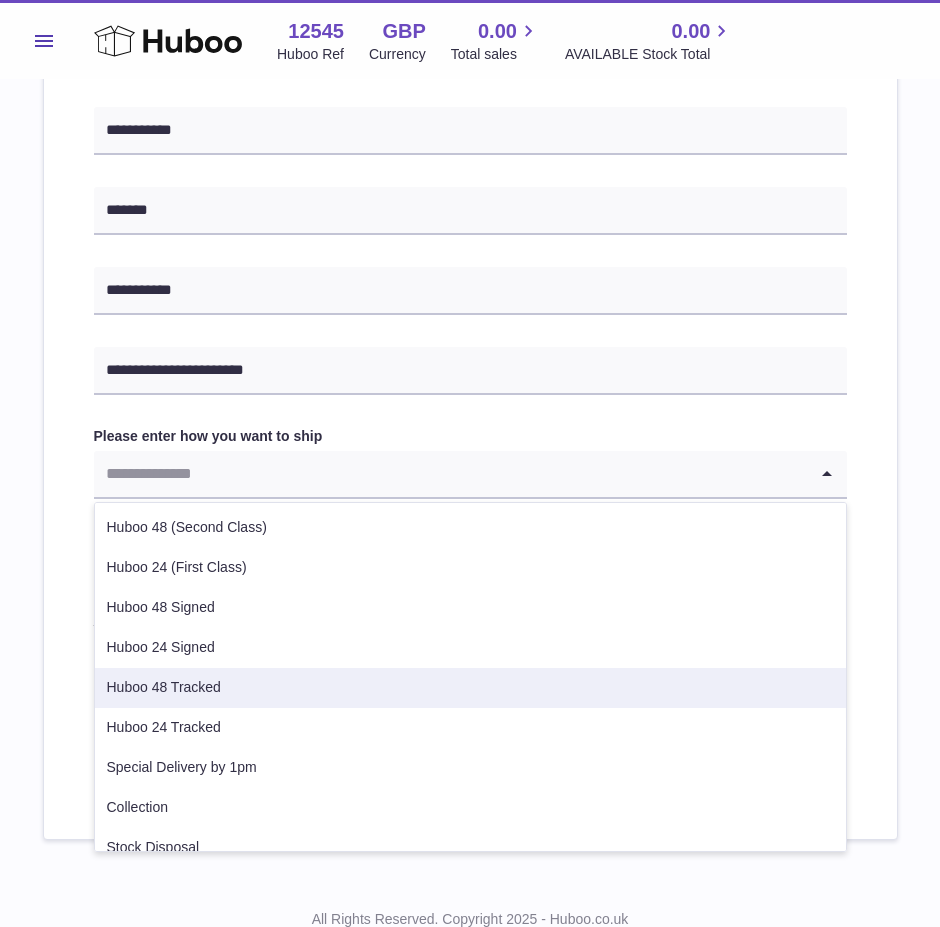 click on "Huboo 48 Tracked" at bounding box center (470, 688) 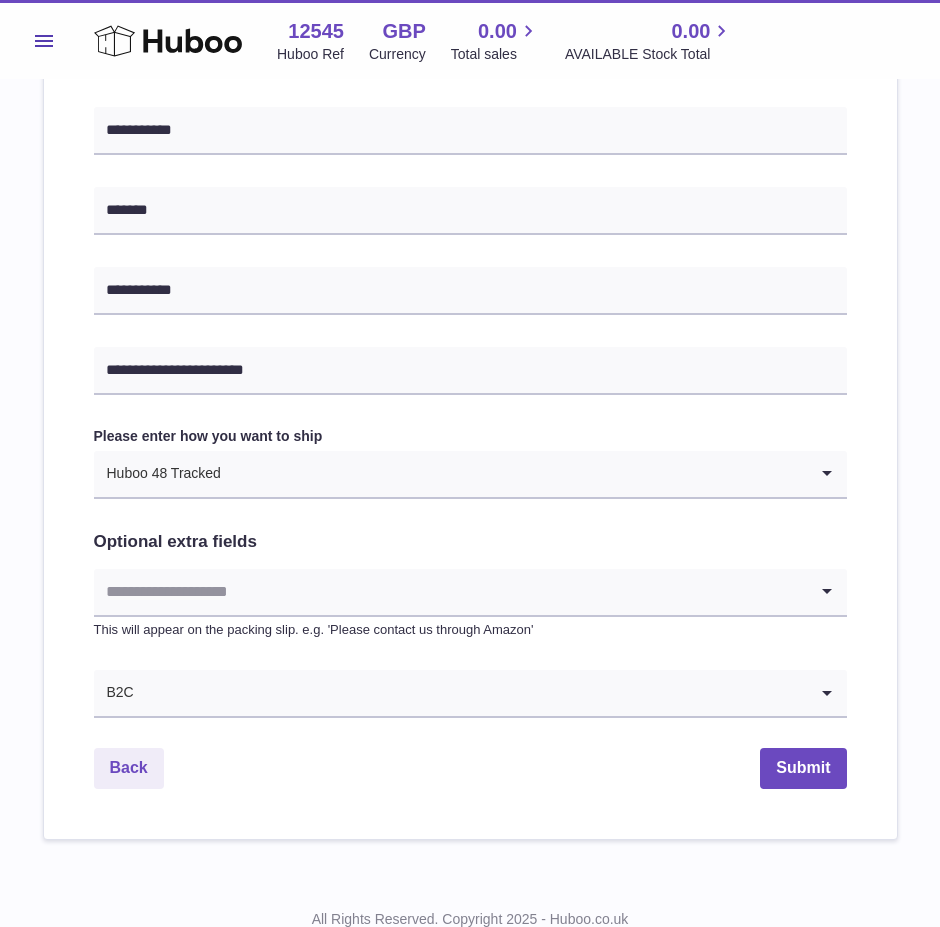 click at bounding box center [450, 592] 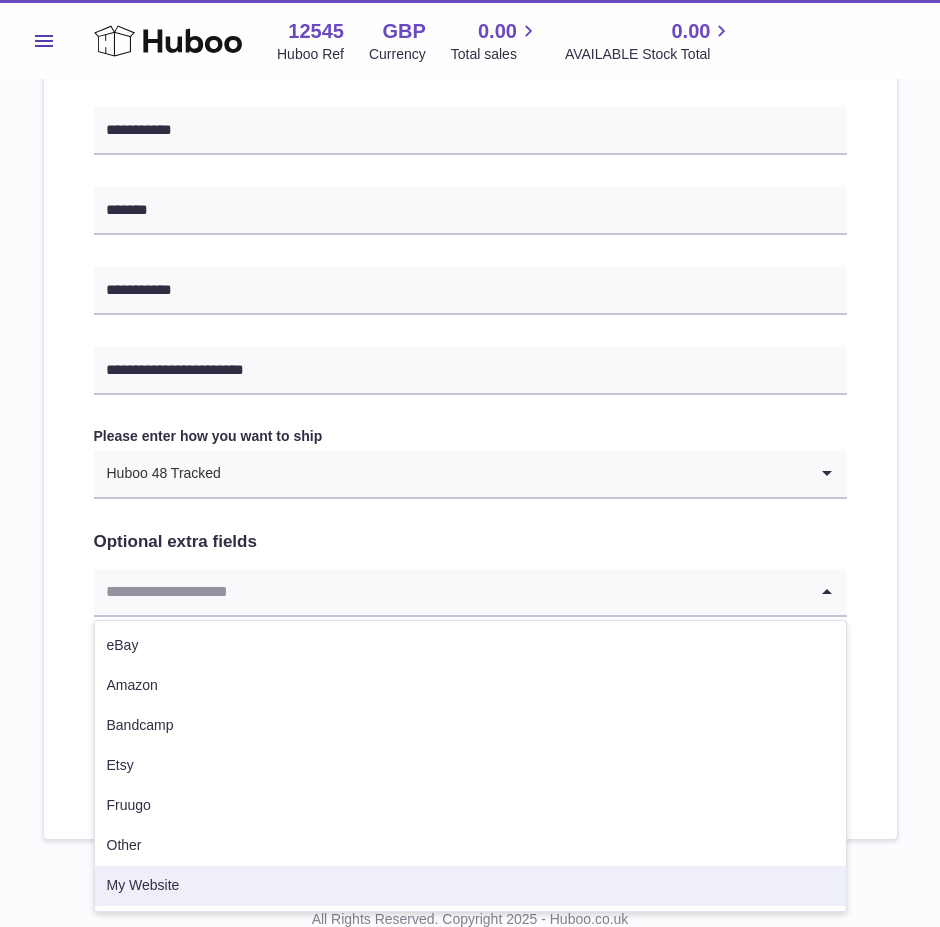 click on "My Website" at bounding box center (470, 886) 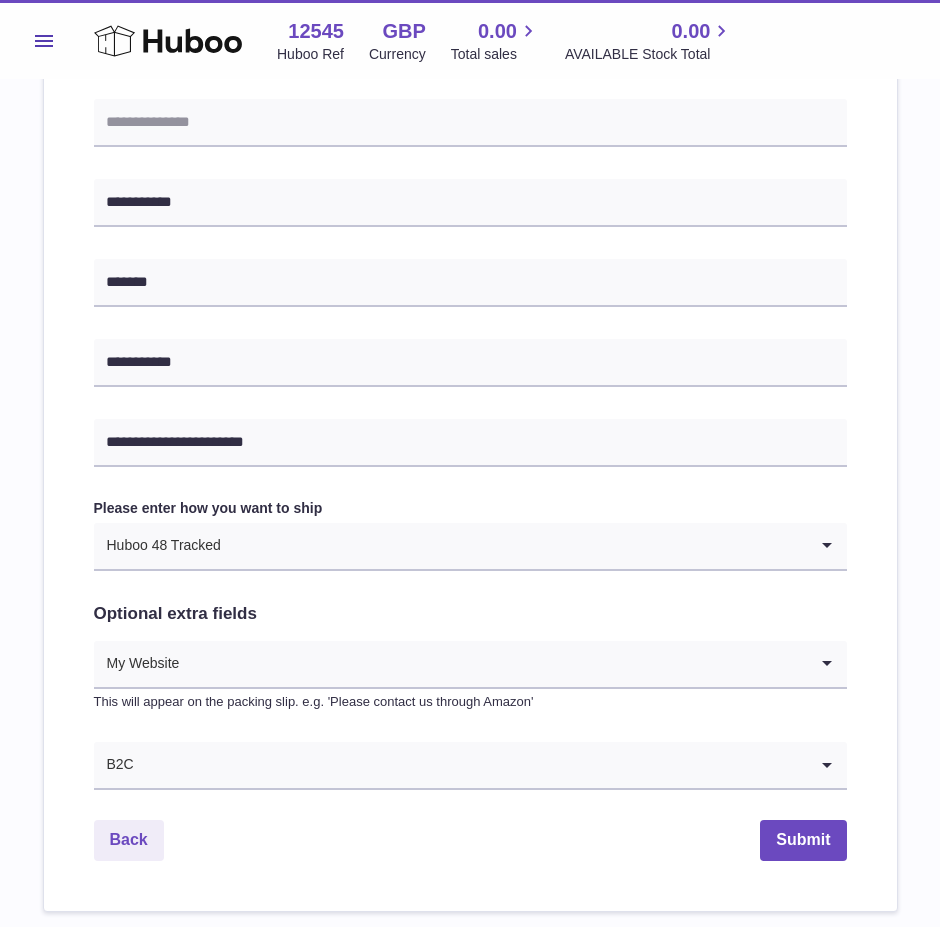 scroll, scrollTop: 871, scrollLeft: 0, axis: vertical 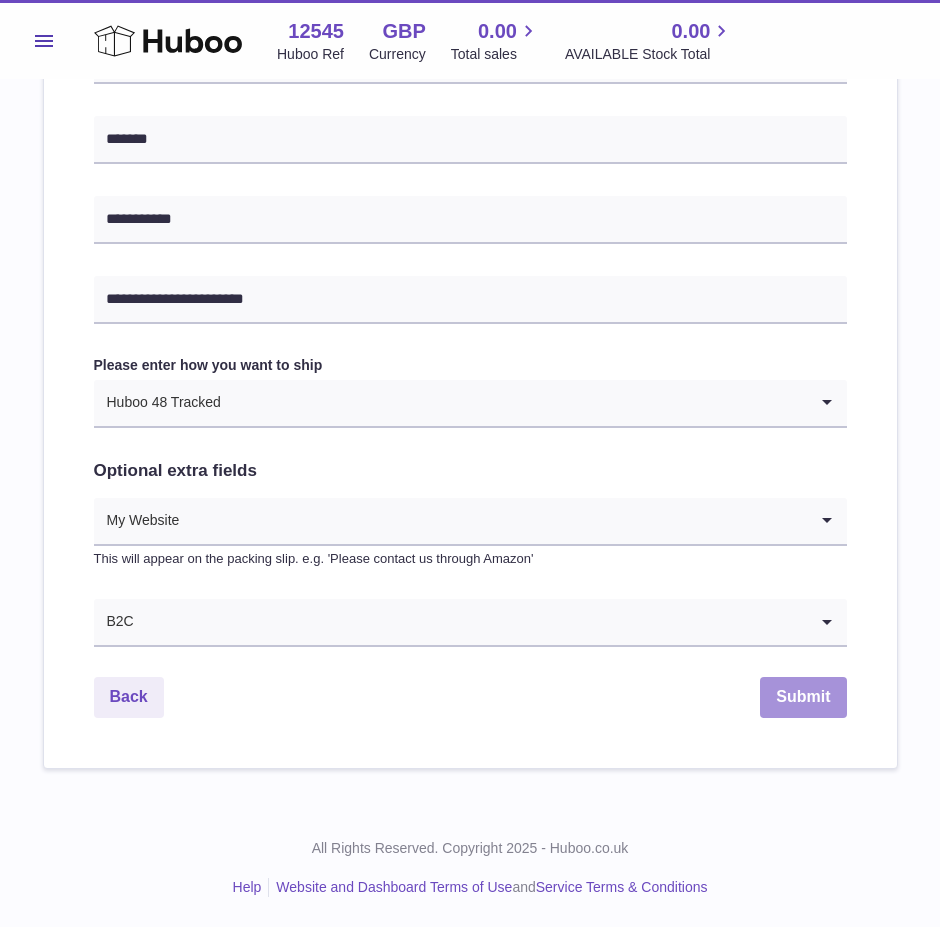 click on "Submit" at bounding box center [803, 697] 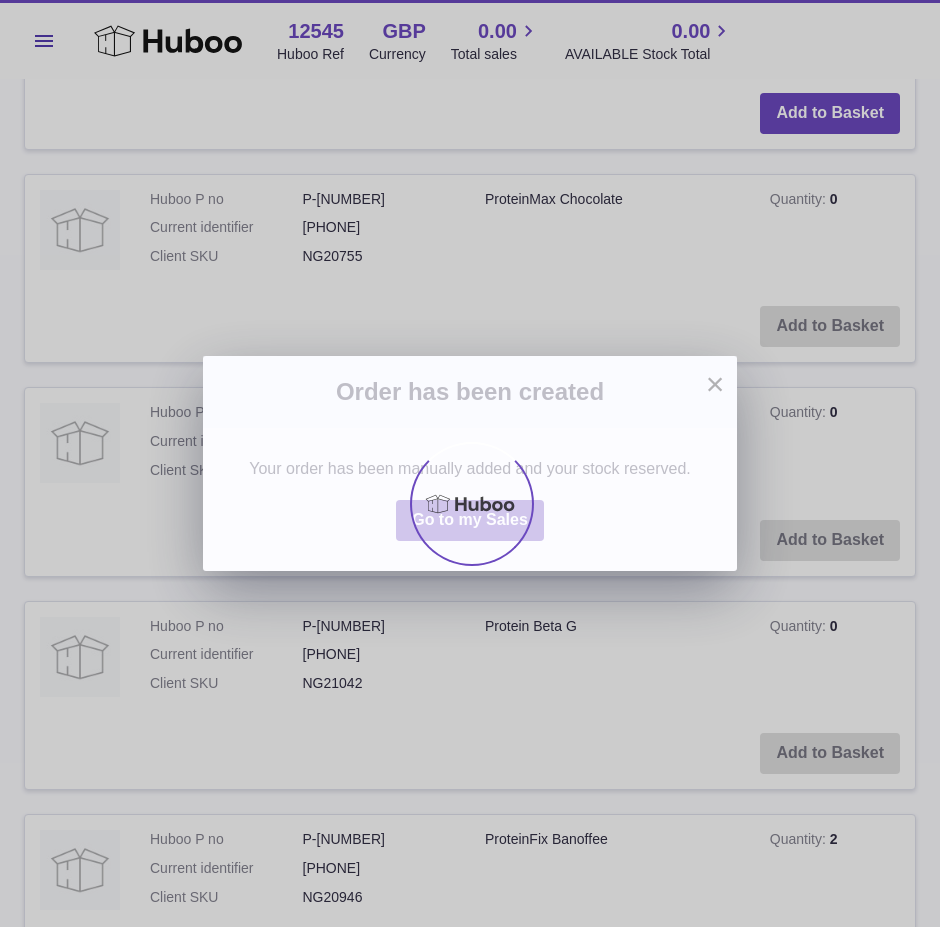 scroll, scrollTop: 0, scrollLeft: 0, axis: both 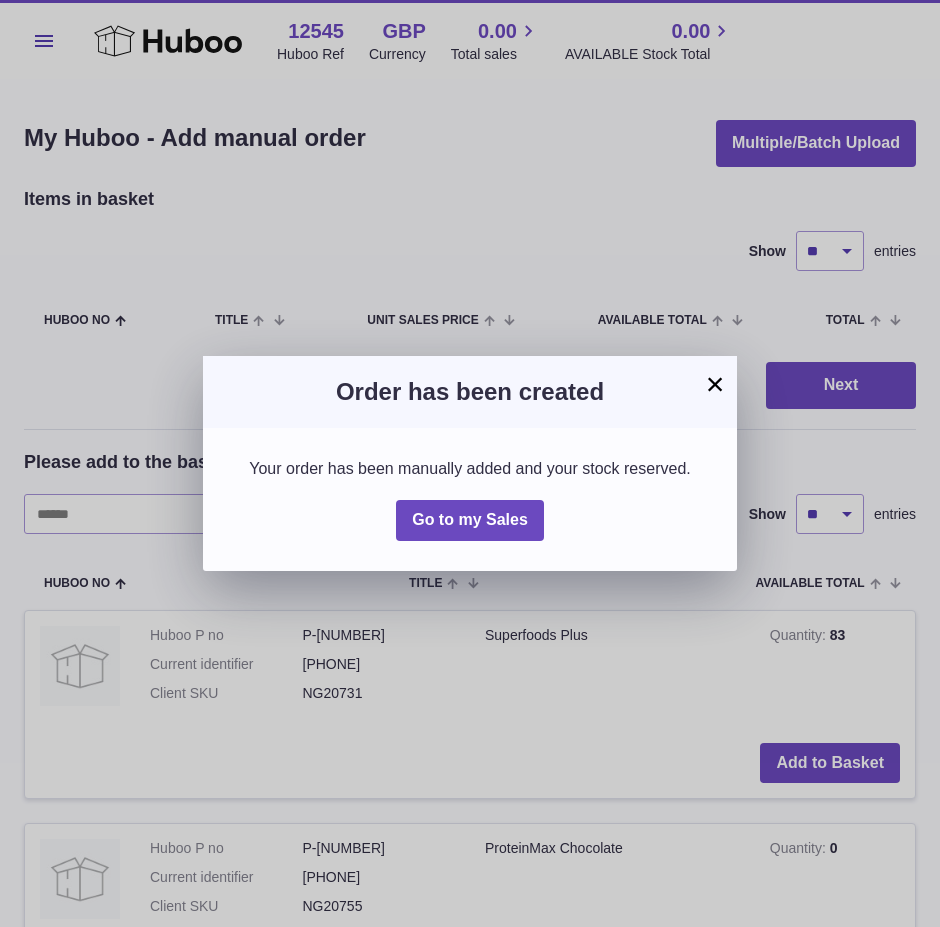 click on "×   Order has been created
Your order has been manually added and your stock reserved.
Go to my Sales" at bounding box center (470, 463) 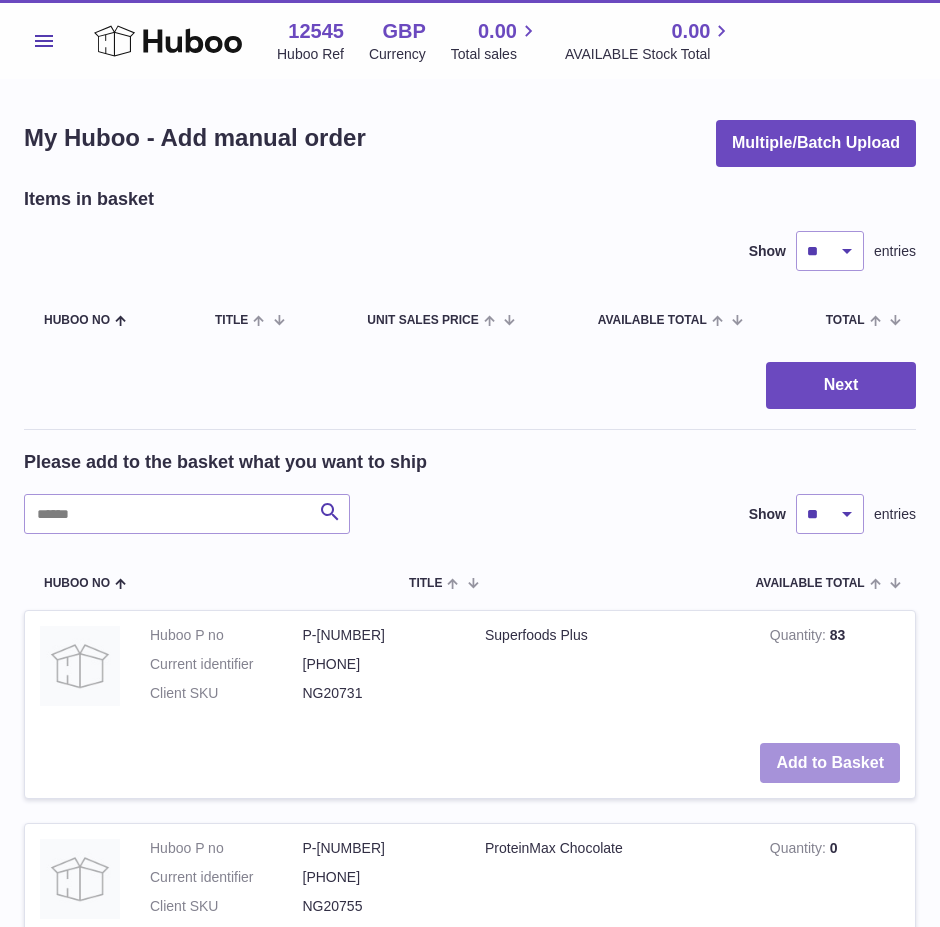 click on "Add to Basket" at bounding box center (830, 763) 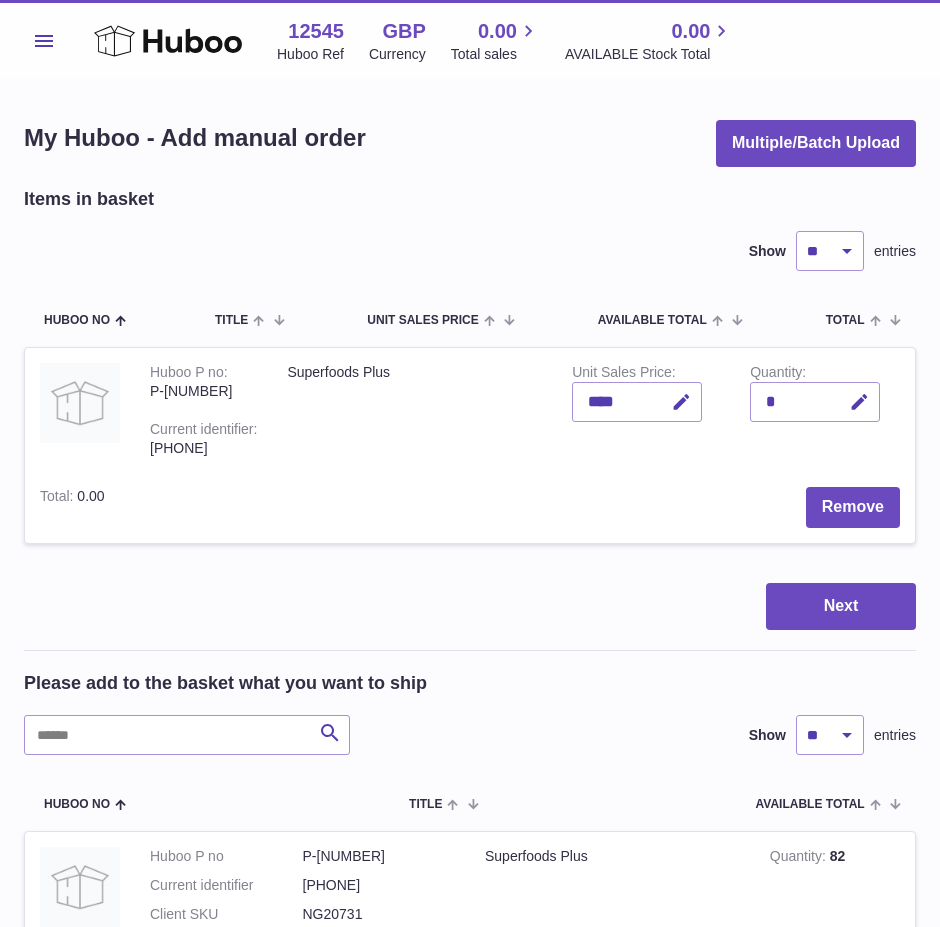 click on "Remove" at bounding box center (517, 507) 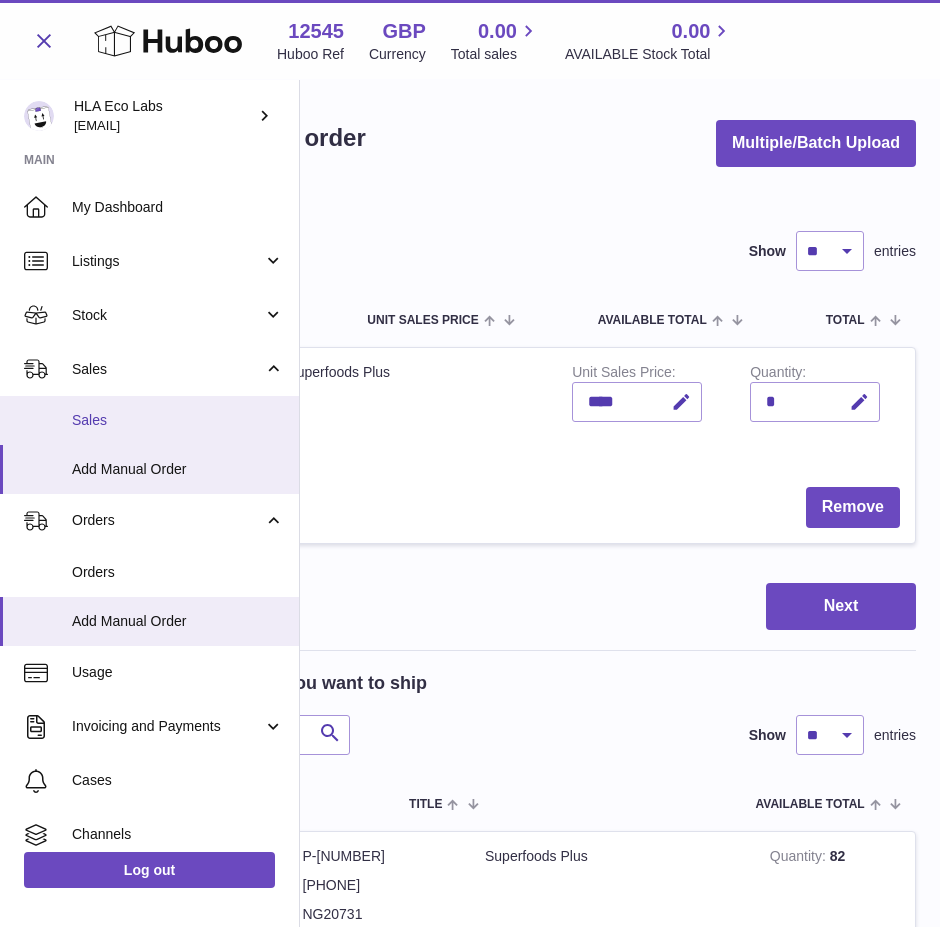 click on "Sales" at bounding box center [178, 420] 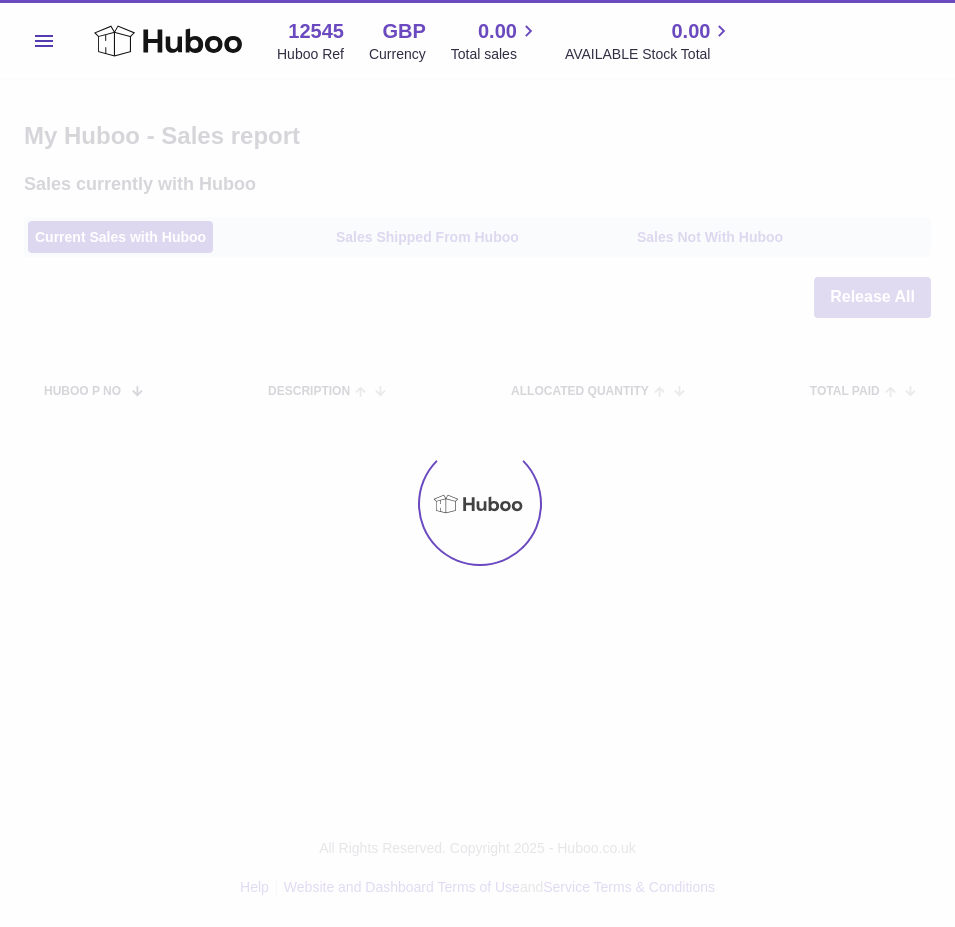 scroll, scrollTop: 0, scrollLeft: 0, axis: both 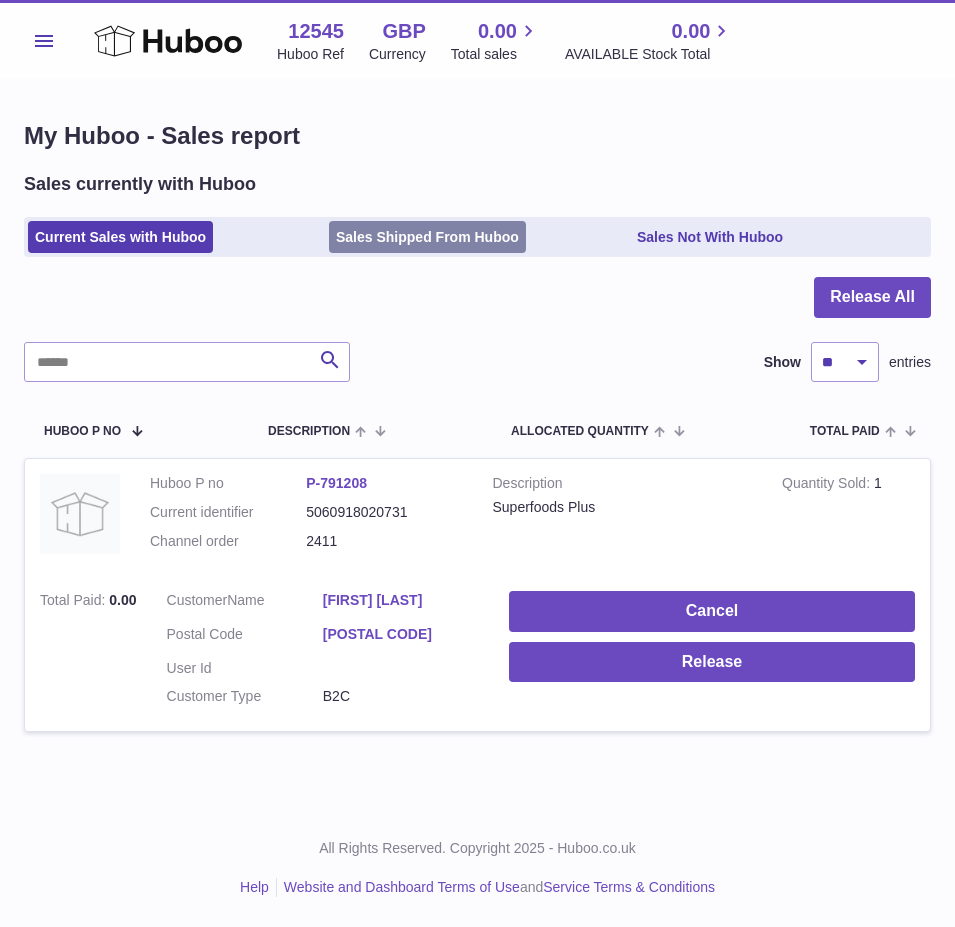 click on "Sales Shipped From Huboo" at bounding box center [427, 237] 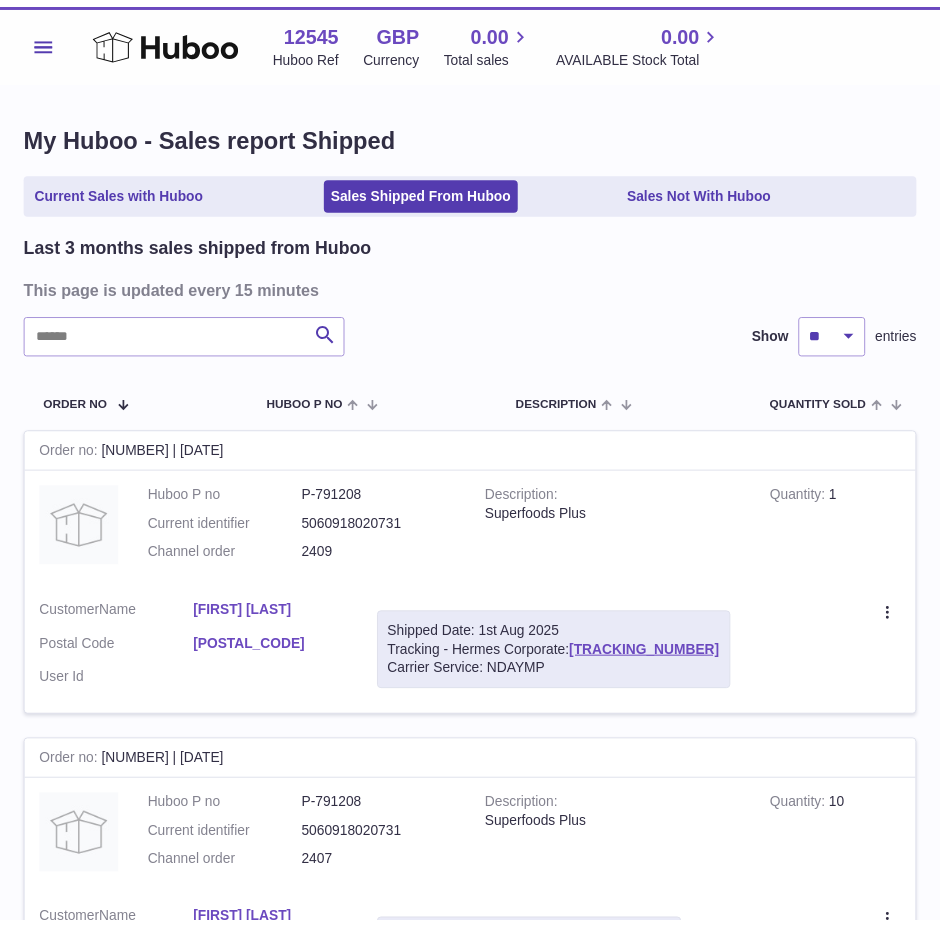 scroll, scrollTop: 0, scrollLeft: 0, axis: both 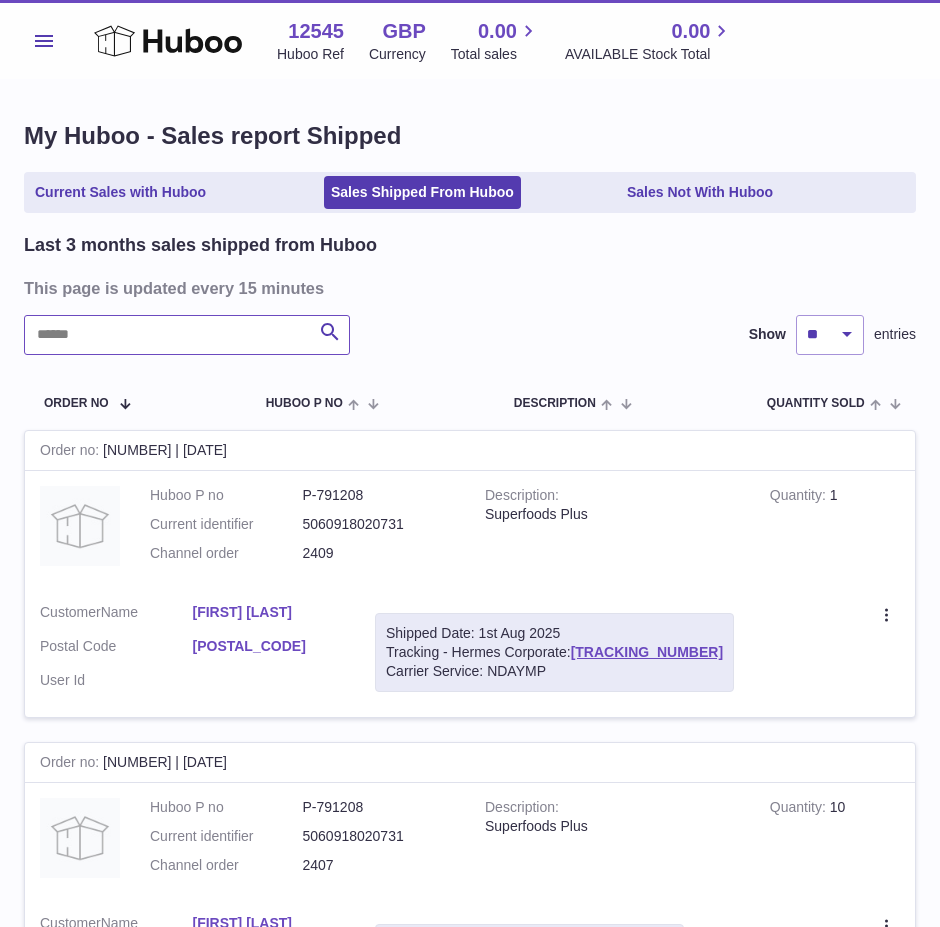 click at bounding box center (187, 335) 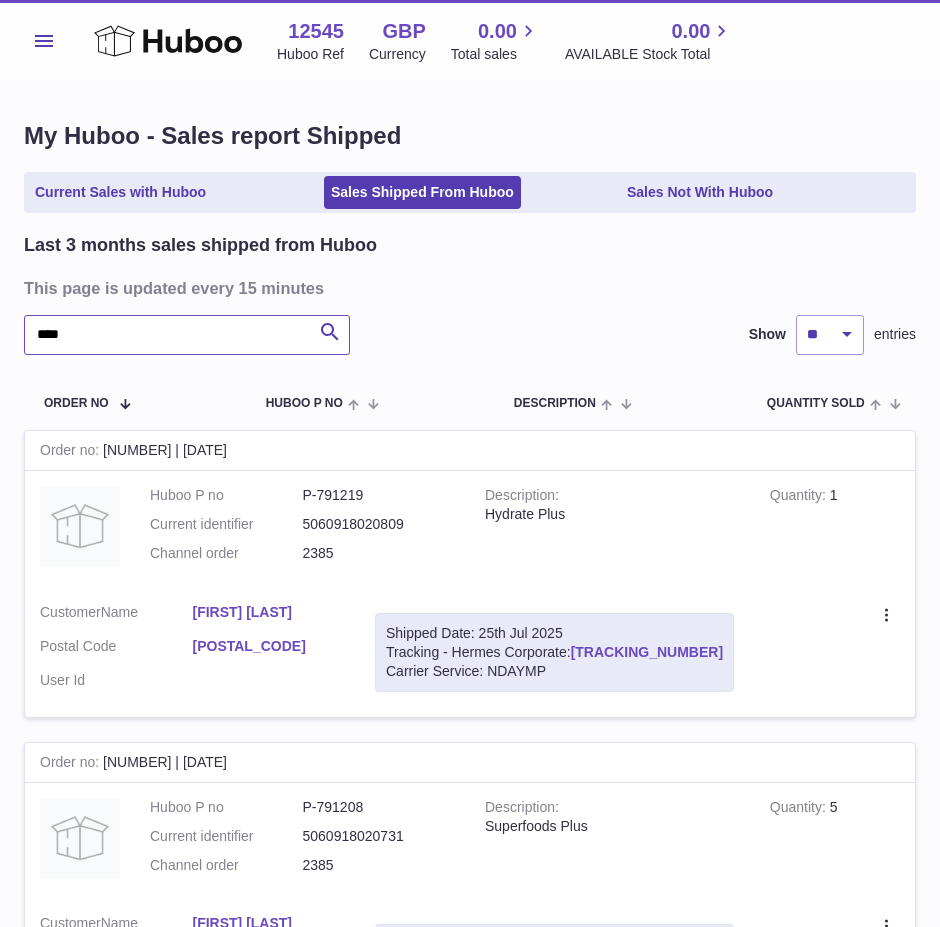type on "****" 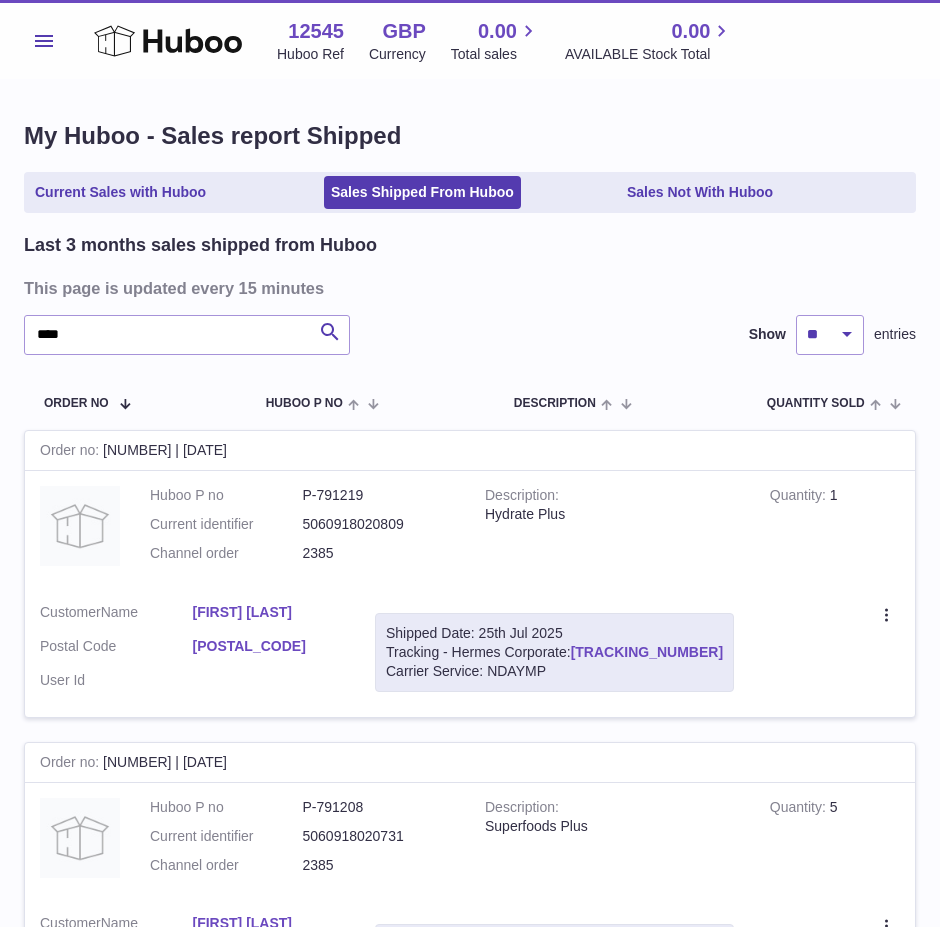 click on "[TRACKING_NUMBER]" at bounding box center [647, 652] 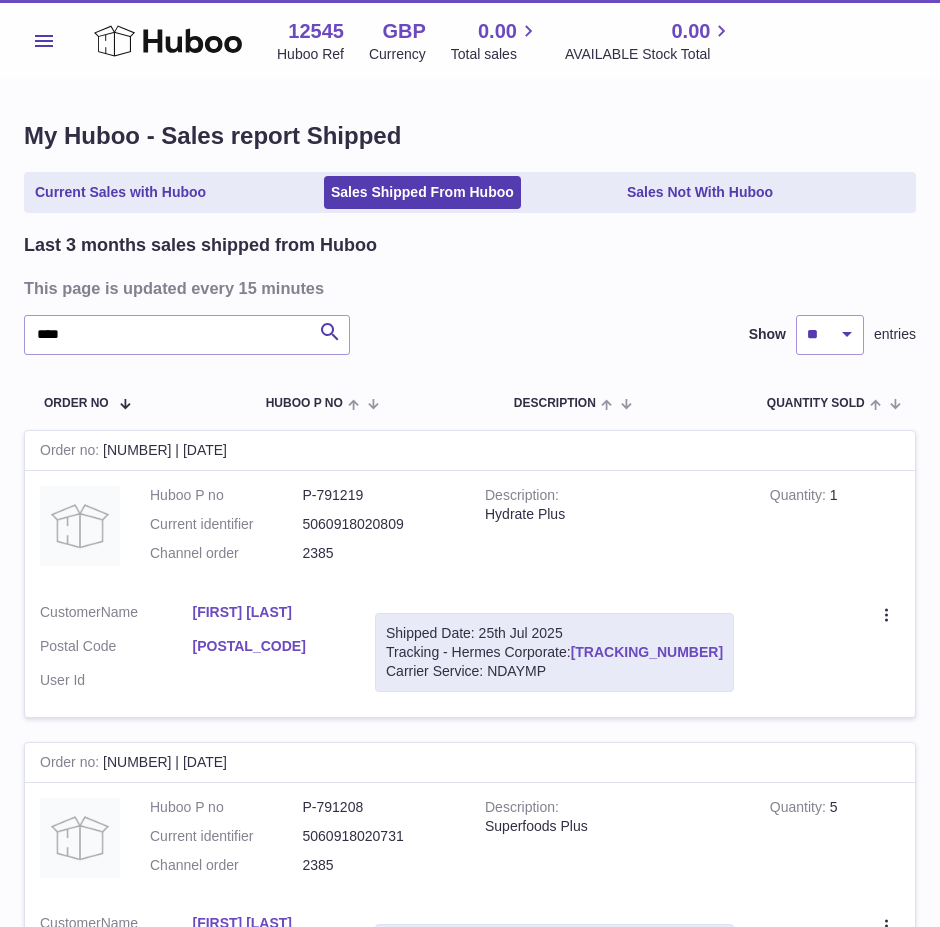 drag, startPoint x: 708, startPoint y: 656, endPoint x: 577, endPoint y: 650, distance: 131.13733 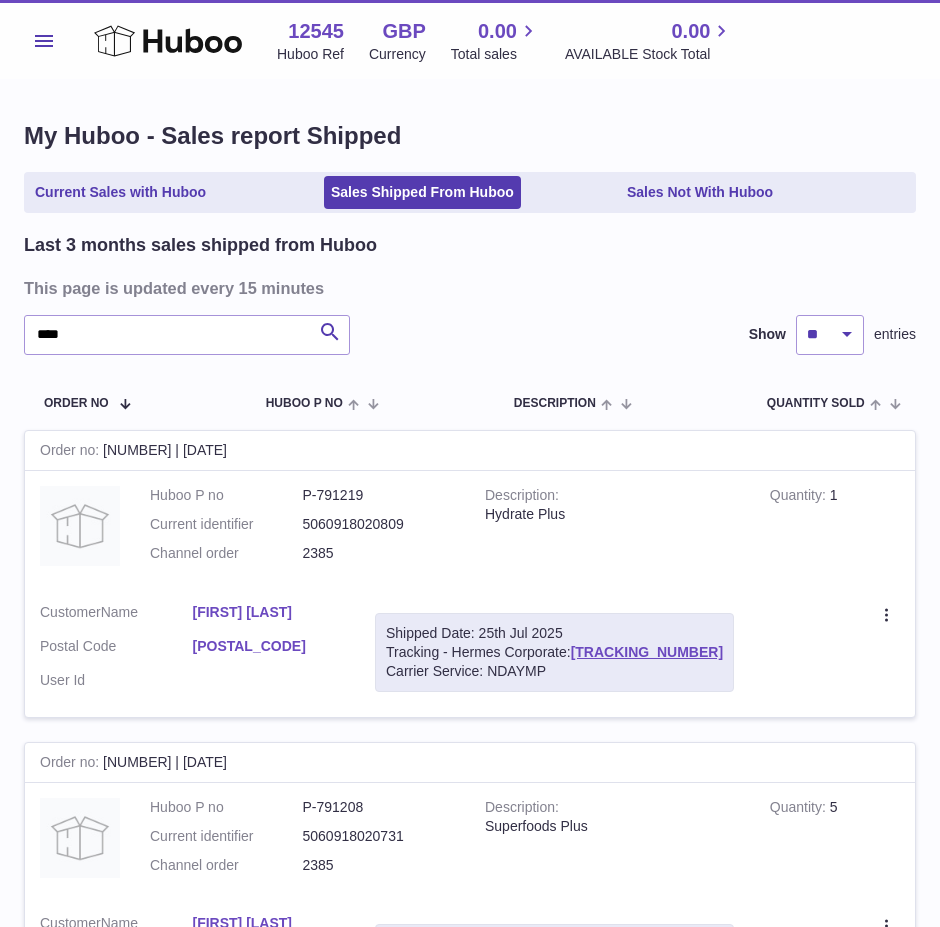 copy on "[TRACKING_NUMBER]" 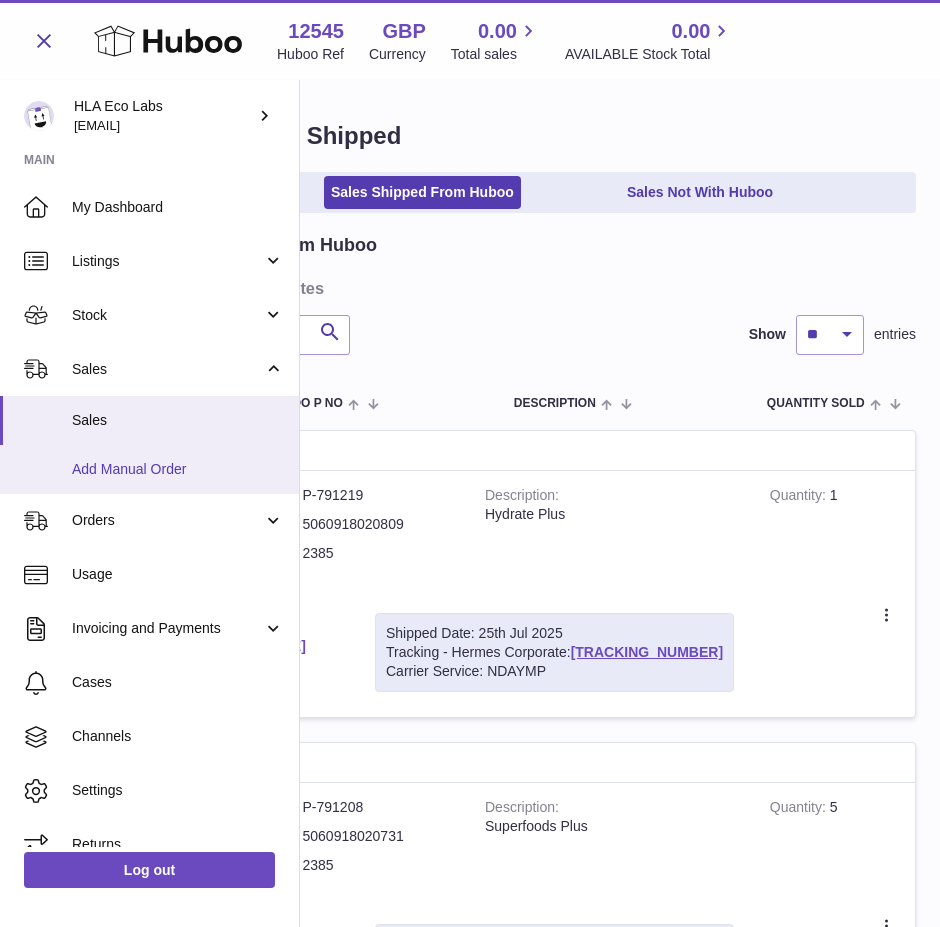 click on "Add Manual Order" at bounding box center [178, 469] 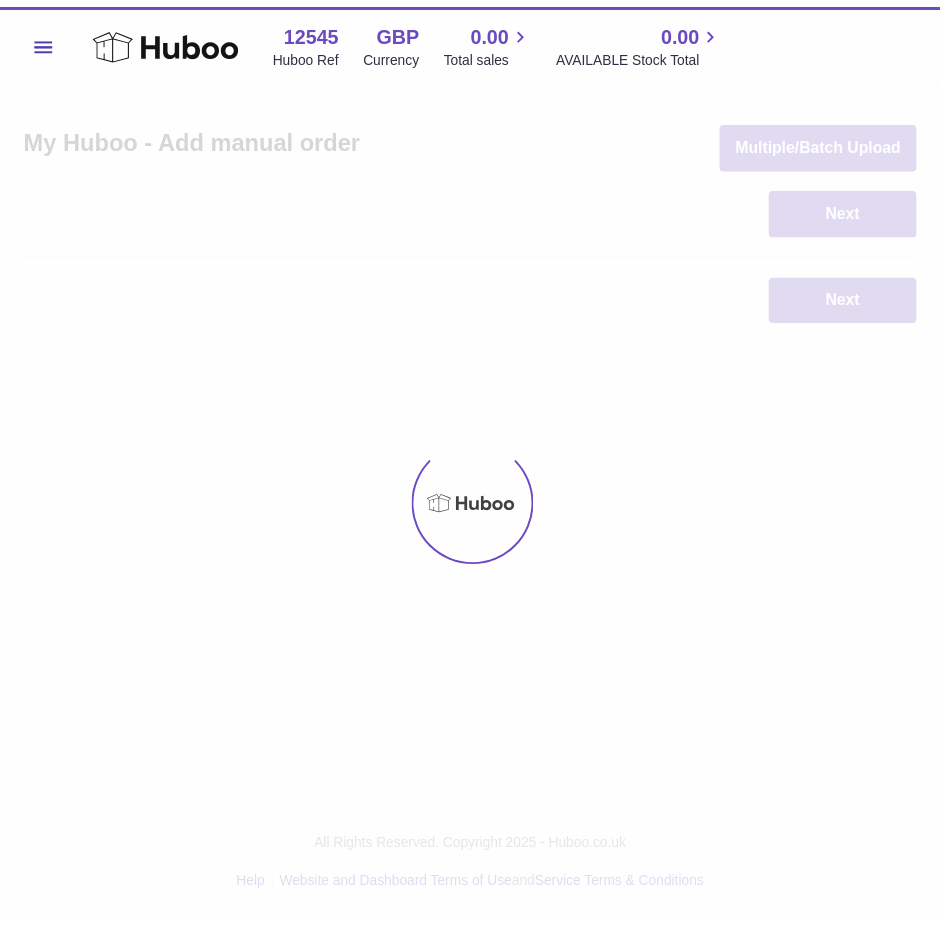 scroll, scrollTop: 0, scrollLeft: 0, axis: both 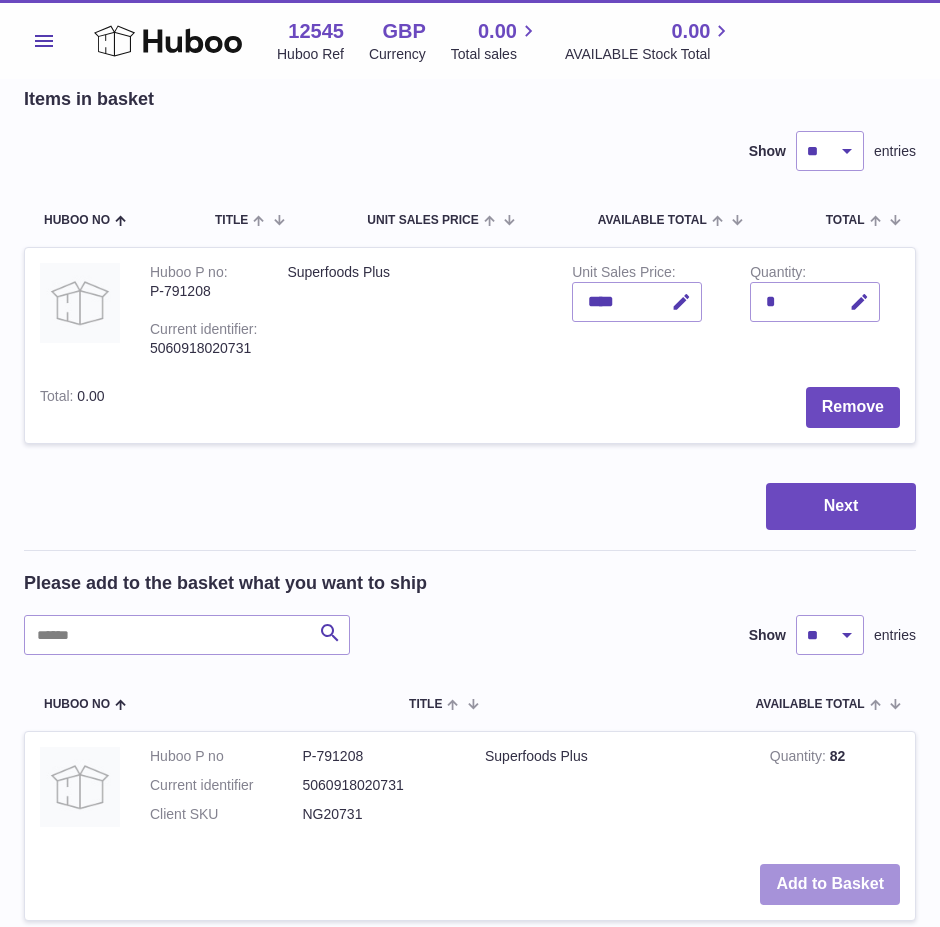 click on "Add to Basket" at bounding box center [830, 884] 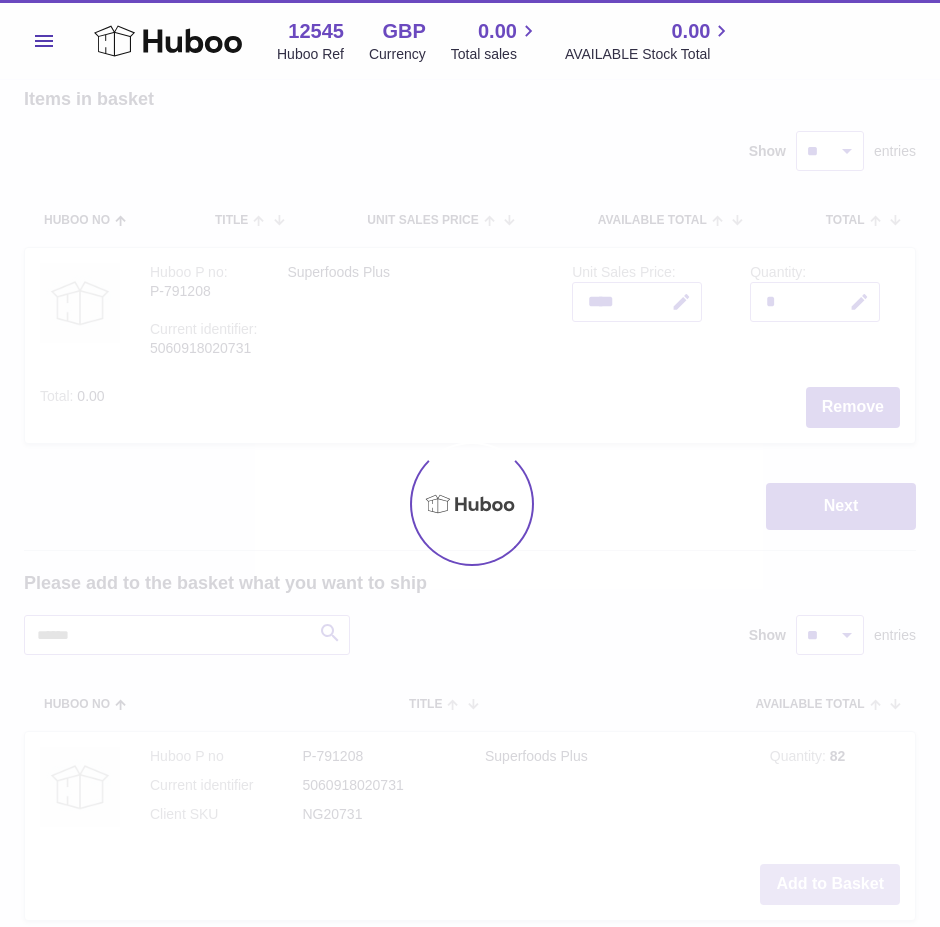 type on "*" 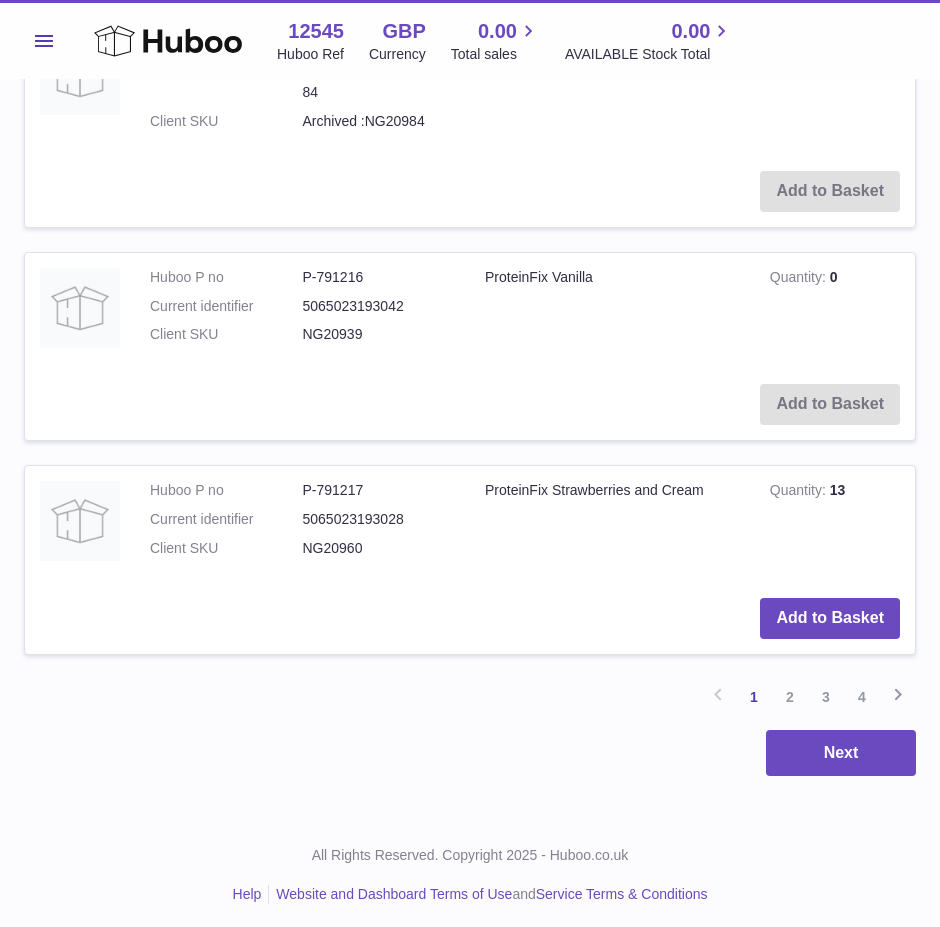 scroll, scrollTop: 2332, scrollLeft: 0, axis: vertical 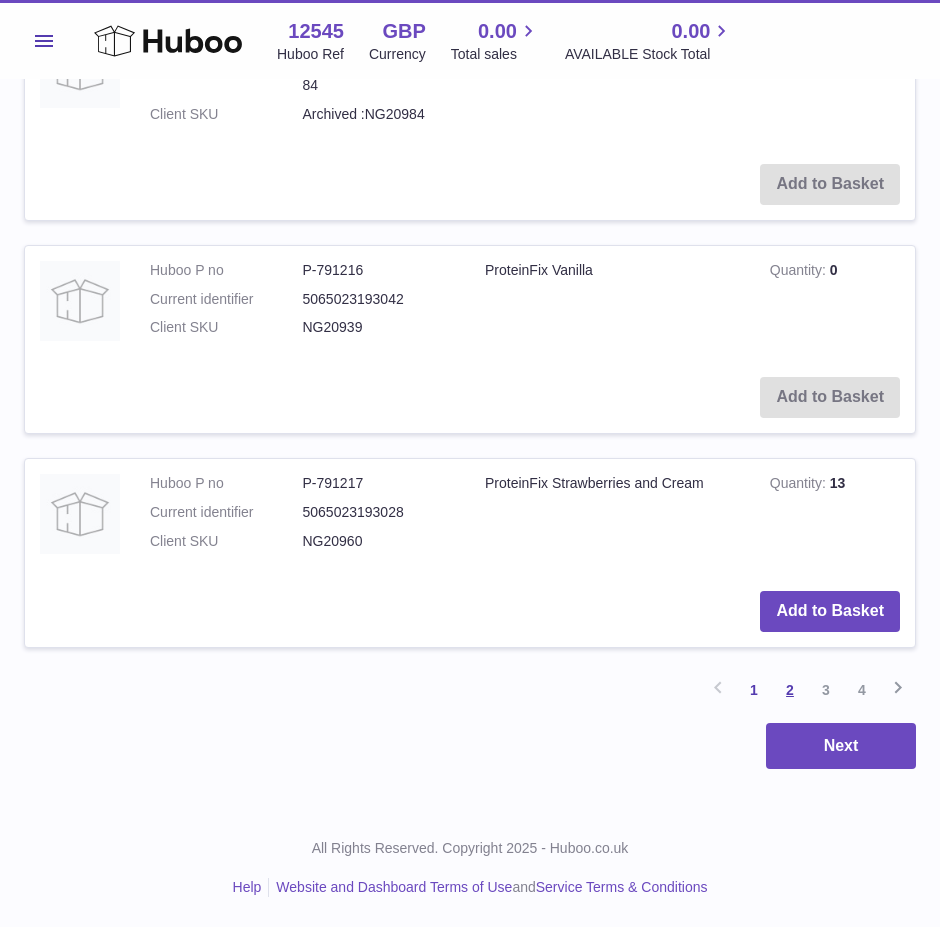 click on "2" at bounding box center [790, 690] 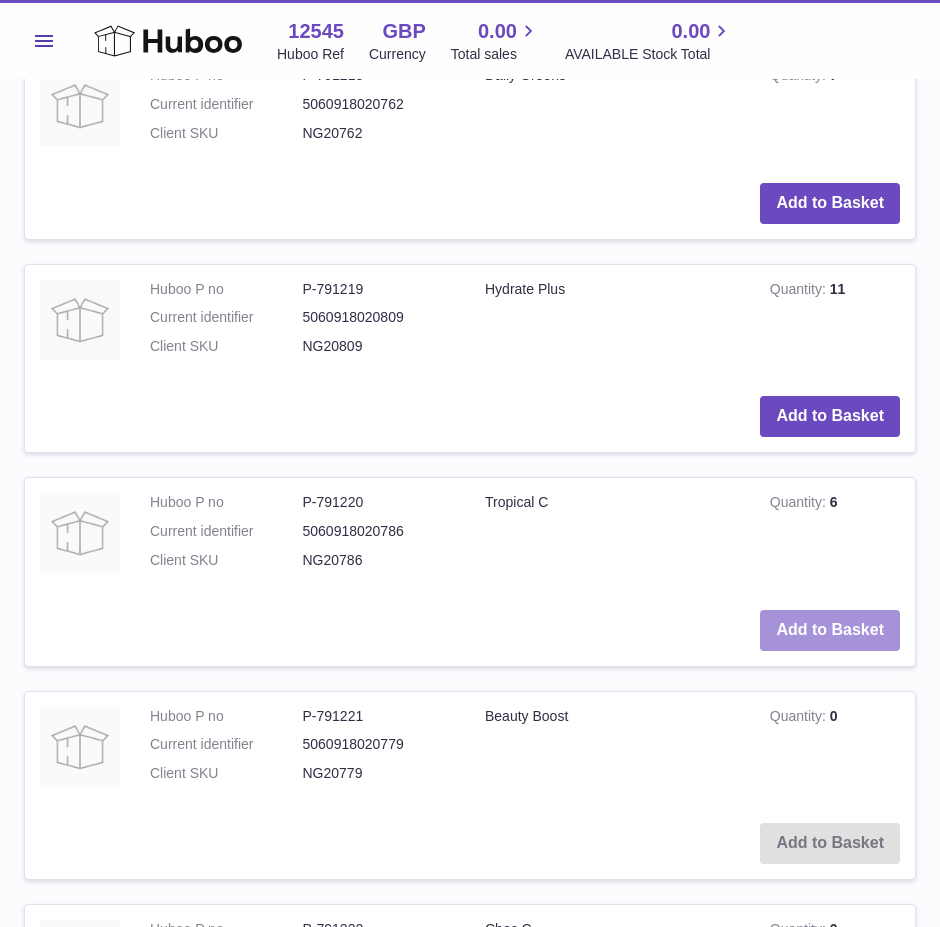 scroll, scrollTop: 780, scrollLeft: 0, axis: vertical 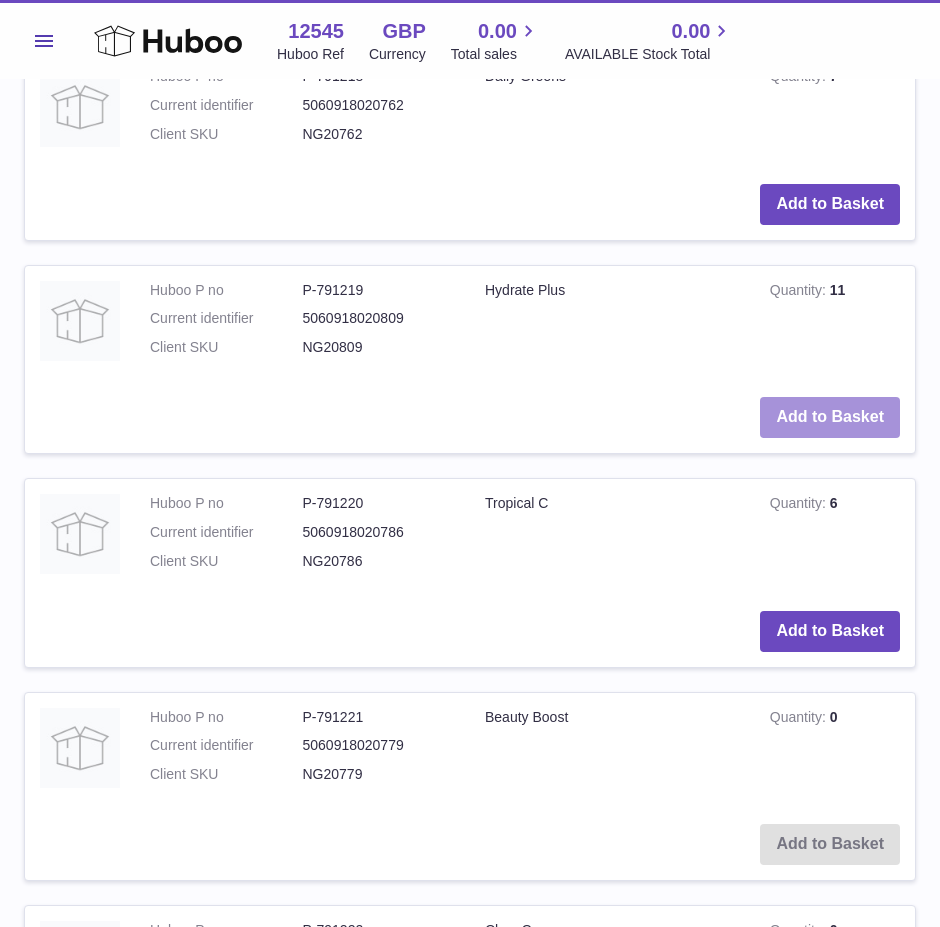 drag, startPoint x: 801, startPoint y: 406, endPoint x: 815, endPoint y: 422, distance: 21.260292 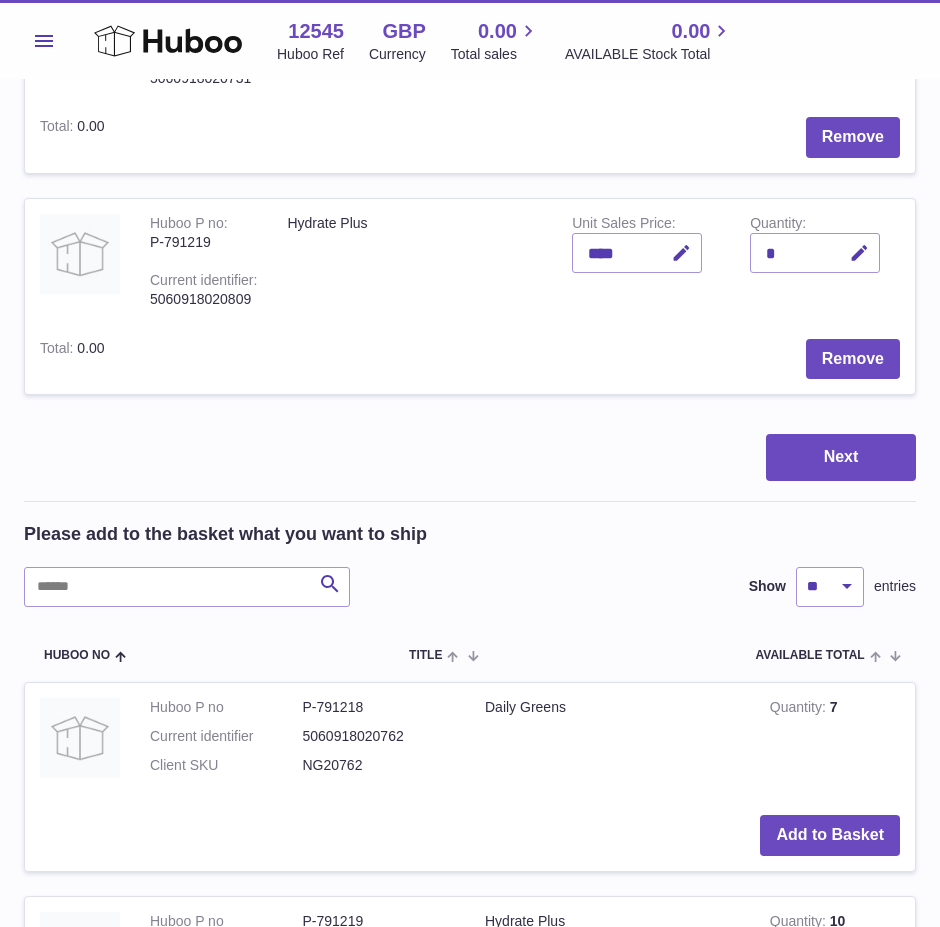 scroll, scrollTop: 102, scrollLeft: 0, axis: vertical 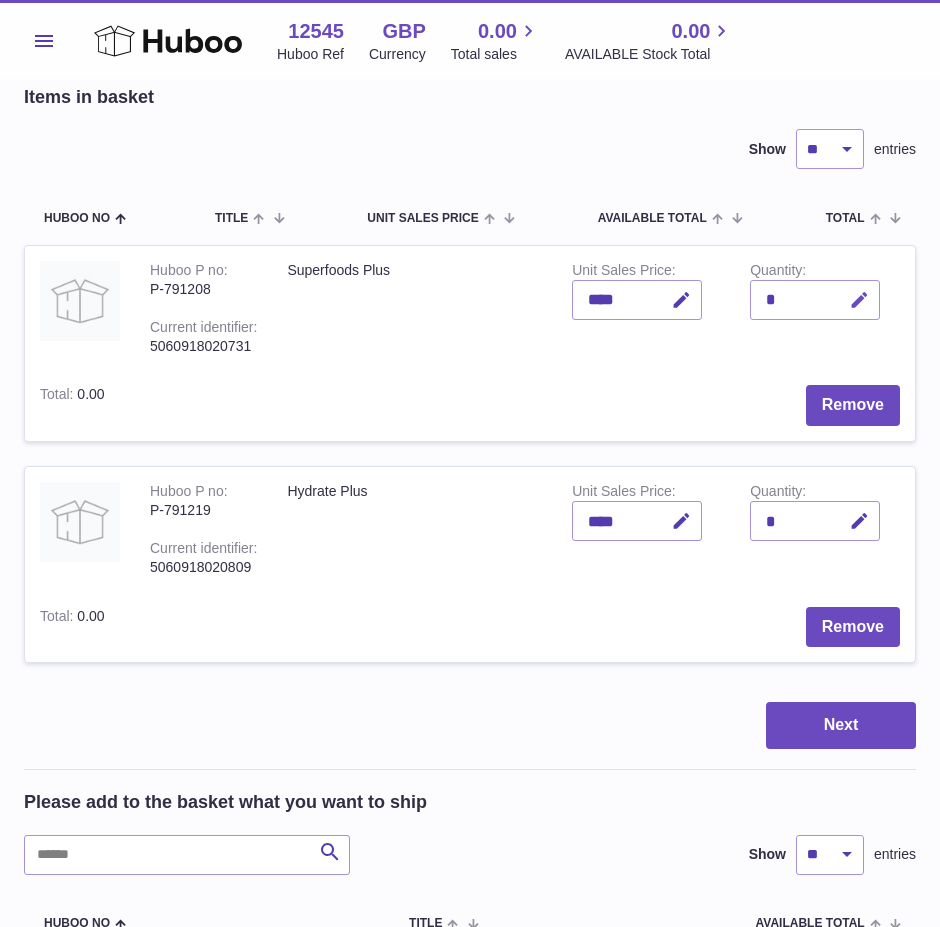 click at bounding box center [859, 300] 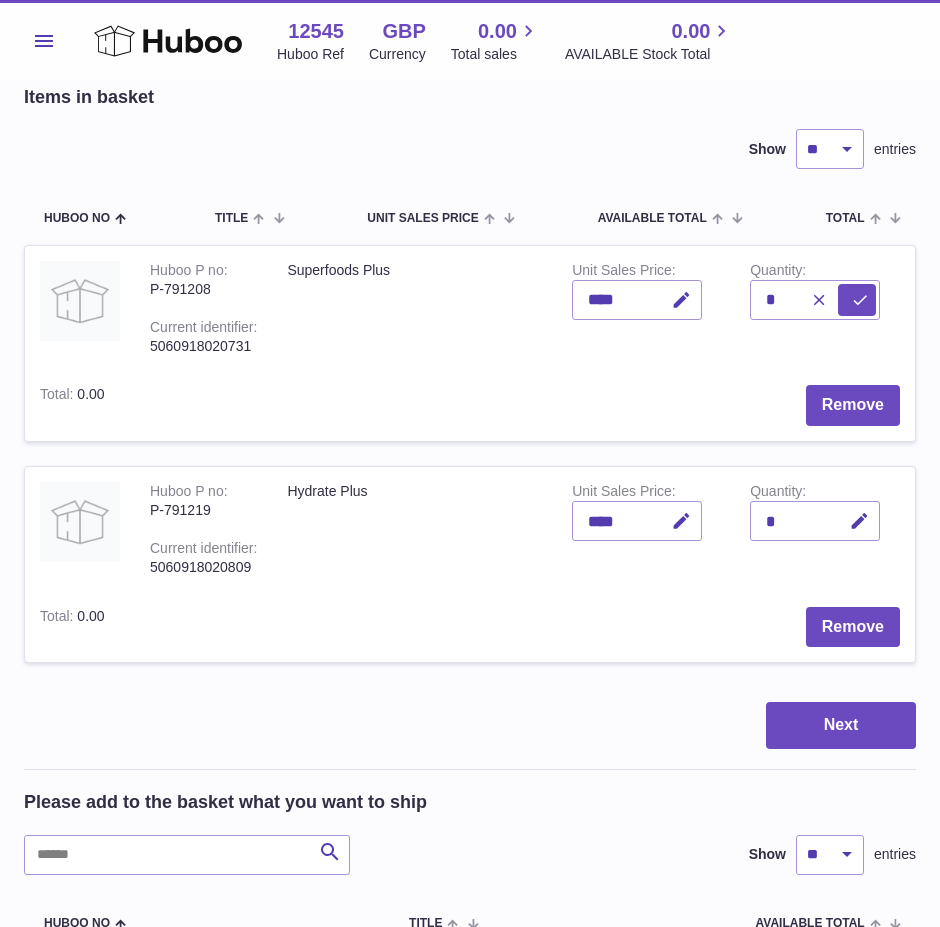 click on "Items in basket
Show
** ** ** ***
entries
Huboo no       Title       Unit Sales Price       AVAILABLE Total       Total
Action
Huboo P no   P-791208   Current identifier   5060918020731
Superfoods Plus
Unit Sales Price
****
Quantity
*
Total   0.00
Remove
Huboo P no   P-791219   Current identifier   5060918020809
Hydrate Plus
Unit Sales Price
****
Quantity
*
Total   0.00
Remove
Next
Please add to the basket what you want to ship       Search     ** ** **" at bounding box center (470, 1653) 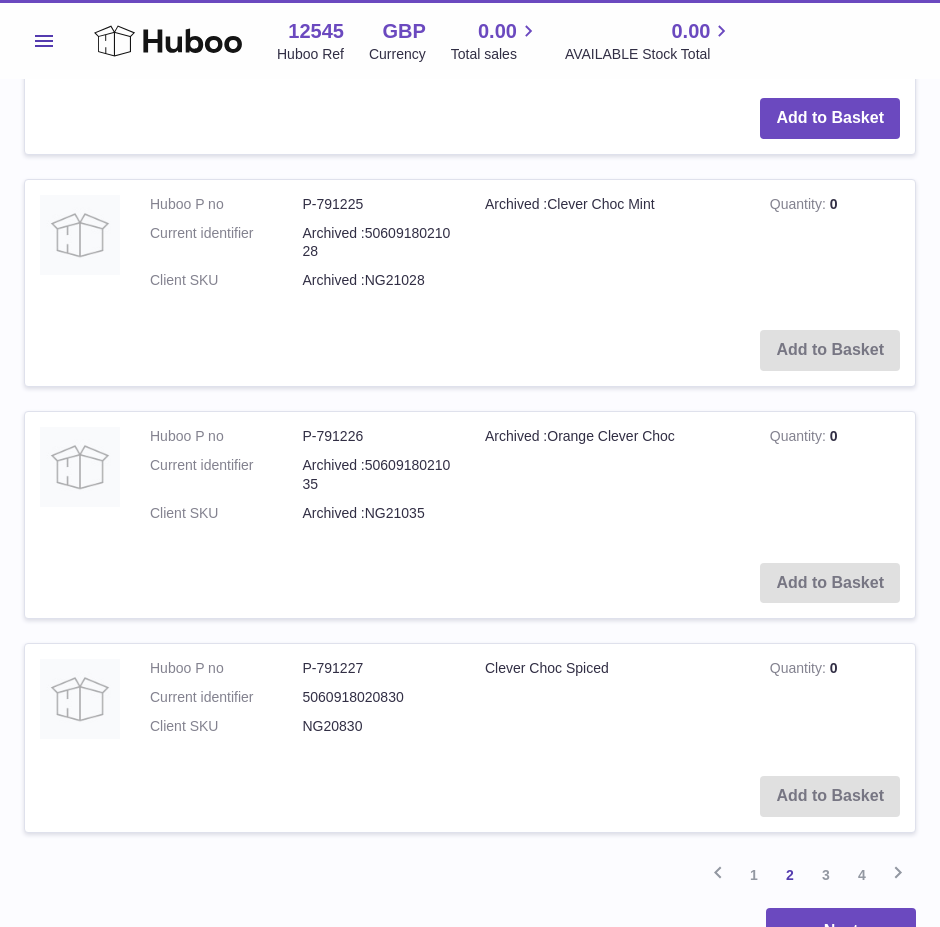 scroll, scrollTop: 2553, scrollLeft: 0, axis: vertical 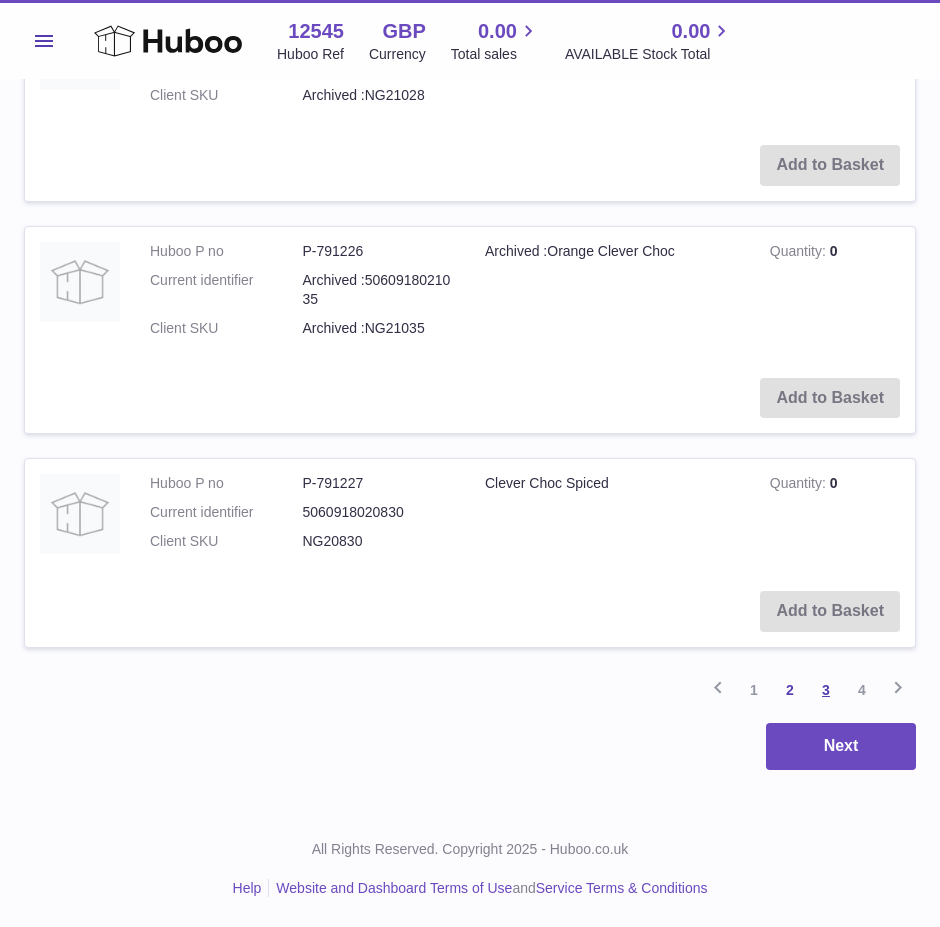 click on "3" at bounding box center [826, 690] 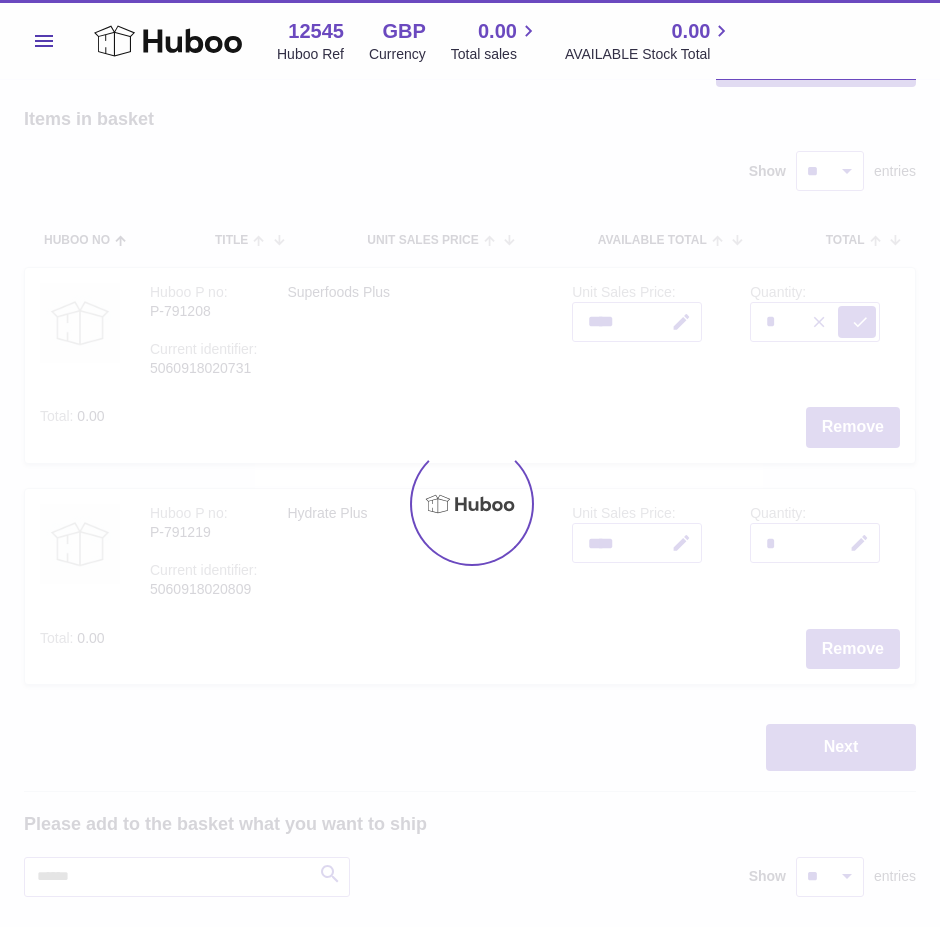 type on "*" 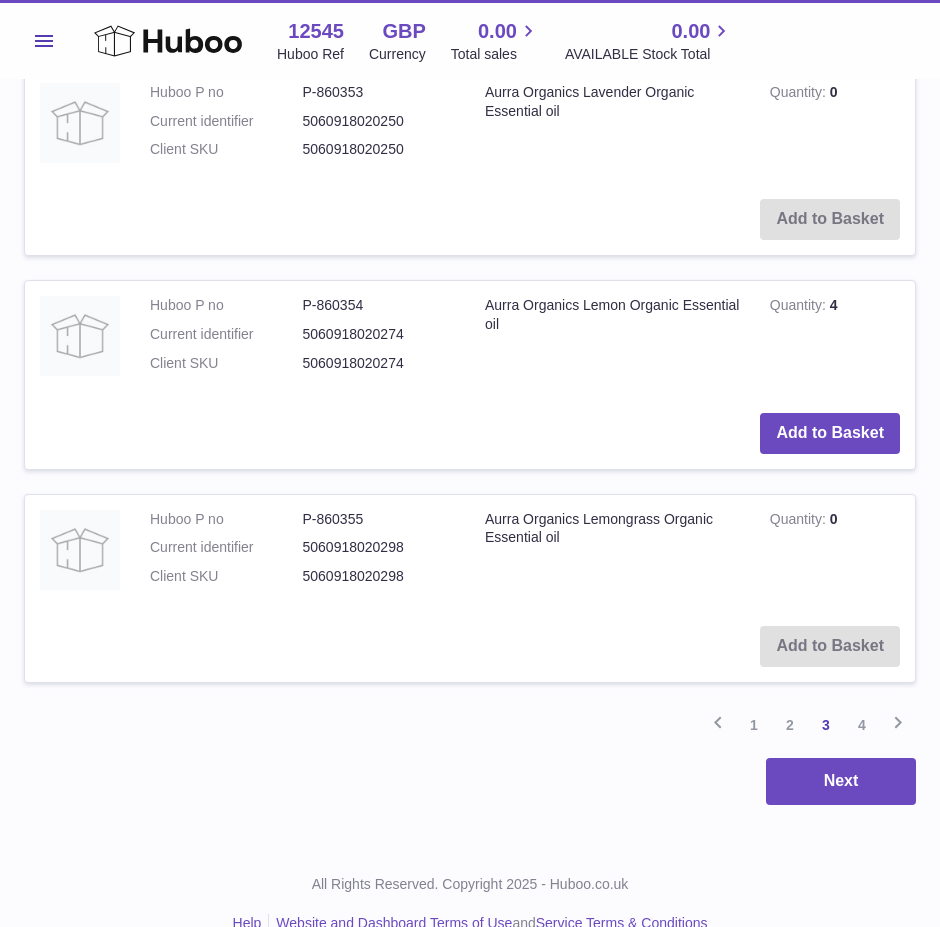 scroll, scrollTop: 2516, scrollLeft: 0, axis: vertical 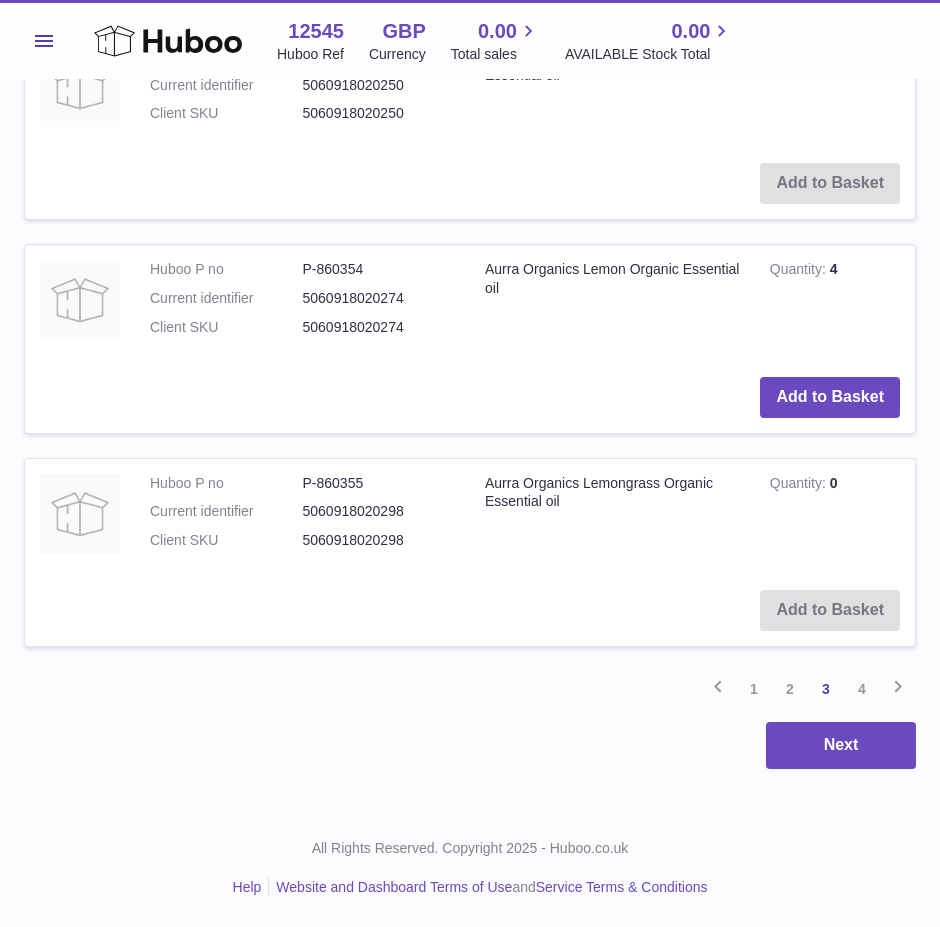 click on "4" at bounding box center (862, 689) 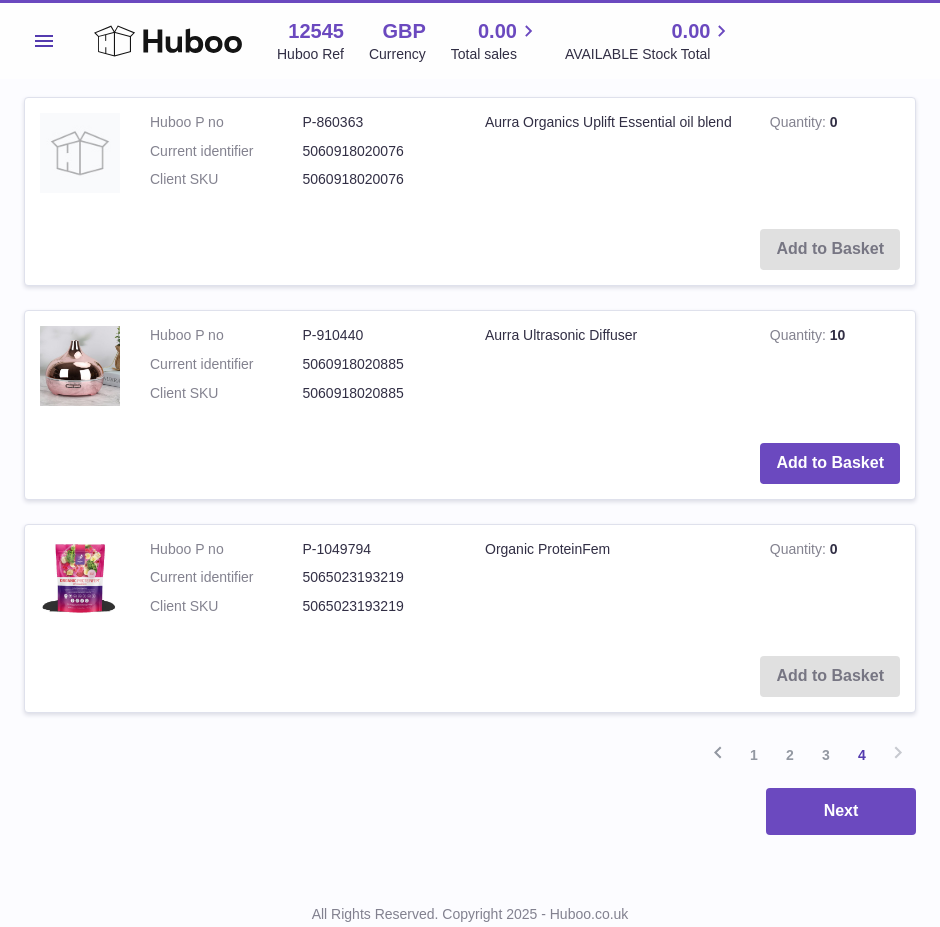 scroll, scrollTop: 2480, scrollLeft: 0, axis: vertical 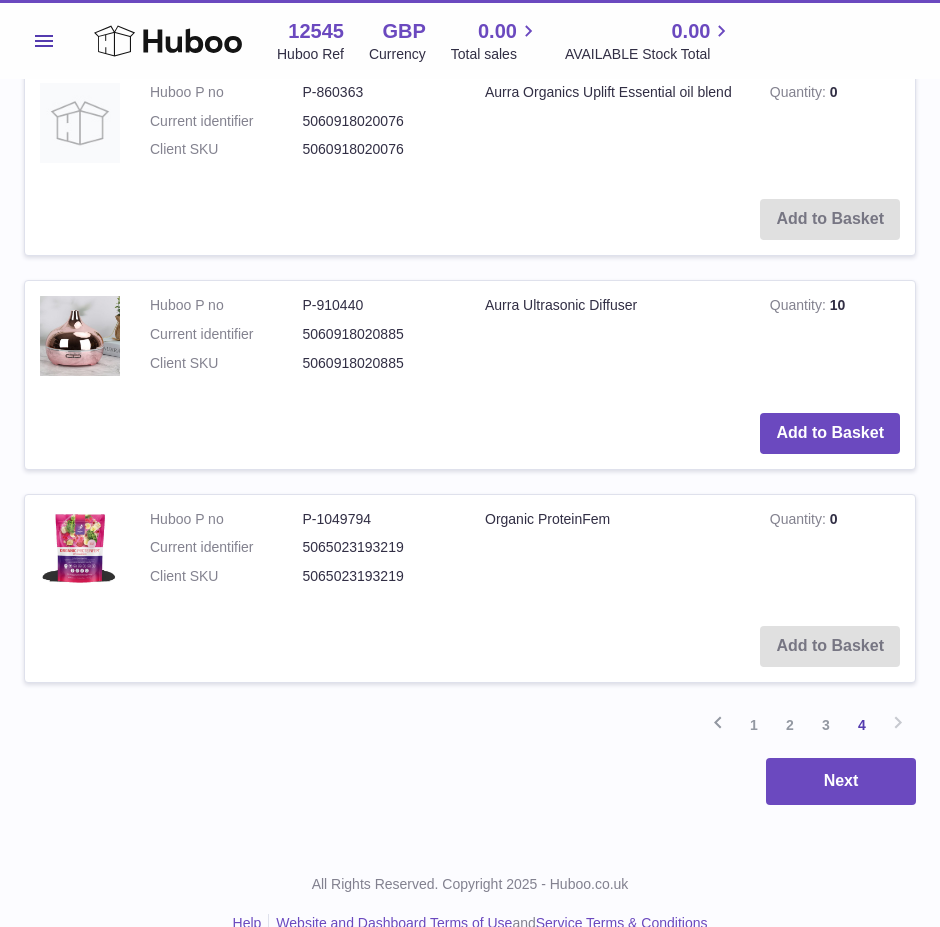 click on "3" at bounding box center (826, 725) 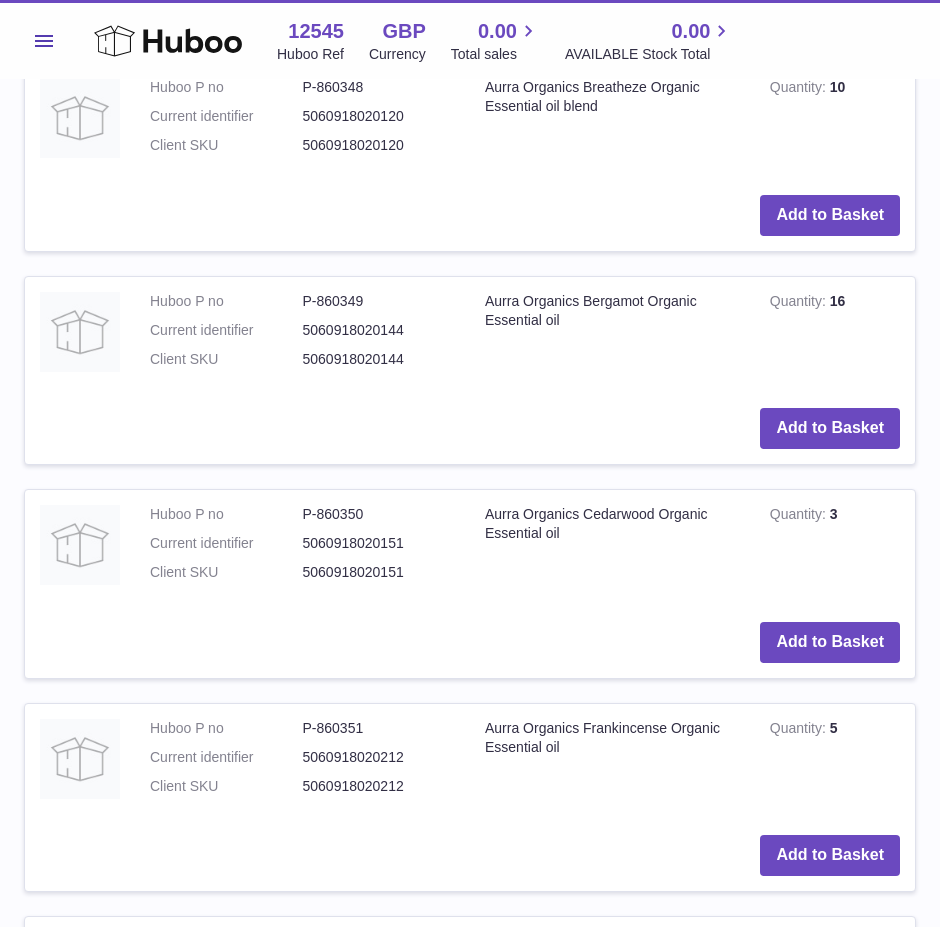 scroll, scrollTop: 1380, scrollLeft: 0, axis: vertical 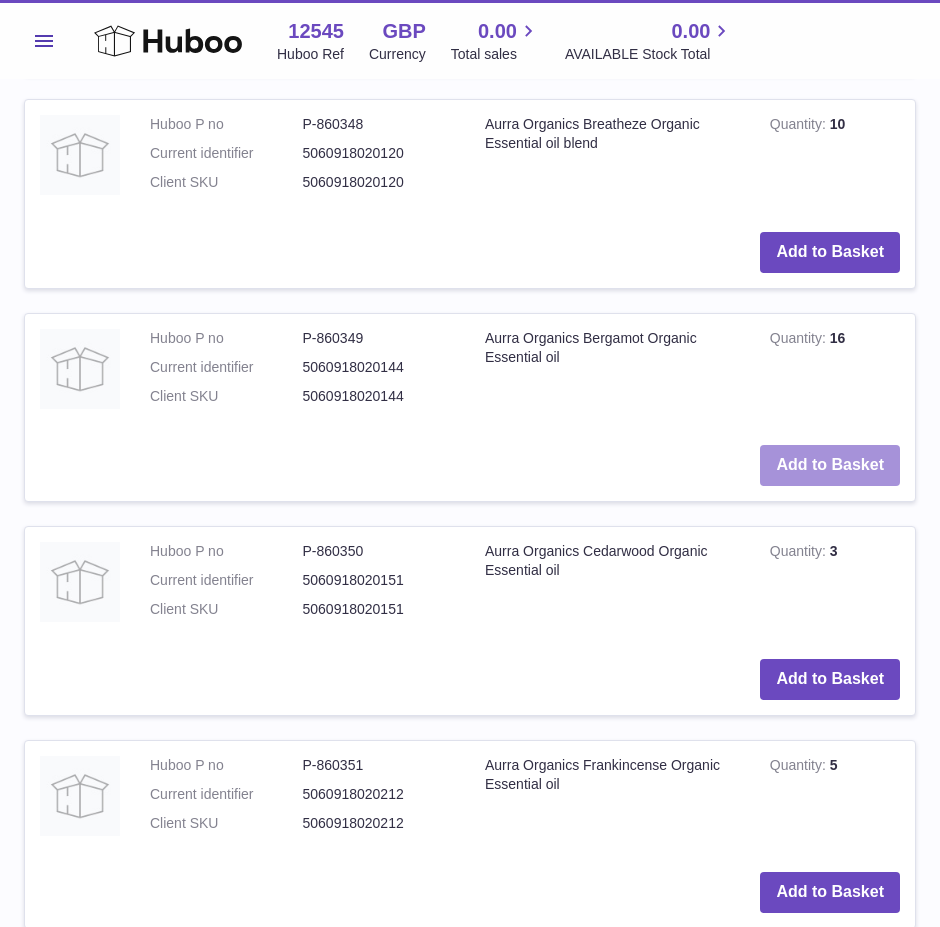 click on "Add to Basket" at bounding box center (830, 465) 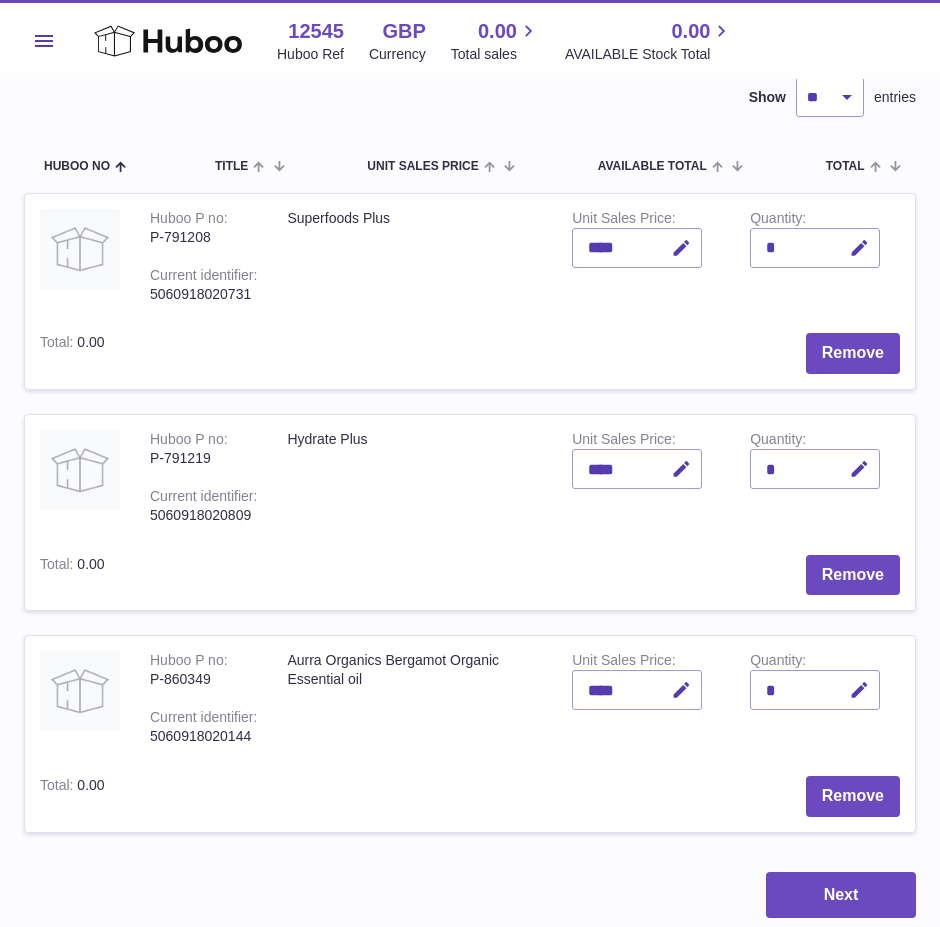 scroll, scrollTop: 200, scrollLeft: 0, axis: vertical 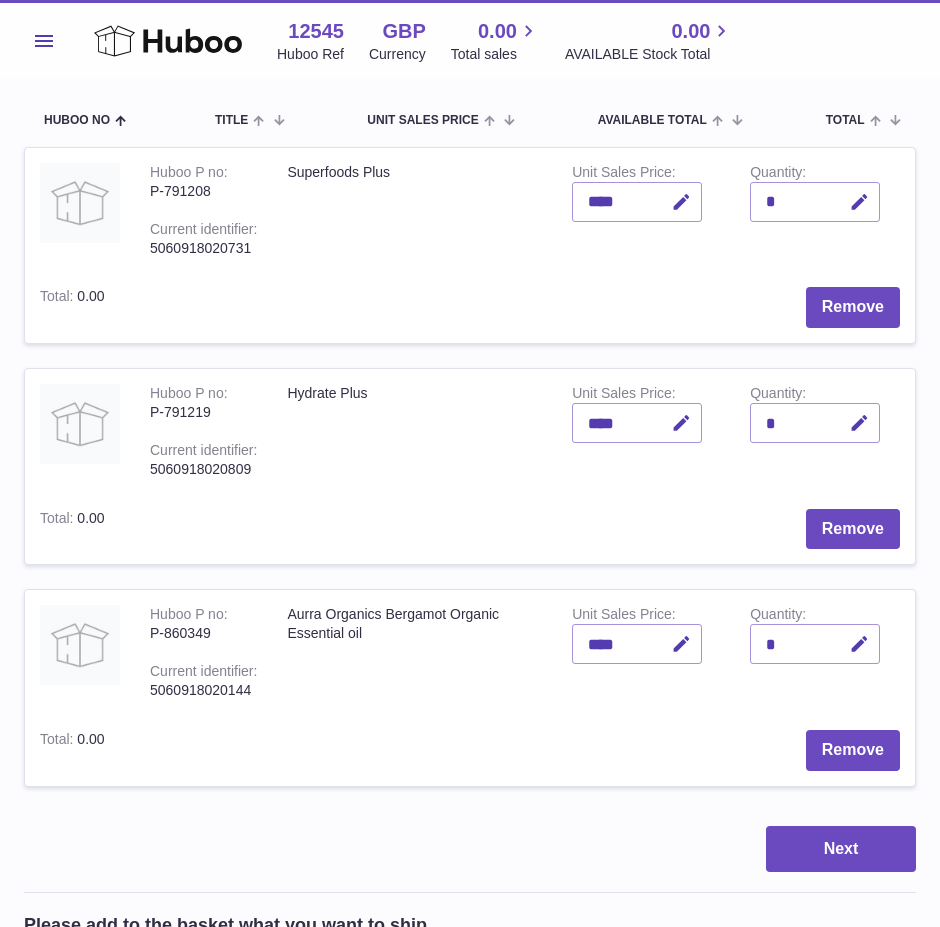 drag, startPoint x: 406, startPoint y: 642, endPoint x: 389, endPoint y: 607, distance: 38.910152 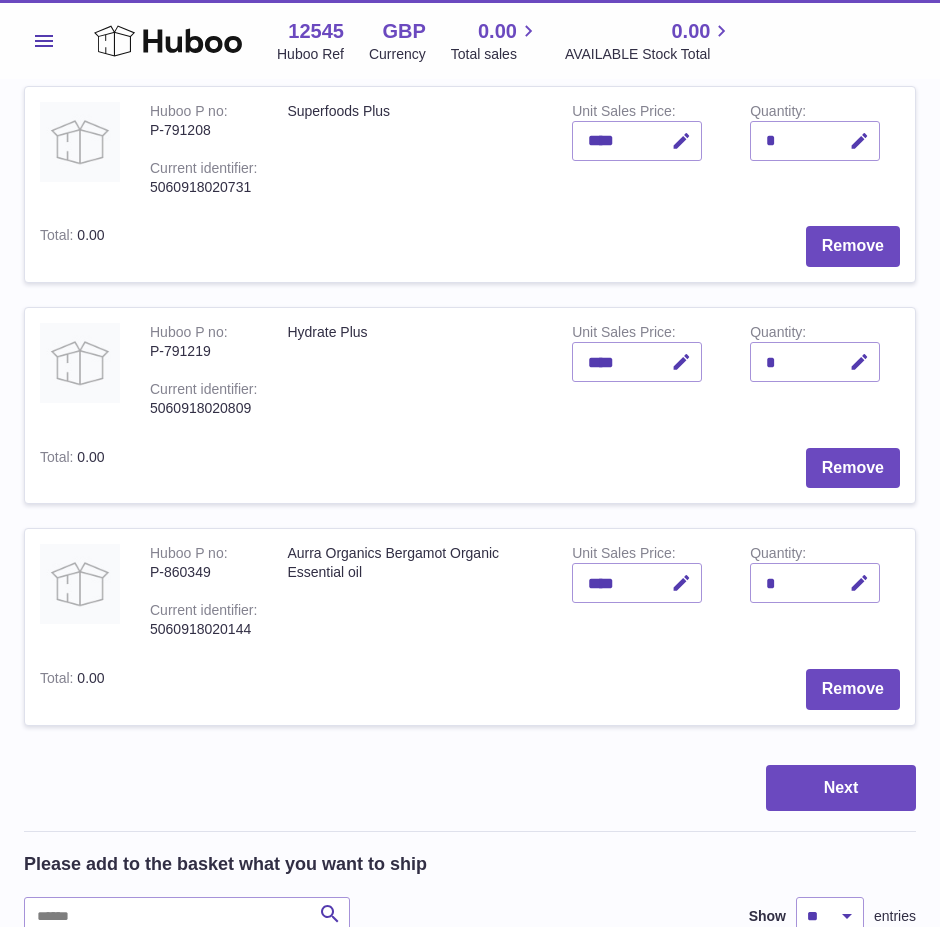 scroll, scrollTop: 200, scrollLeft: 0, axis: vertical 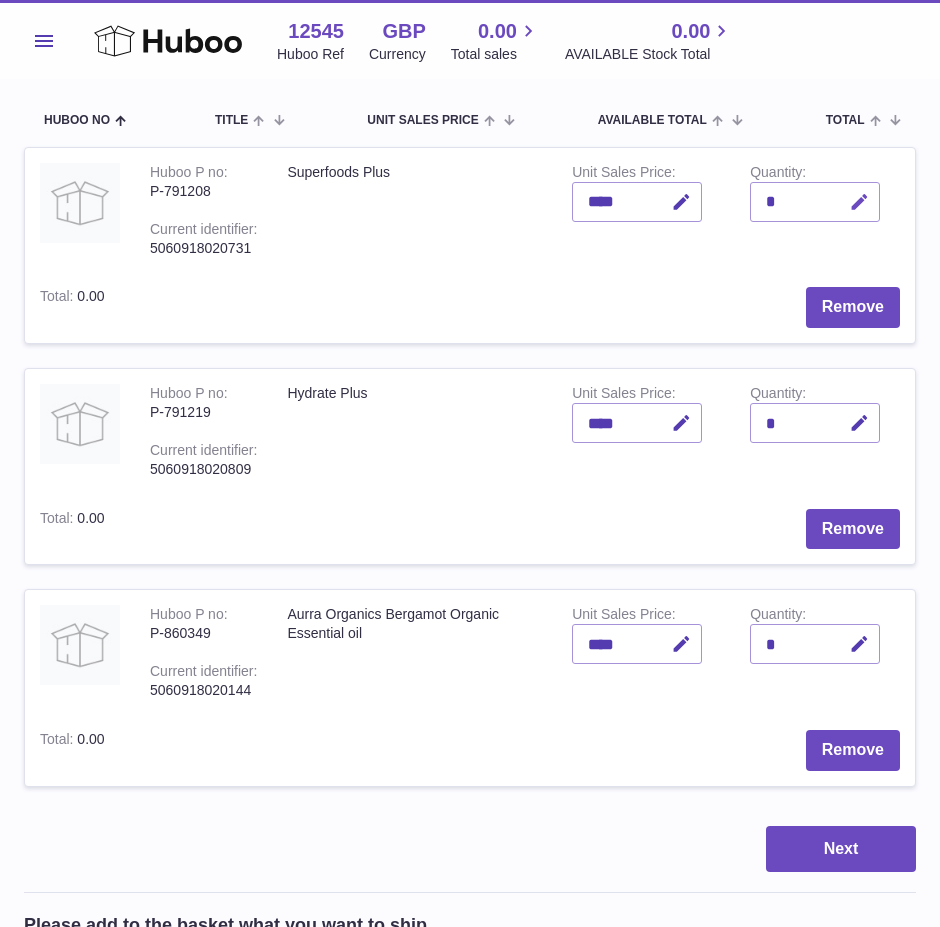click at bounding box center [859, 202] 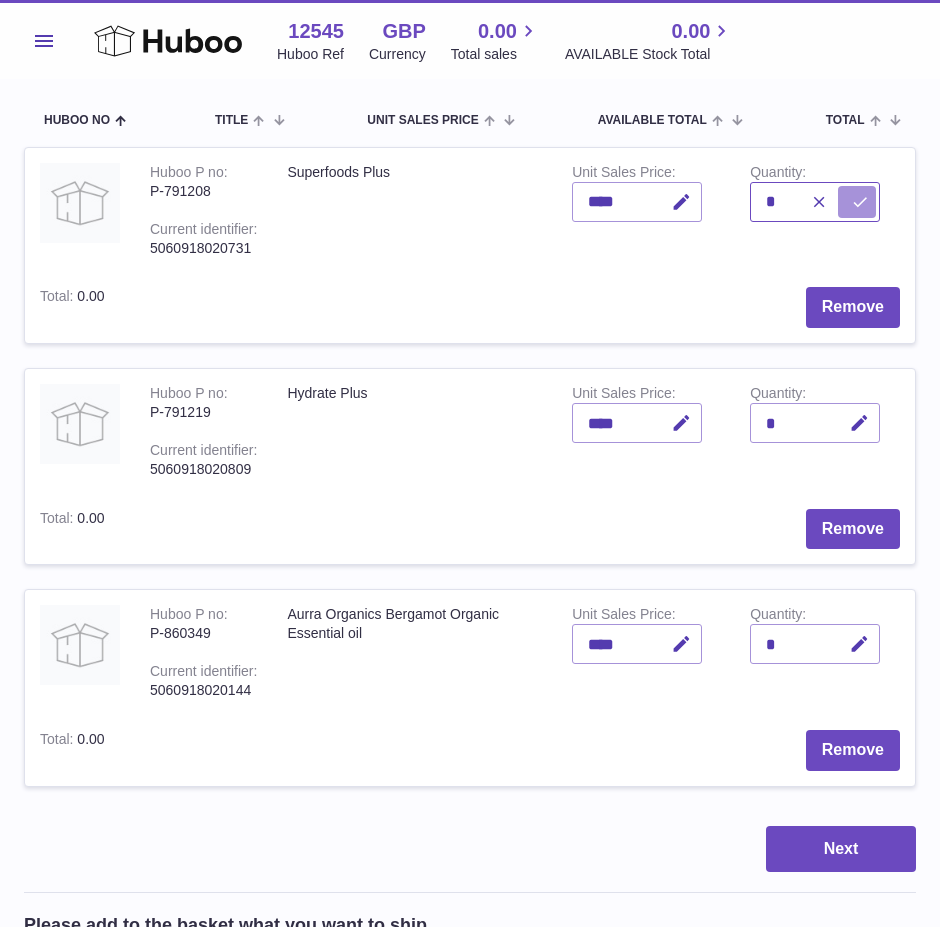 type on "*" 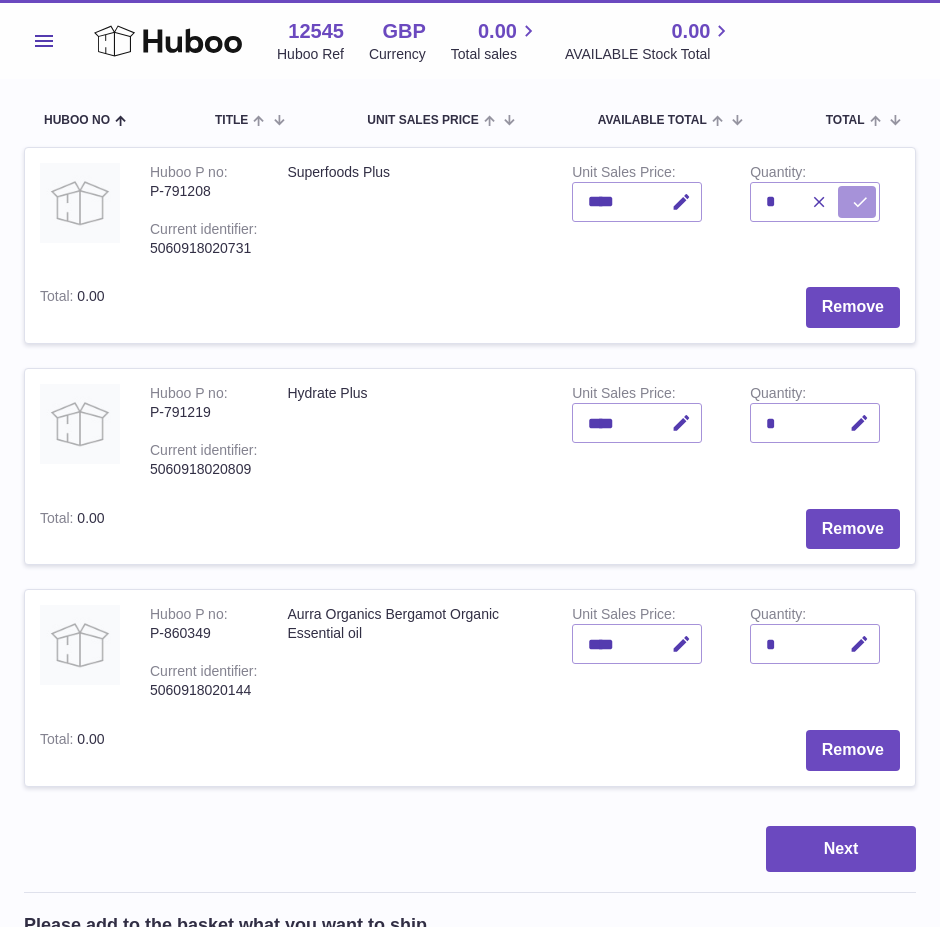 click at bounding box center (860, 202) 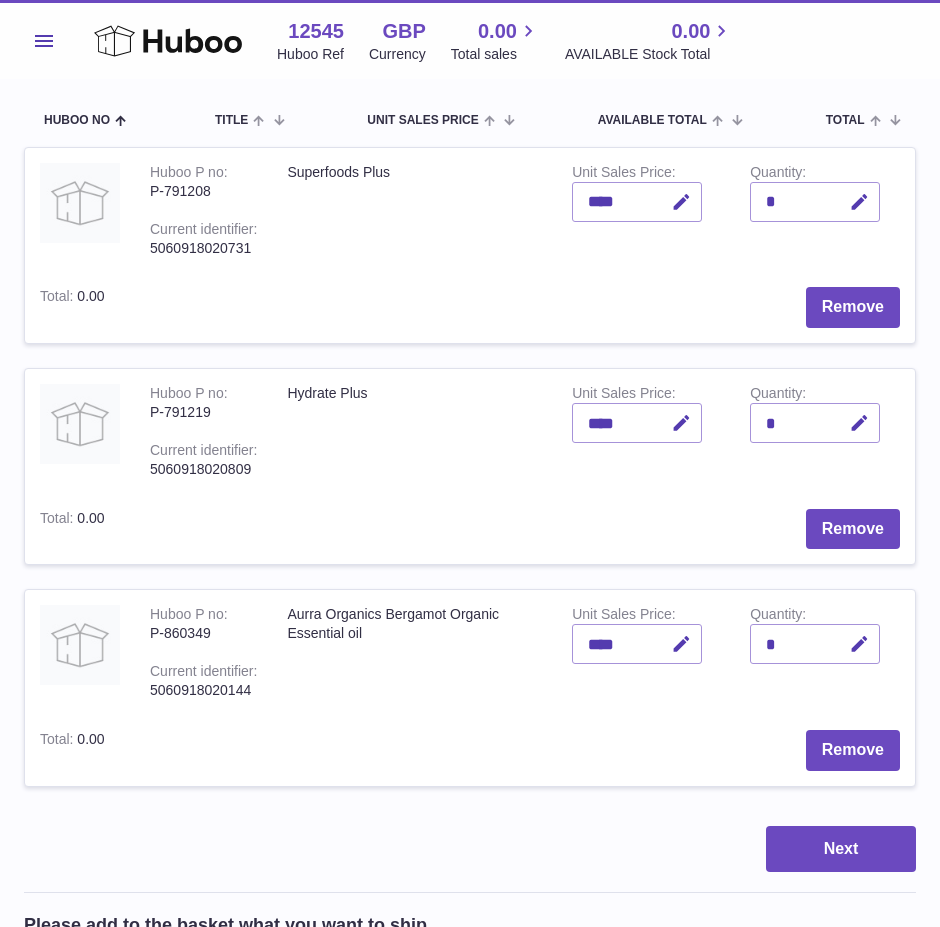 click on "Hydrate Plus" at bounding box center (414, 431) 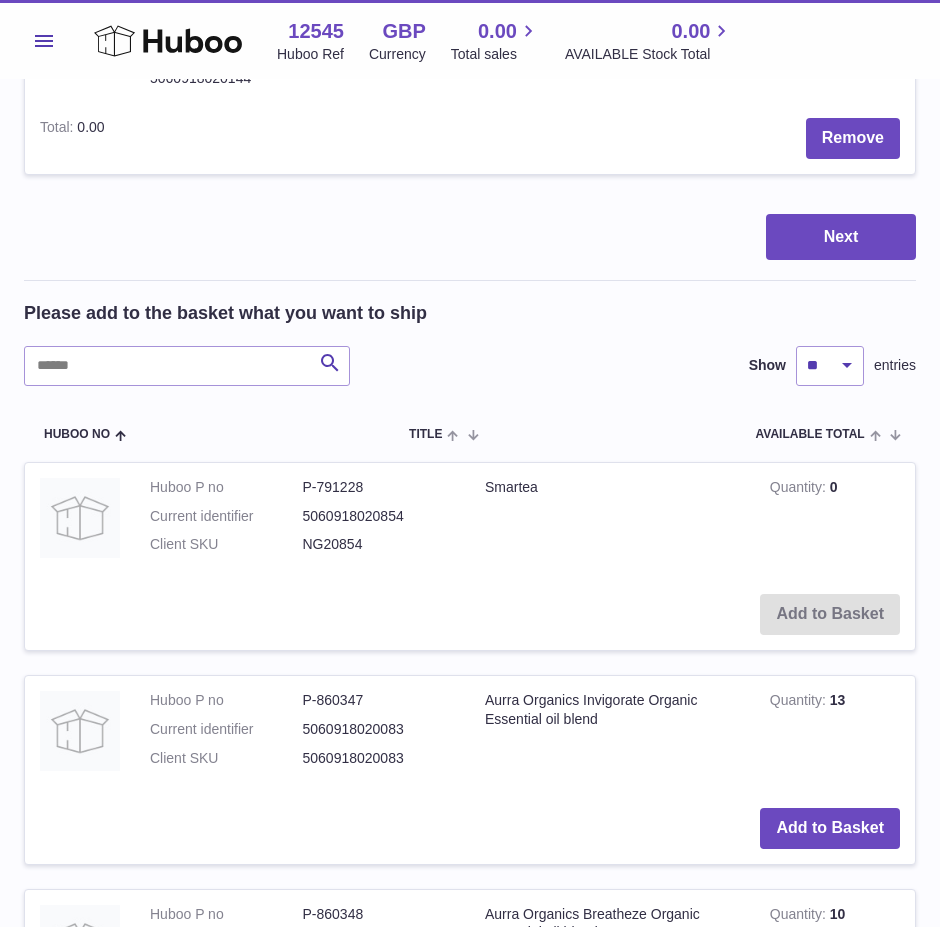 scroll, scrollTop: 600, scrollLeft: 0, axis: vertical 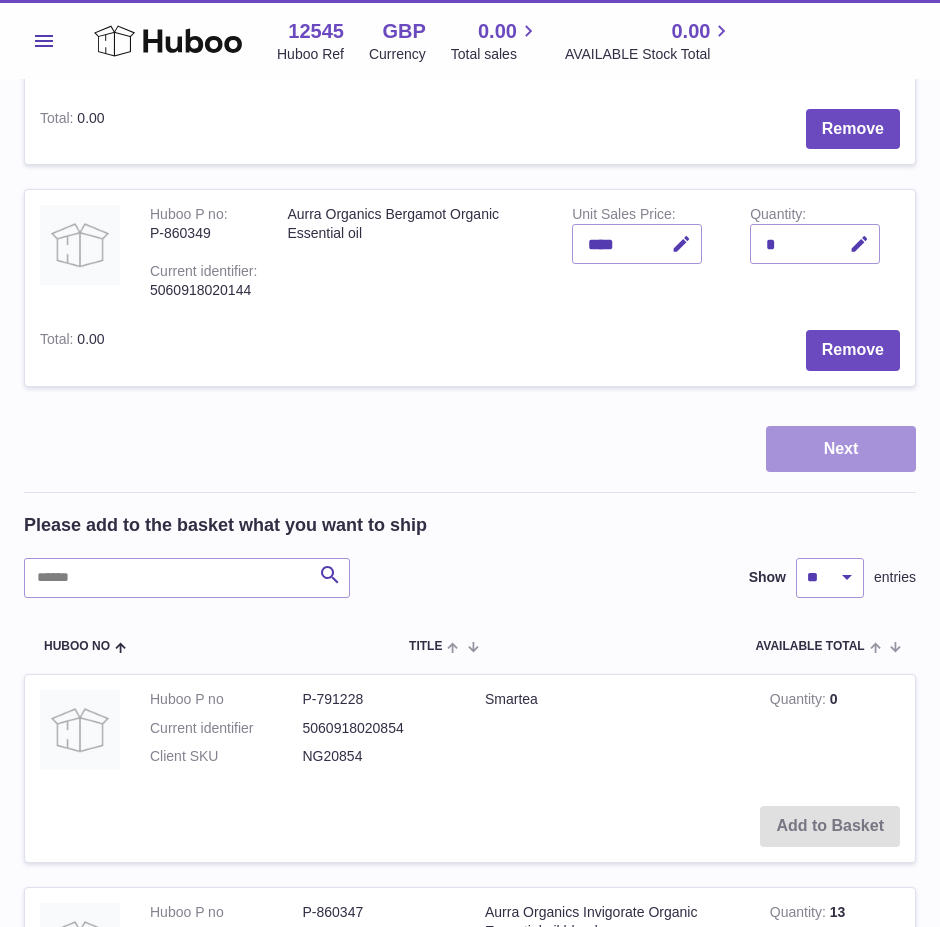 click on "Next" at bounding box center (841, 449) 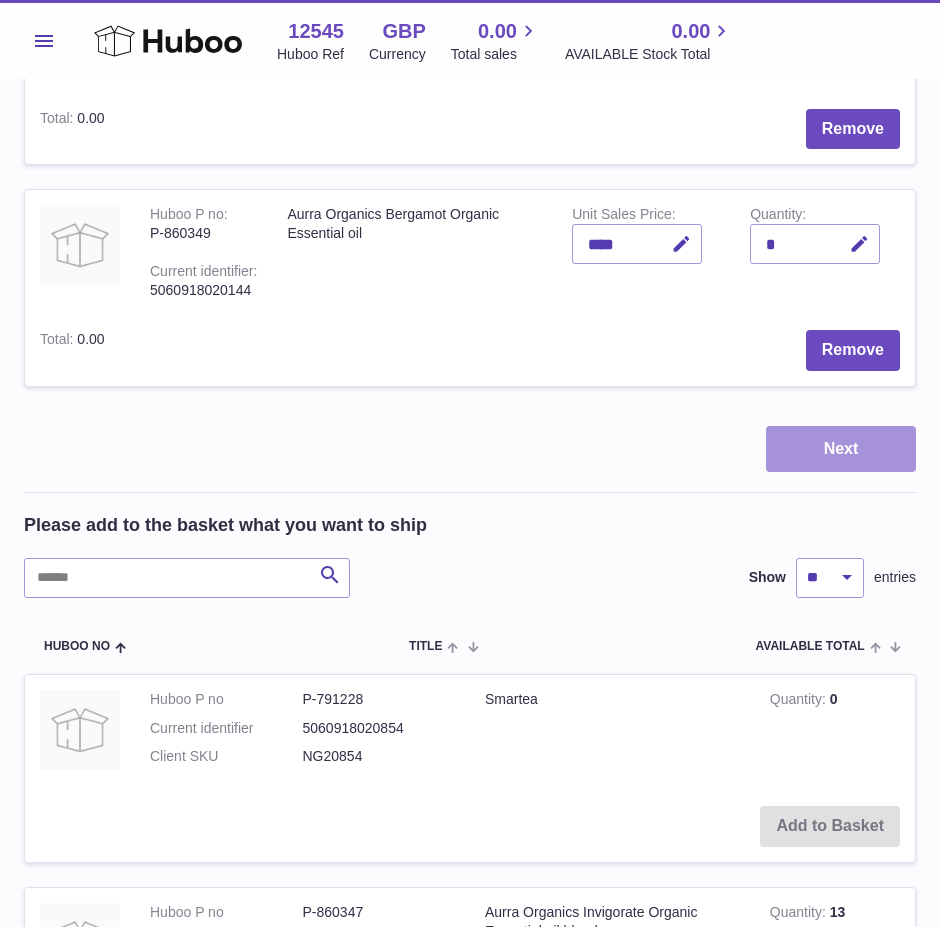scroll, scrollTop: 0, scrollLeft: 0, axis: both 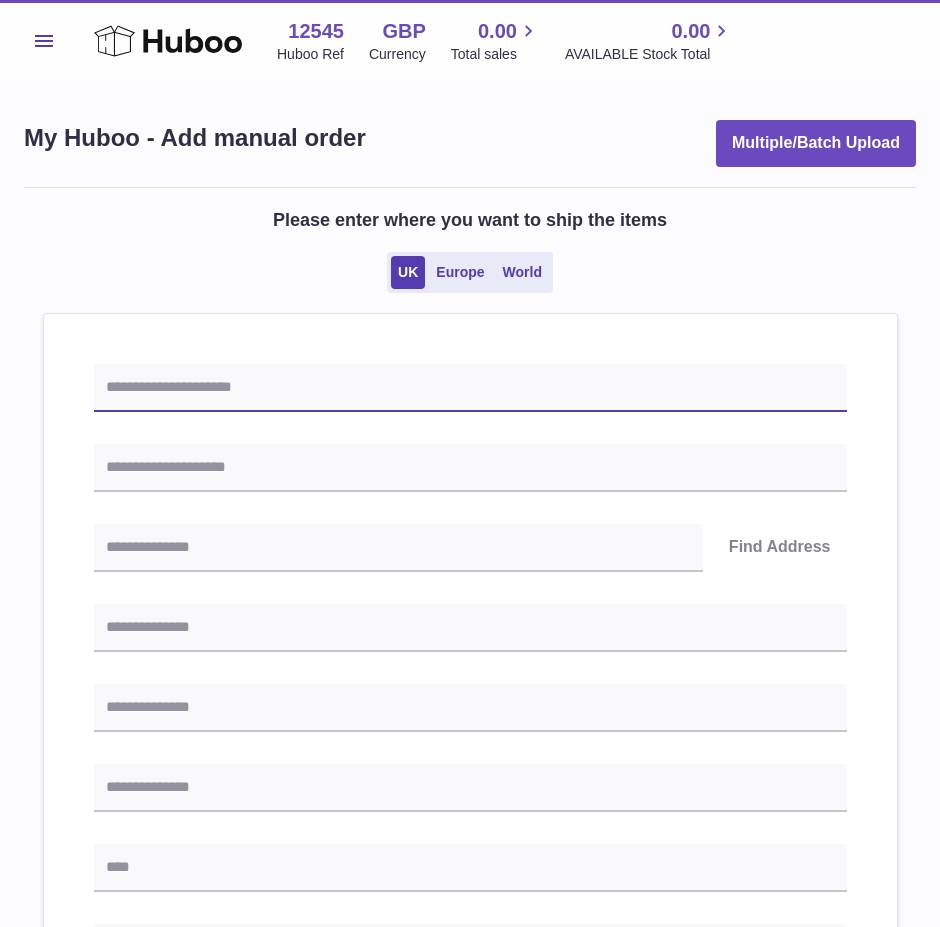 click at bounding box center (470, 388) 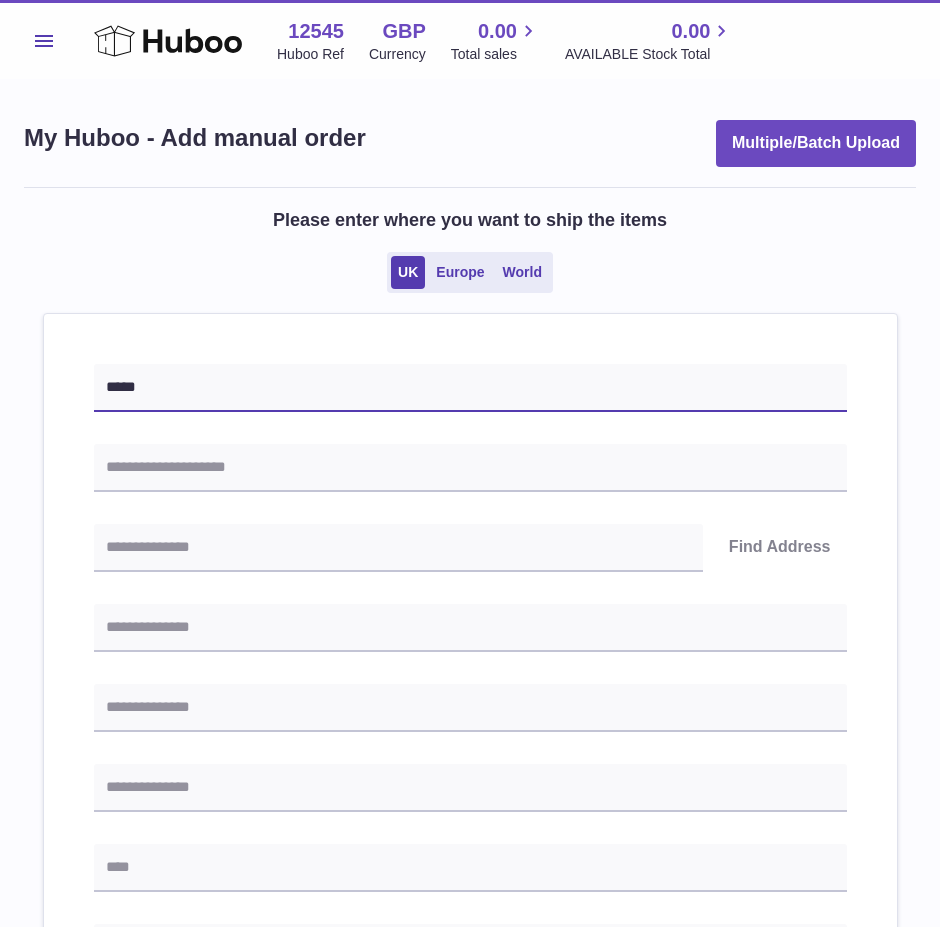 type on "*****" 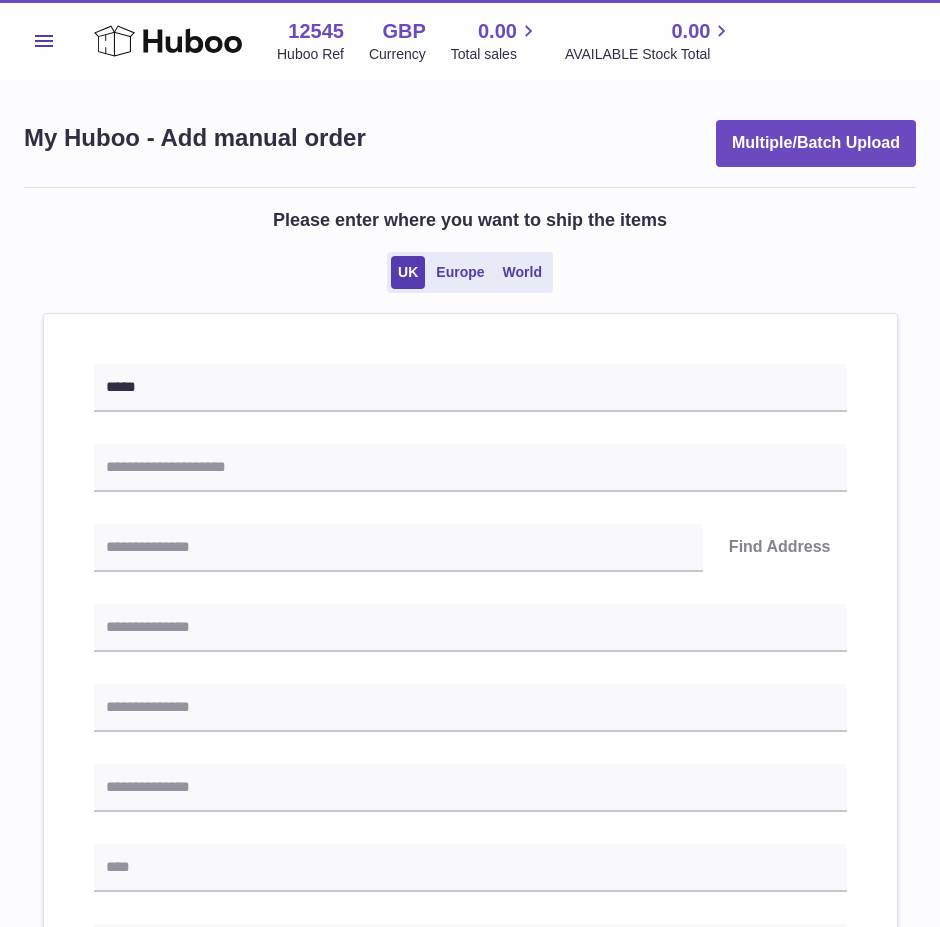click on "*****
Find Address
Please enter how you want to ship             Loading...
You require an order to be fulfilled which is going directly to another business or retailer rather than directly to a consumer. Please ensure you have contacted our customer service department for further information relating to any associated costs and (order completion) timescales, before proceeding.
Optional extra fields             Loading...       This will appear on the packing slip. e.g. 'Please contact us through Amazon'
B2C
Loading...
Back" at bounding box center (470, 945) 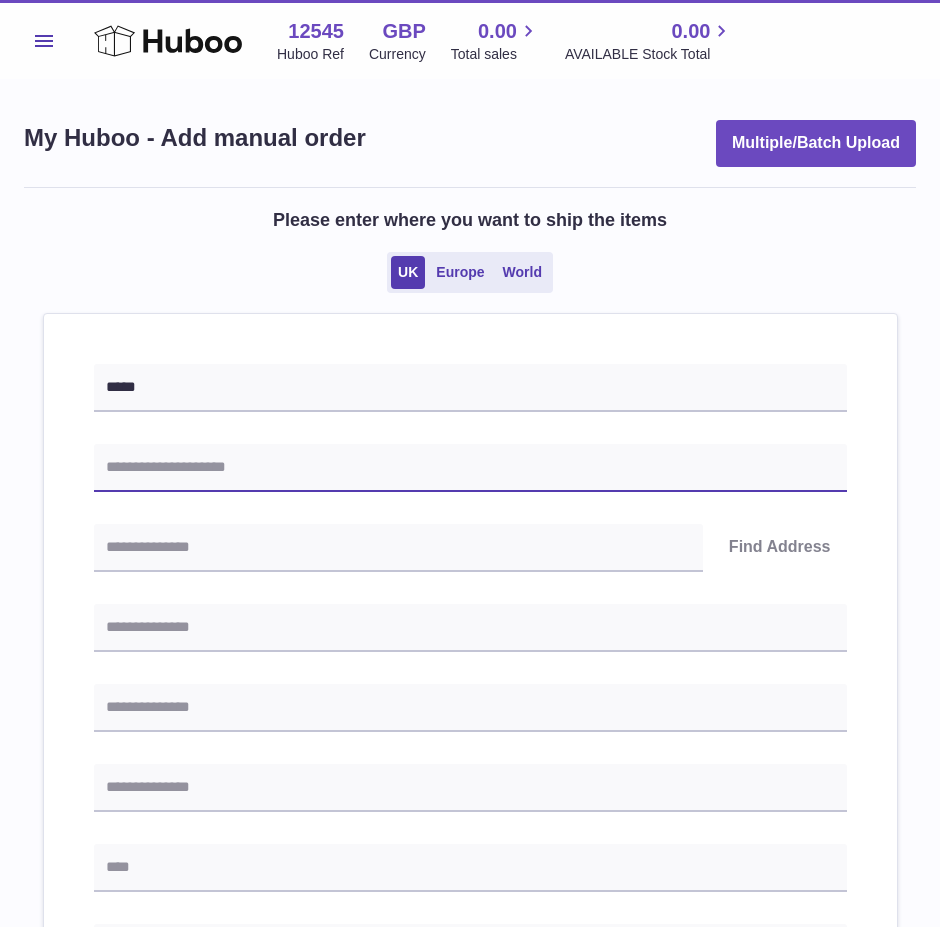 click at bounding box center (470, 468) 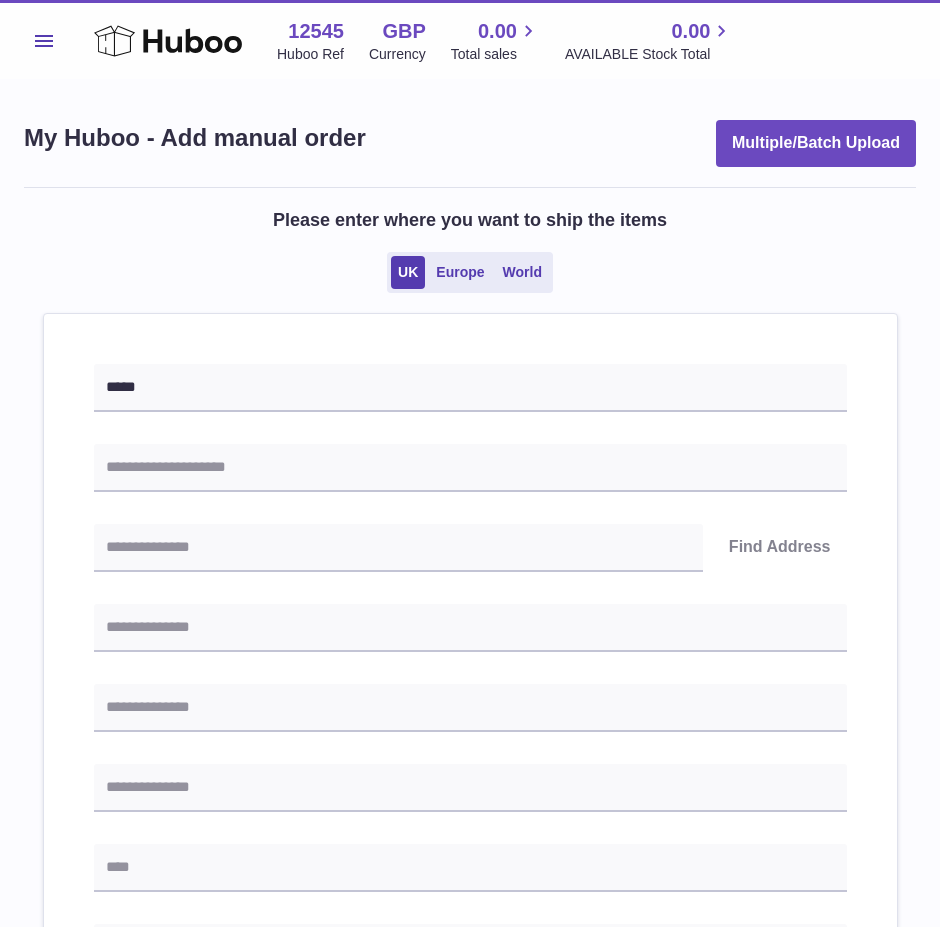 drag, startPoint x: 449, startPoint y: 417, endPoint x: 347, endPoint y: 488, distance: 124.277916 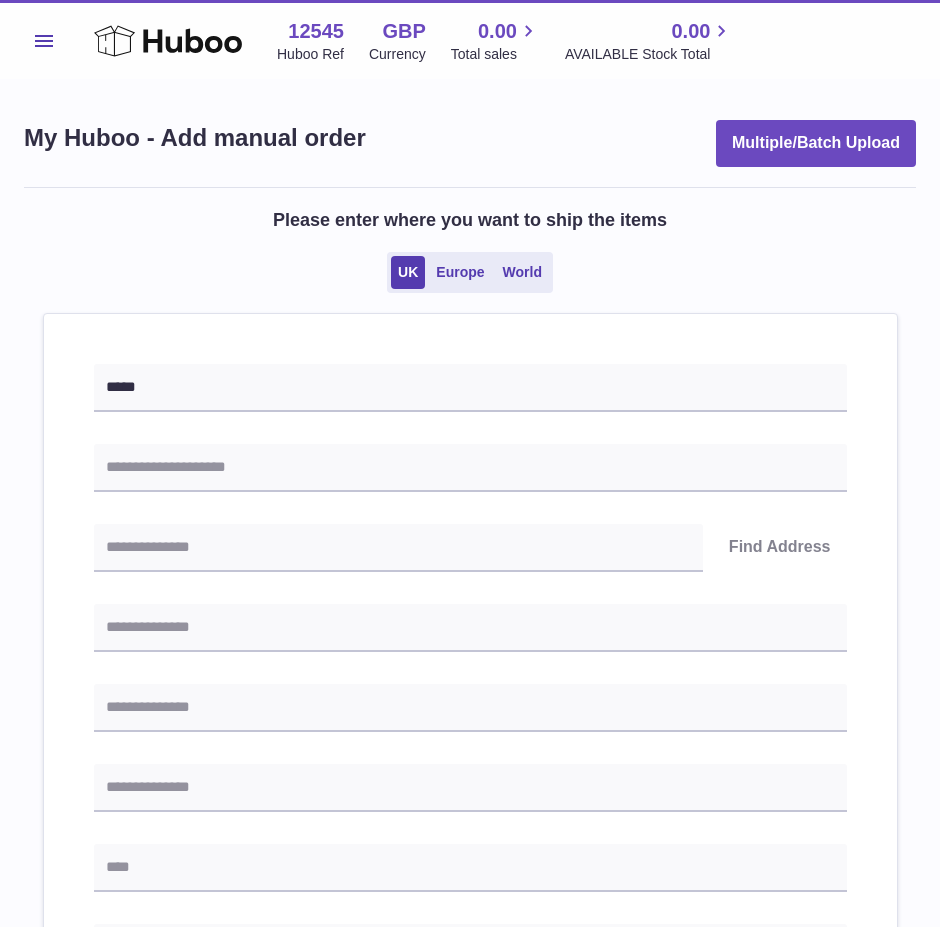 click on "*****
Find Address
Please enter how you want to ship             Loading...
You require an order to be fulfilled which is going directly to another business or retailer rather than directly to a consumer. Please ensure you have contacted our customer service department for further information relating to any associated costs and (order completion) timescales, before proceeding.
Optional extra fields             Loading...       This will appear on the packing slip. e.g. 'Please contact us through Amazon'
B2C
Loading..." at bounding box center (470, 909) 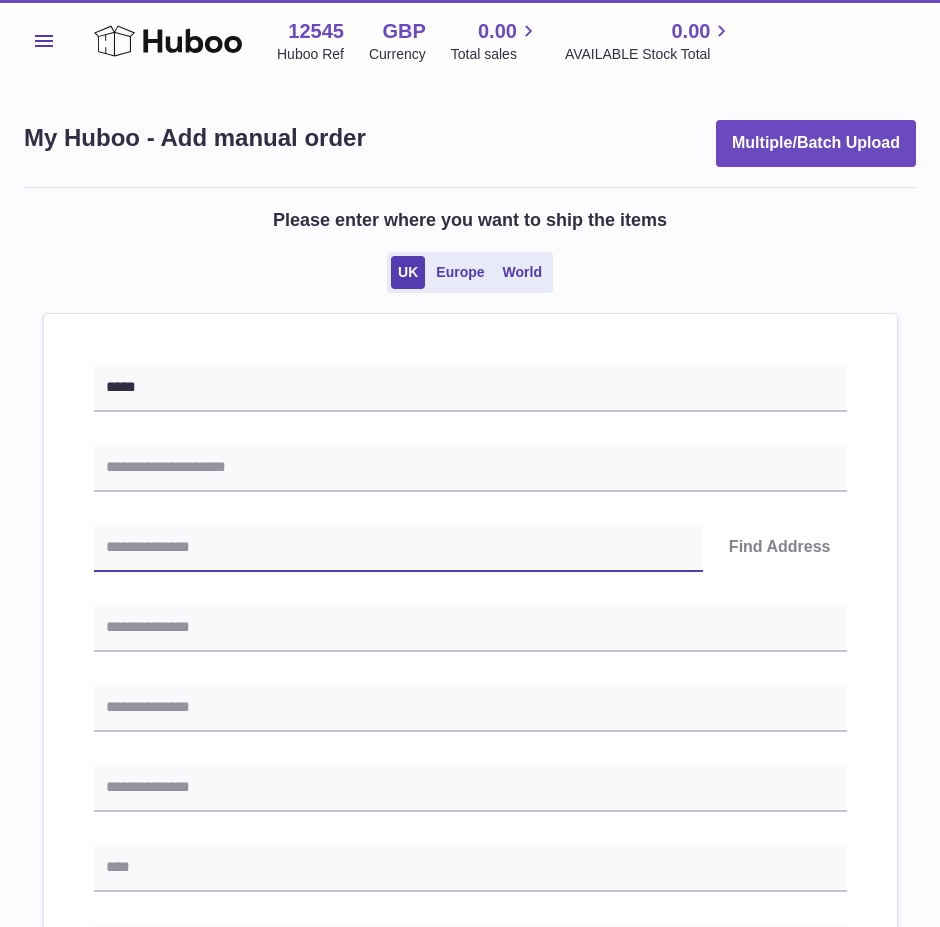 drag, startPoint x: 651, startPoint y: 528, endPoint x: 287, endPoint y: 464, distance: 369.58356 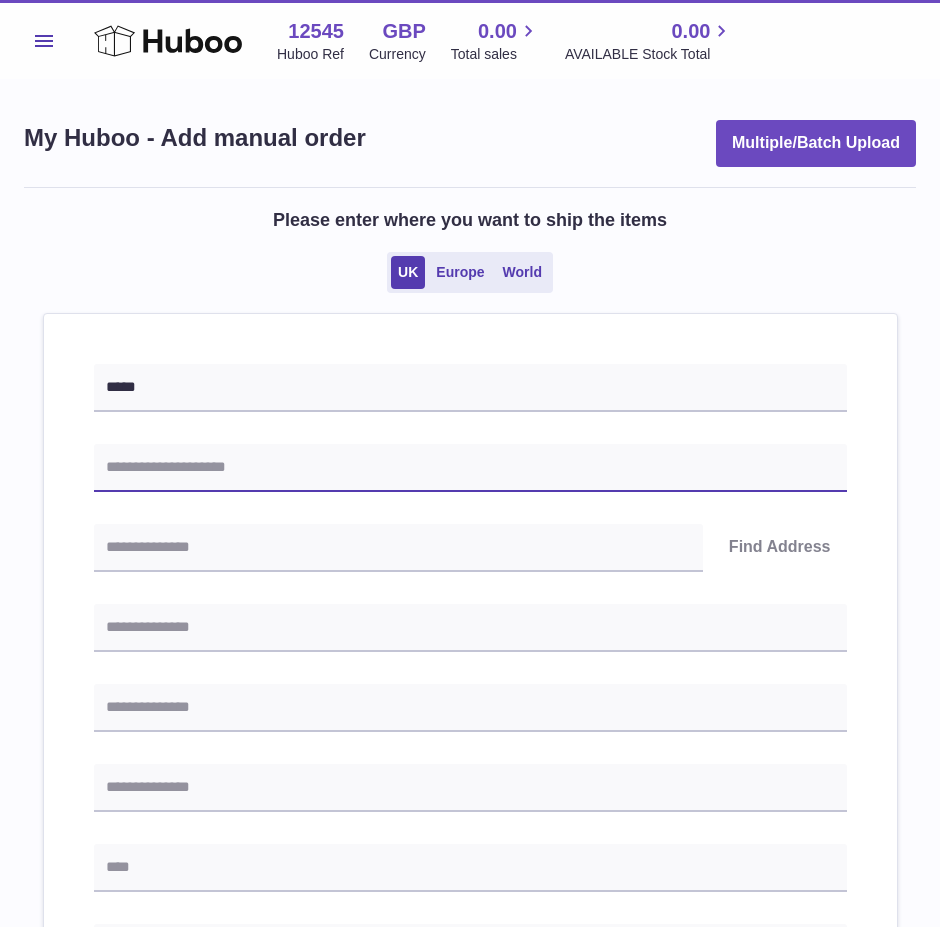 click at bounding box center (470, 468) 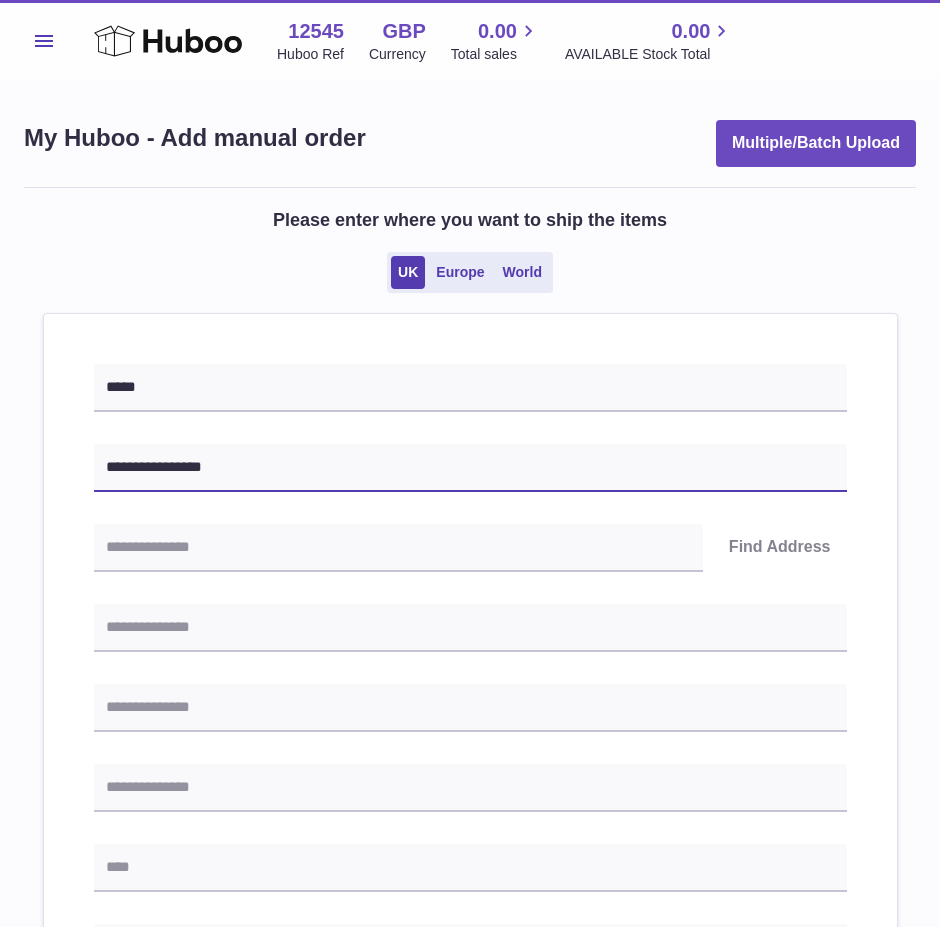 type on "**********" 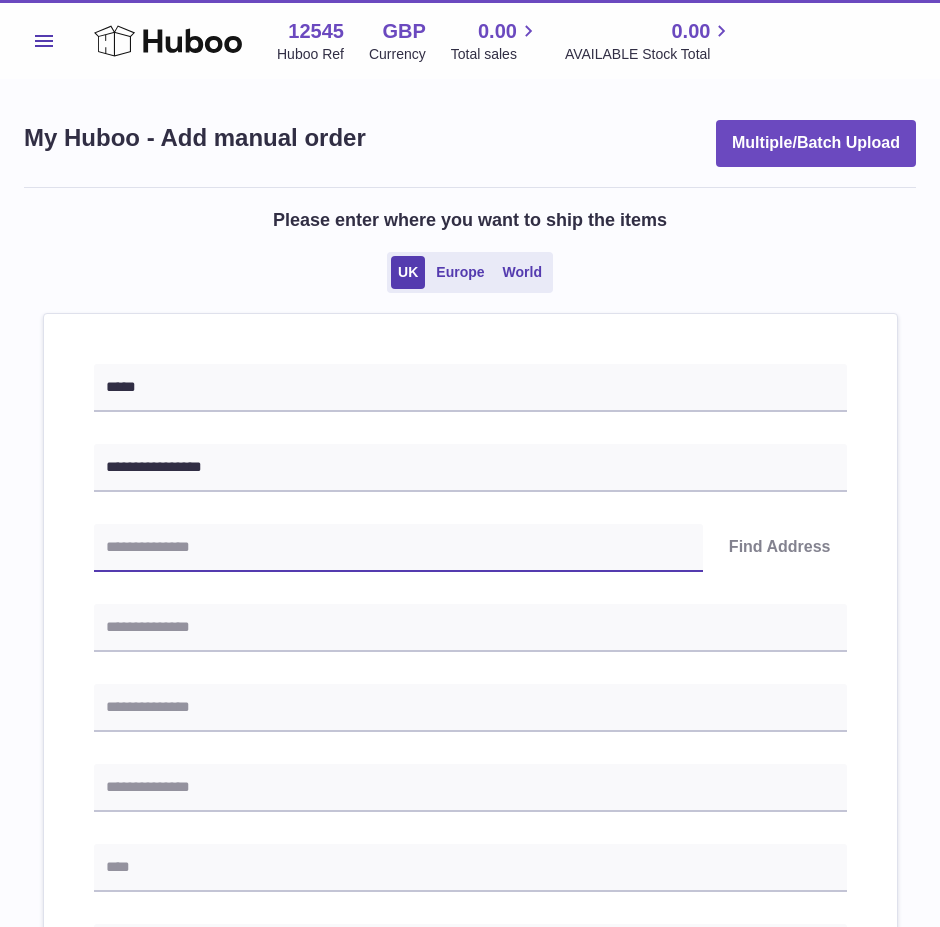 drag, startPoint x: 123, startPoint y: 549, endPoint x: 8, endPoint y: 595, distance: 123.85879 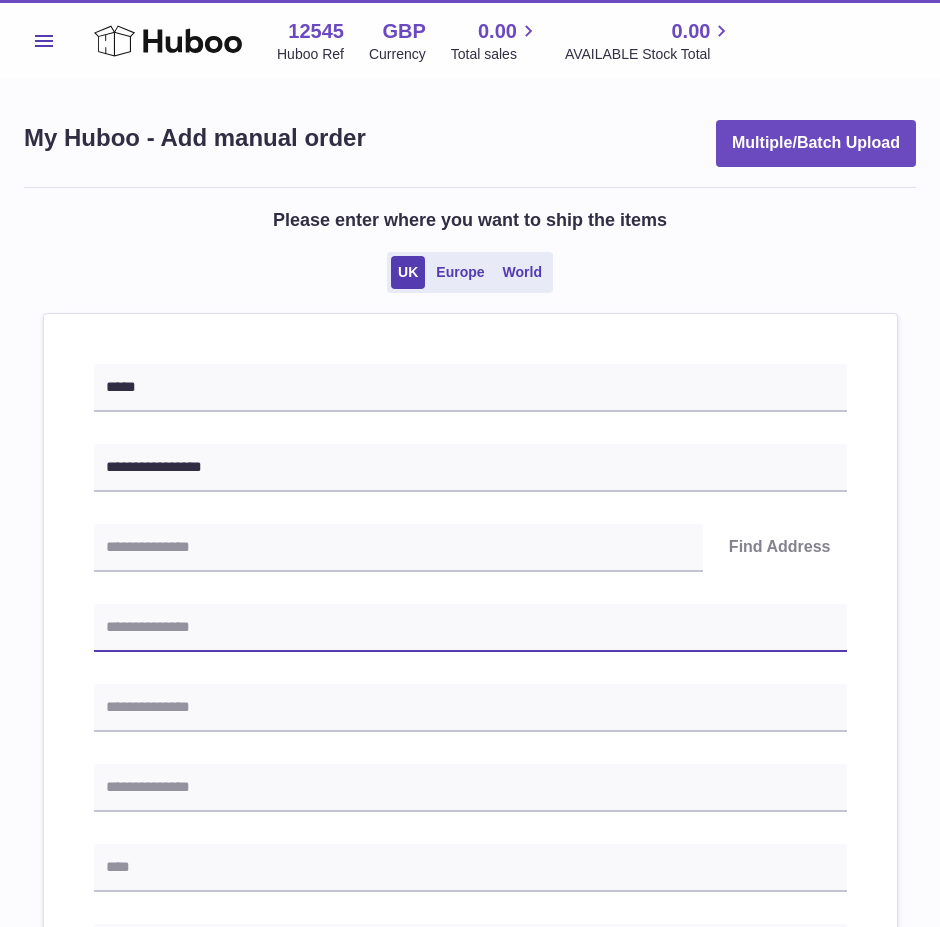 drag, startPoint x: 522, startPoint y: 610, endPoint x: 236, endPoint y: 517, distance: 300.74075 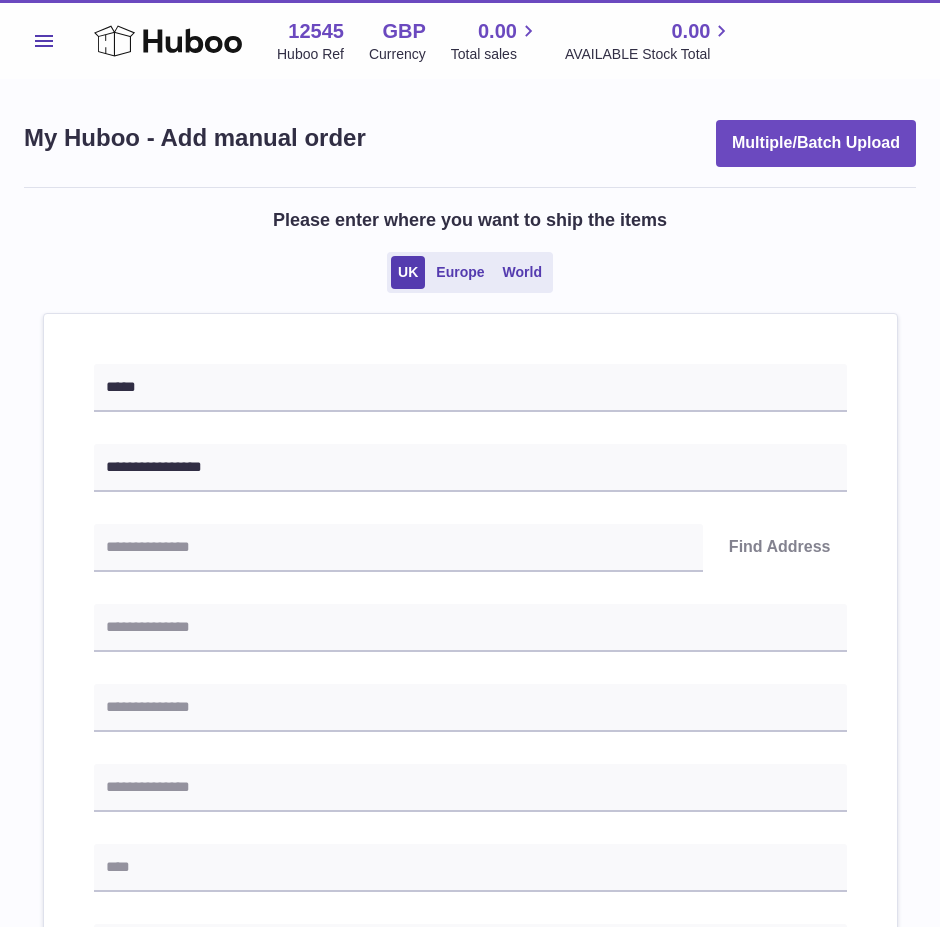 drag, startPoint x: 672, startPoint y: 652, endPoint x: 482, endPoint y: 619, distance: 192.8445 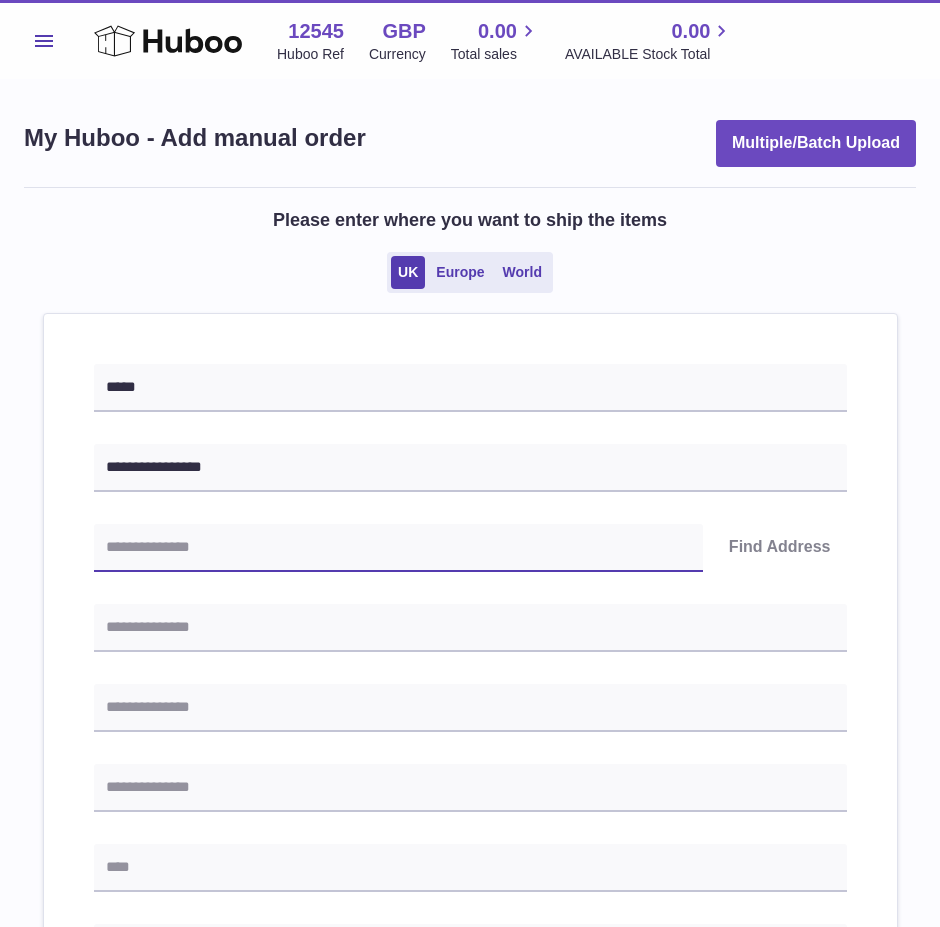 click at bounding box center (398, 548) 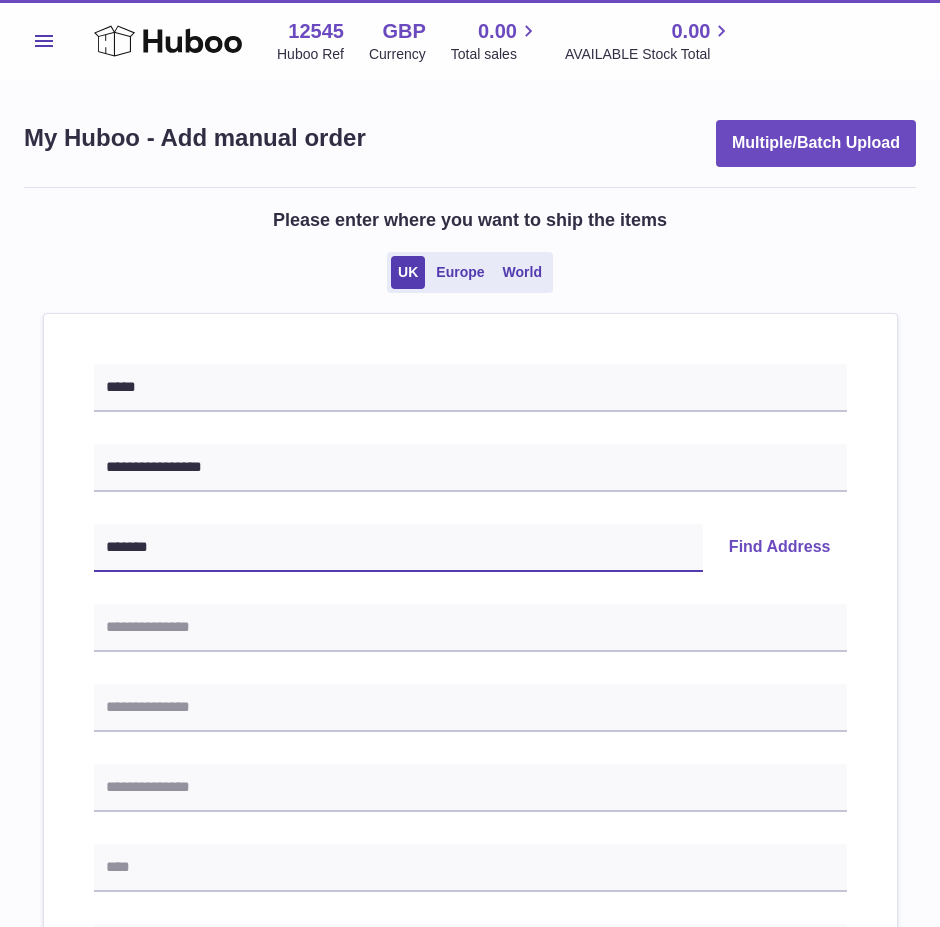 type on "*******" 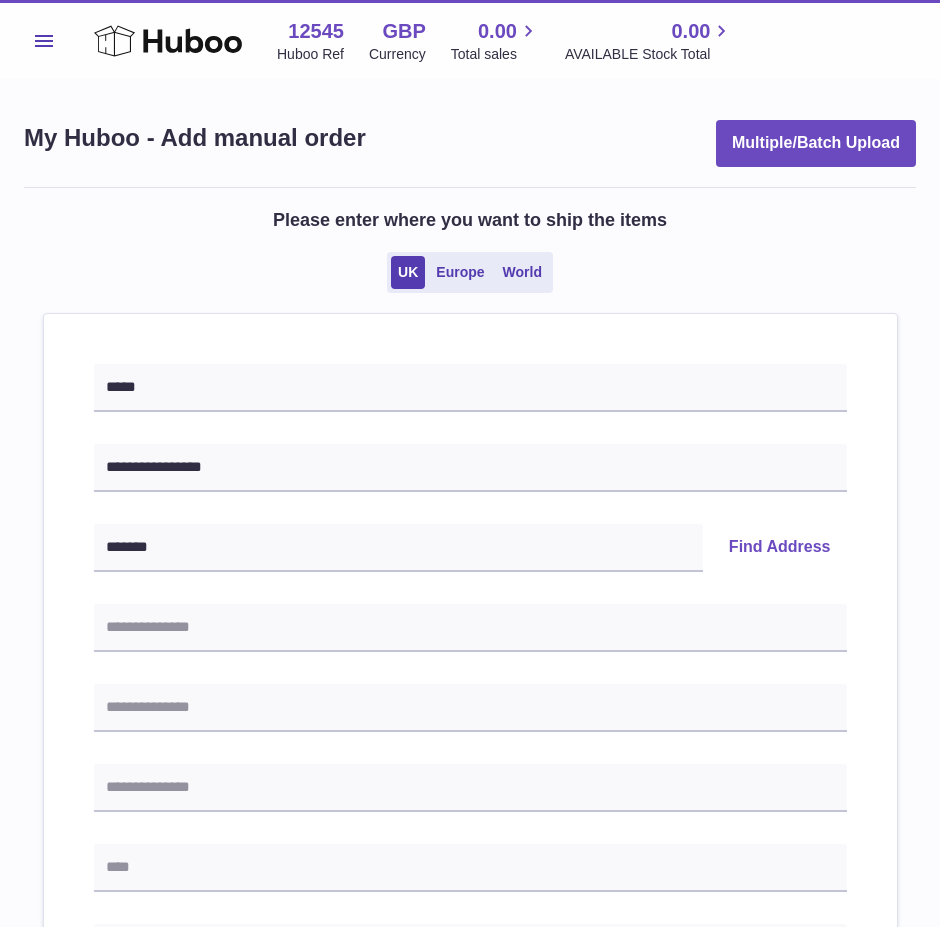 click on "Find Address" at bounding box center (780, 548) 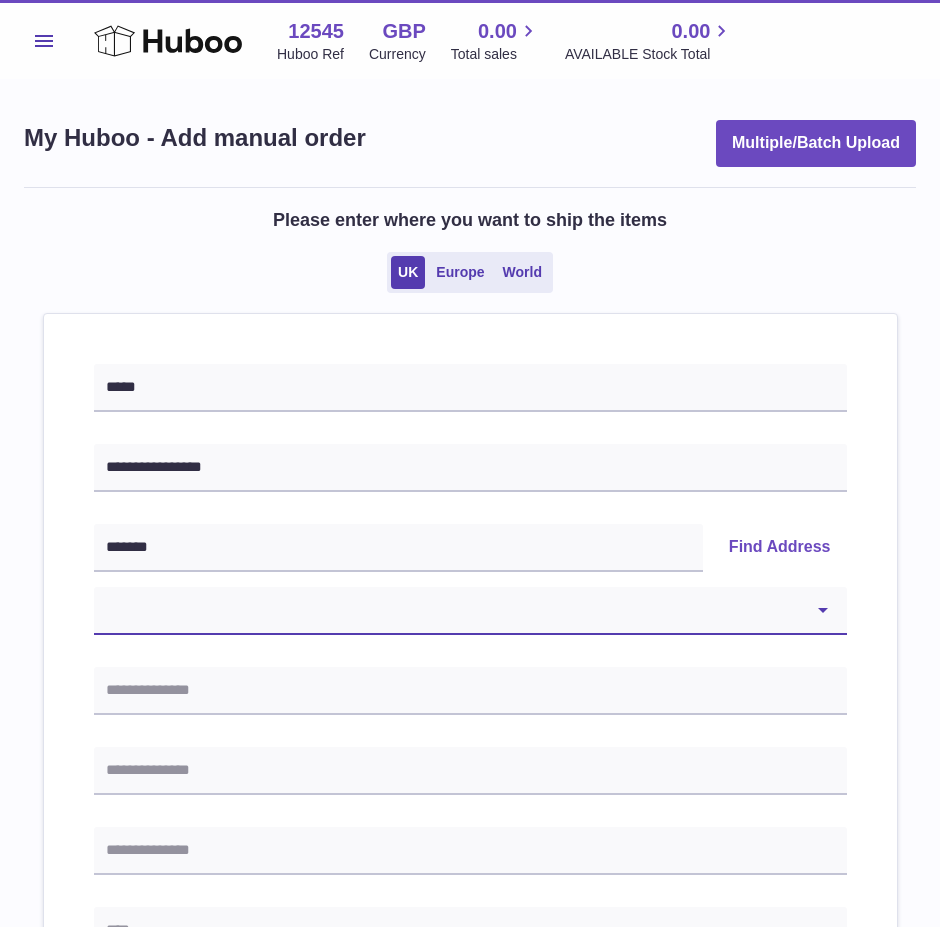 drag, startPoint x: 796, startPoint y: 599, endPoint x: 788, endPoint y: 610, distance: 13.601471 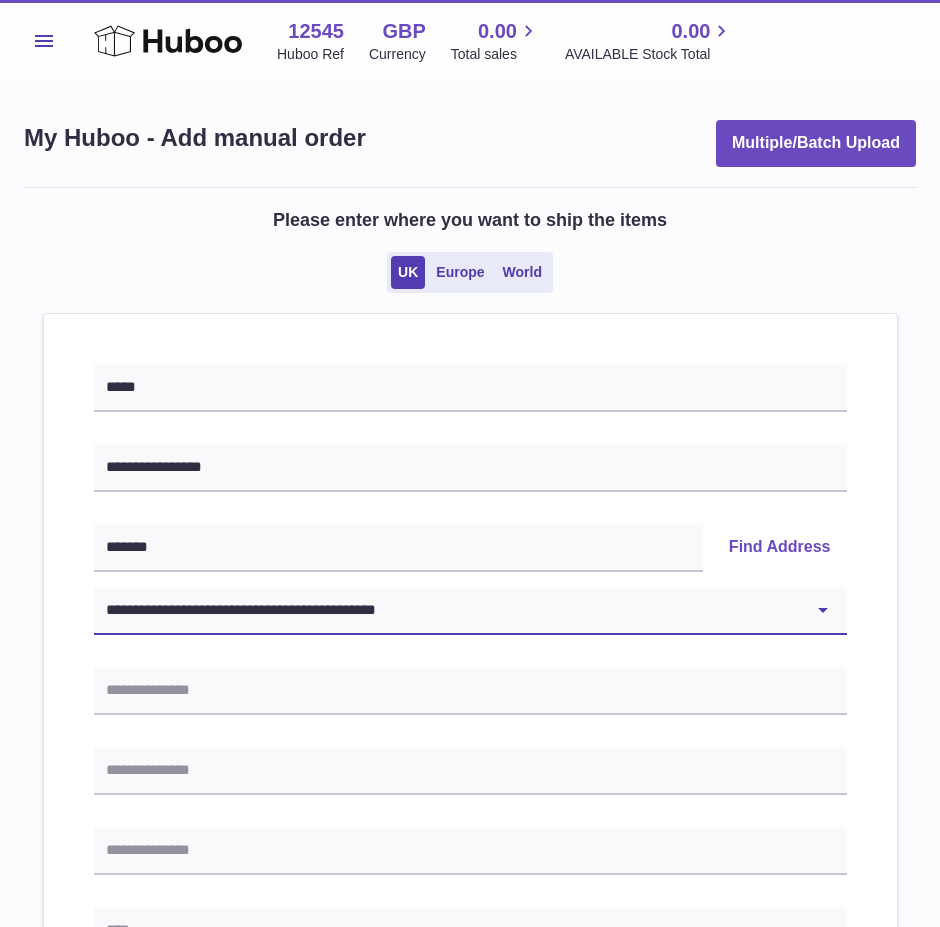 click on "**********" at bounding box center (470, 611) 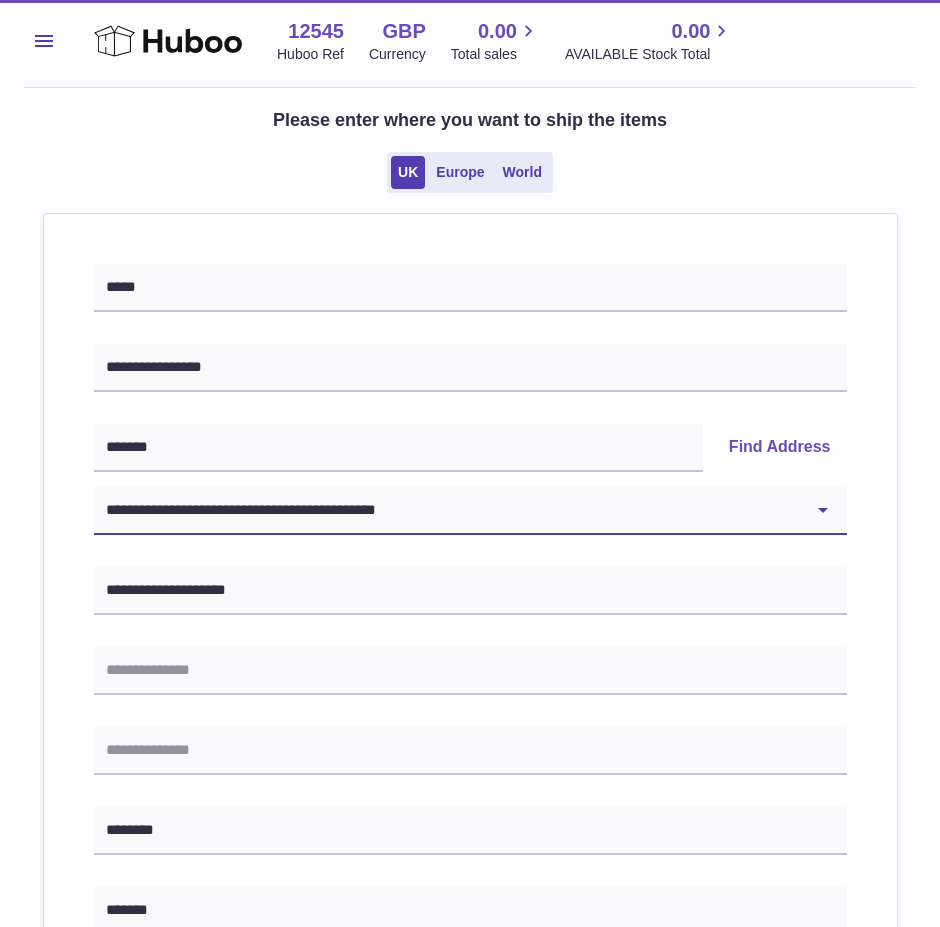 scroll, scrollTop: 200, scrollLeft: 0, axis: vertical 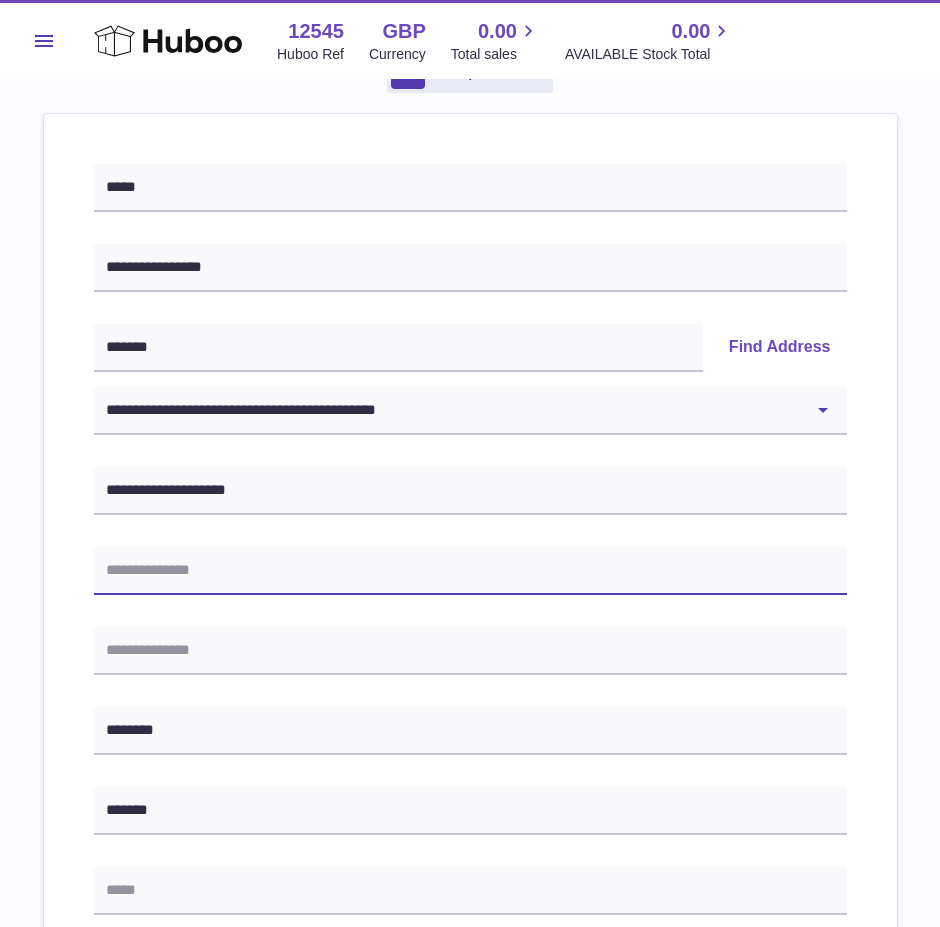 drag, startPoint x: 115, startPoint y: 571, endPoint x: 89, endPoint y: 575, distance: 26.305893 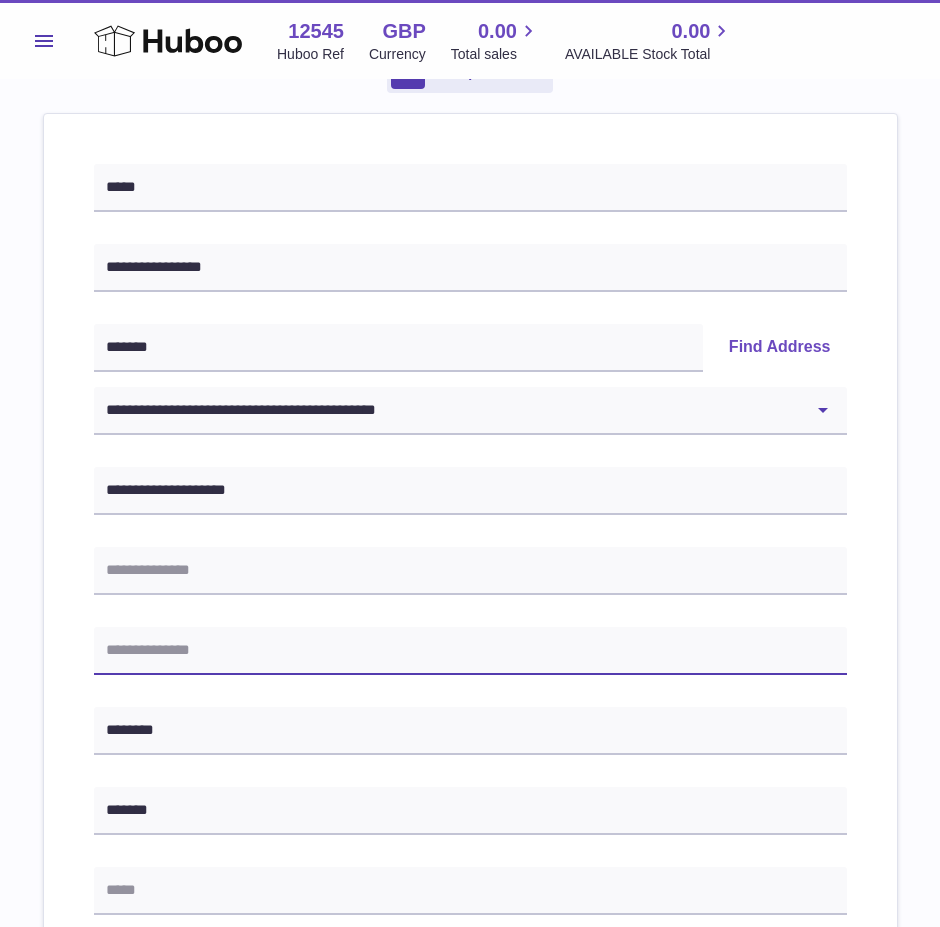 drag, startPoint x: 406, startPoint y: 627, endPoint x: 397, endPoint y: 644, distance: 19.235384 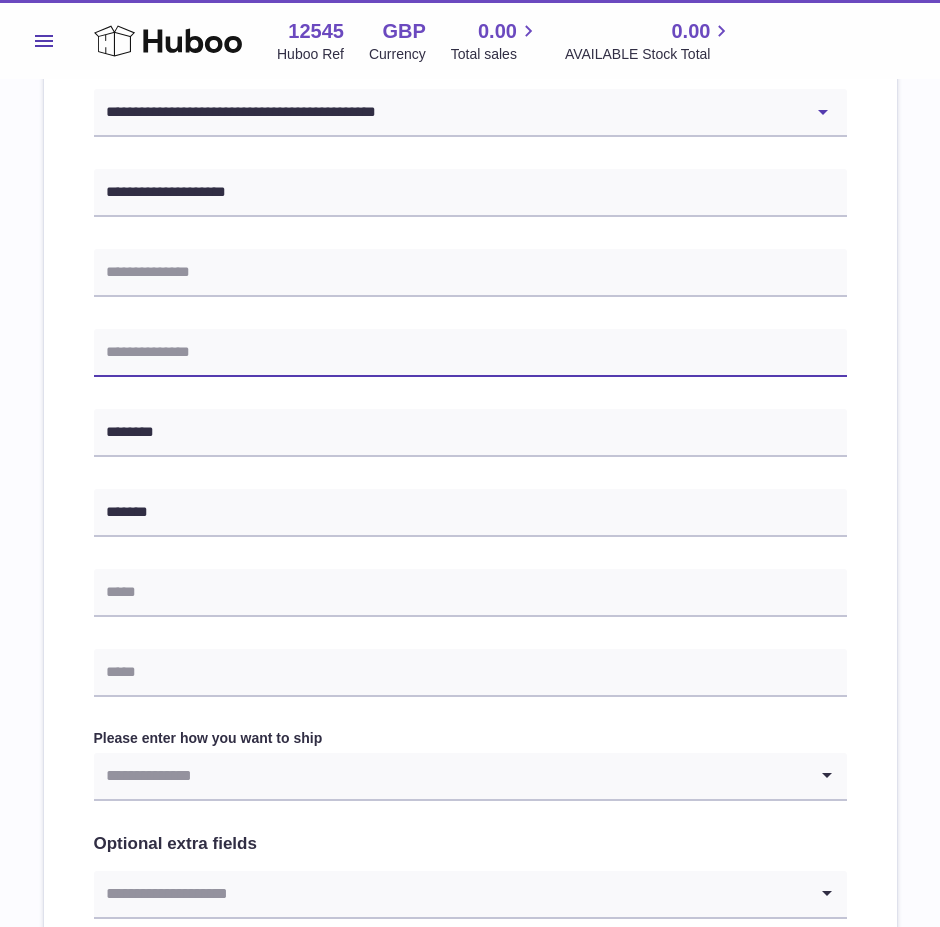 scroll, scrollTop: 500, scrollLeft: 0, axis: vertical 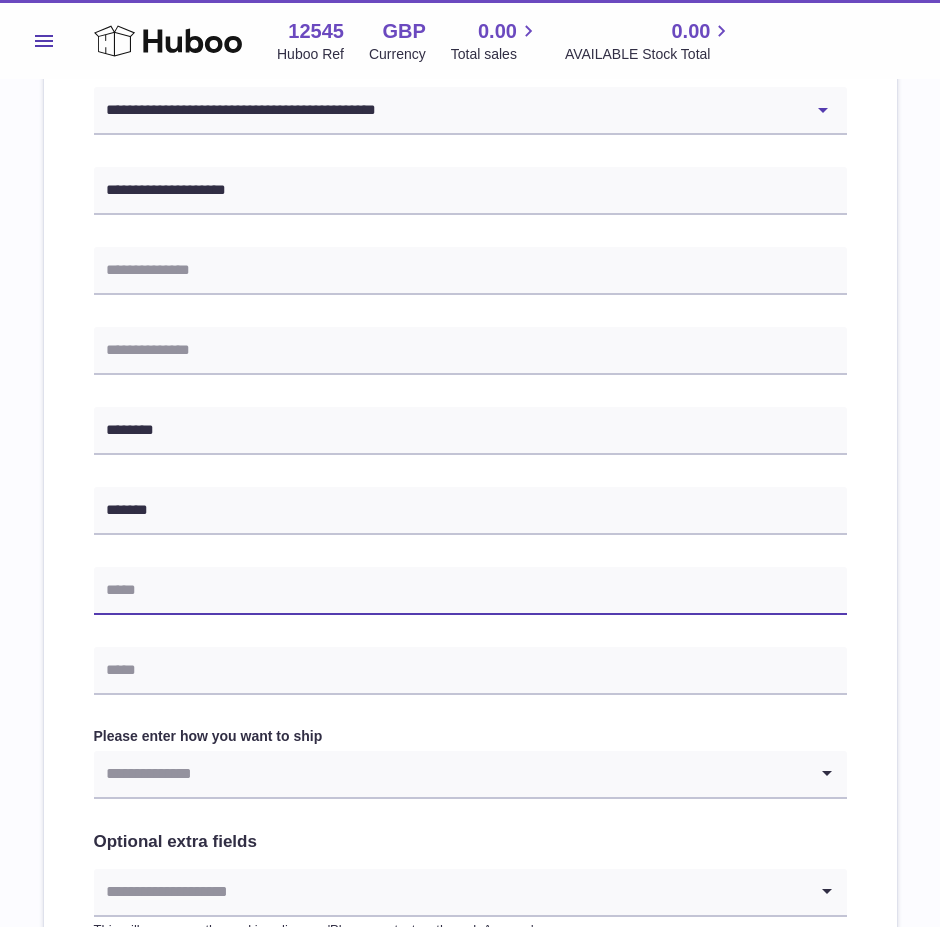 drag, startPoint x: 141, startPoint y: 599, endPoint x: 15, endPoint y: 605, distance: 126.14278 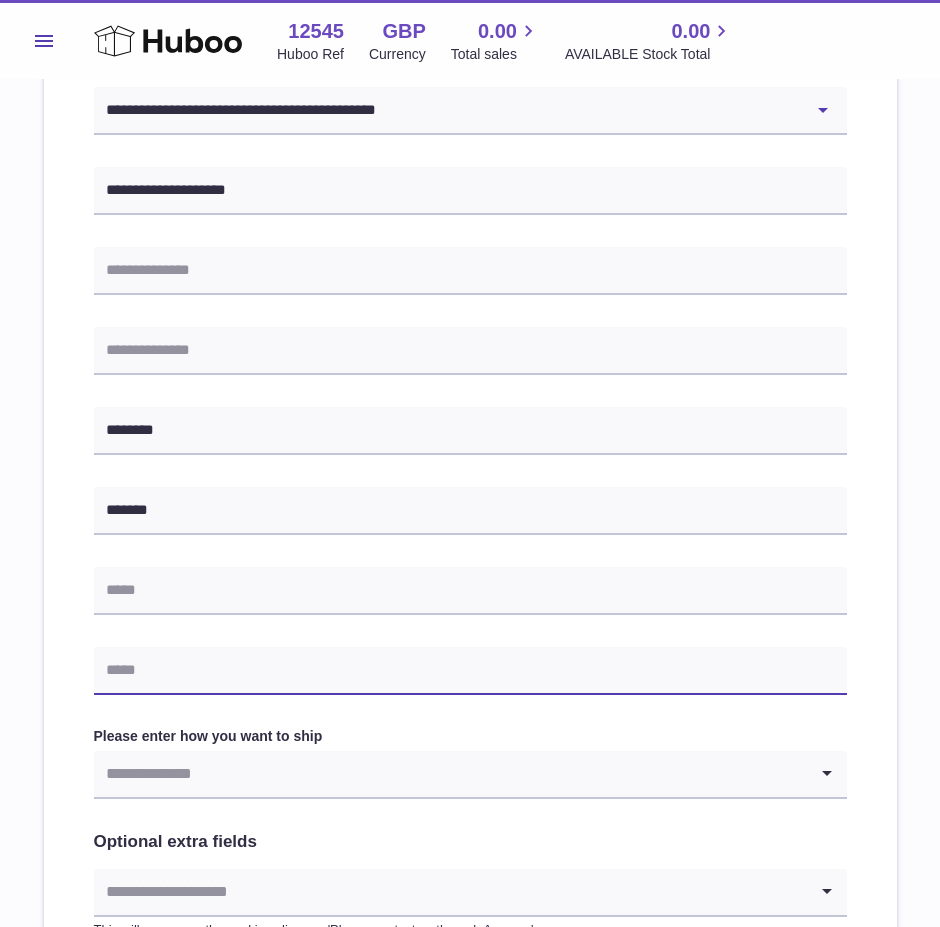 click at bounding box center (470, 671) 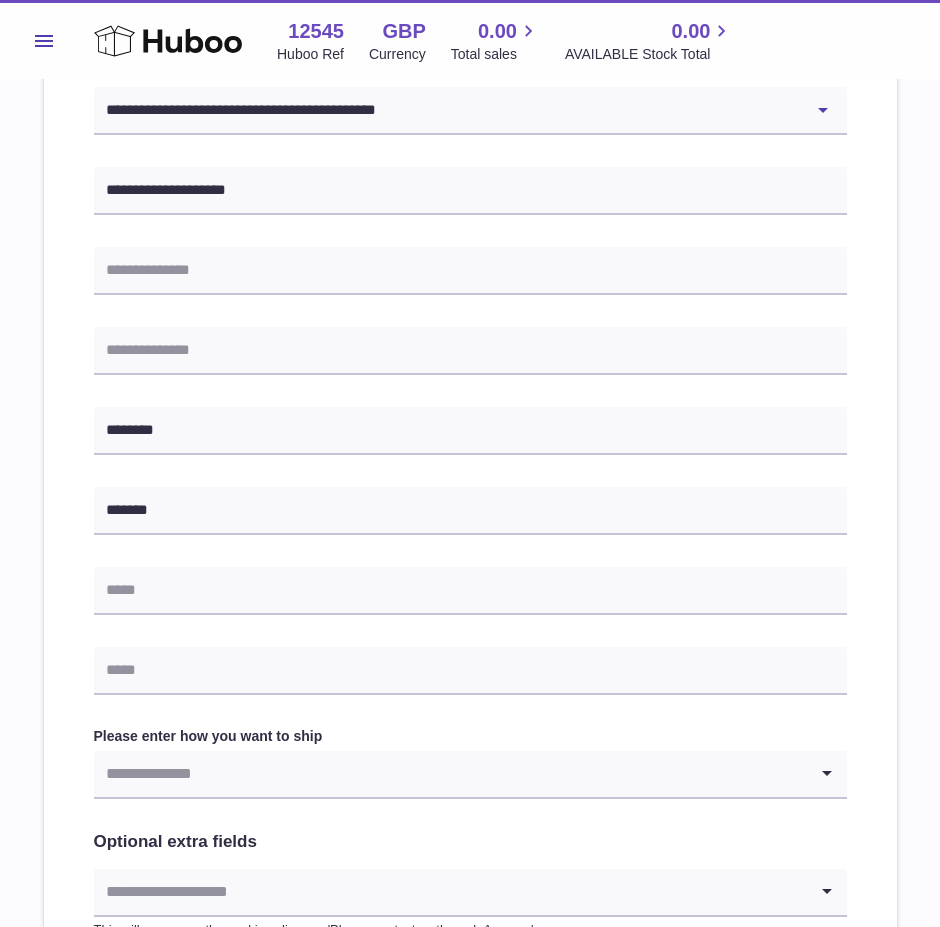 drag, startPoint x: 93, startPoint y: 581, endPoint x: 107, endPoint y: 590, distance: 16.643316 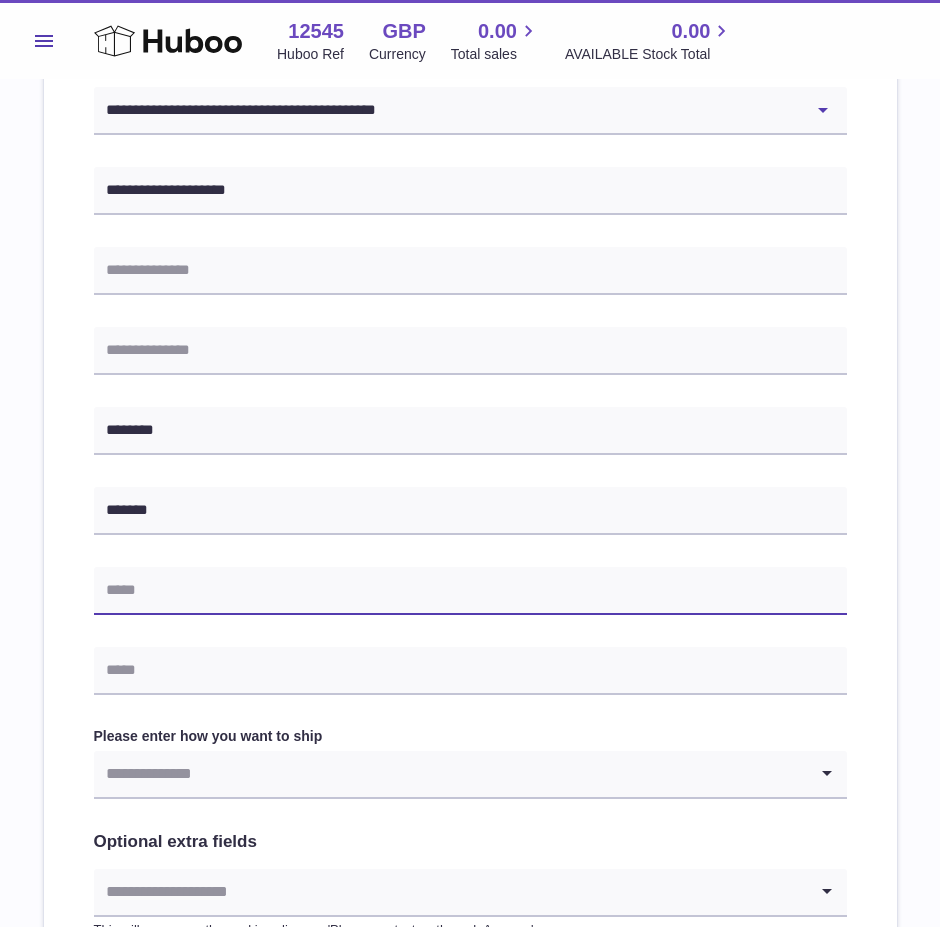 click at bounding box center [470, 591] 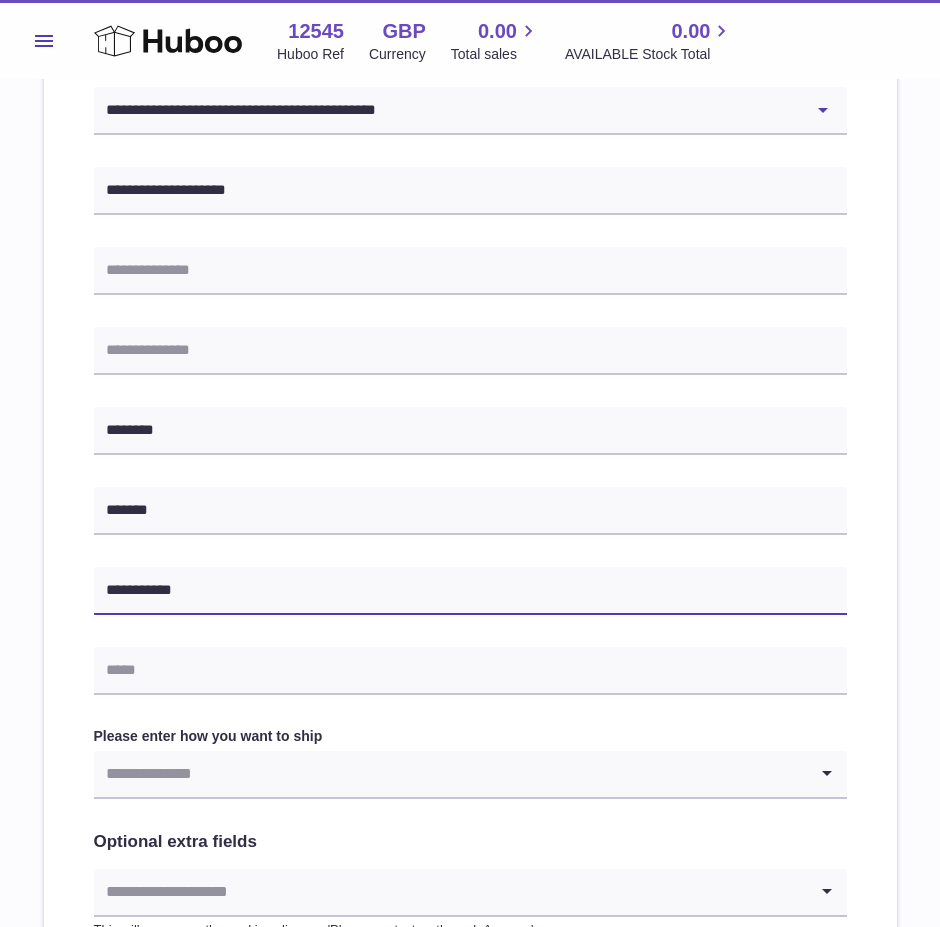 type on "**********" 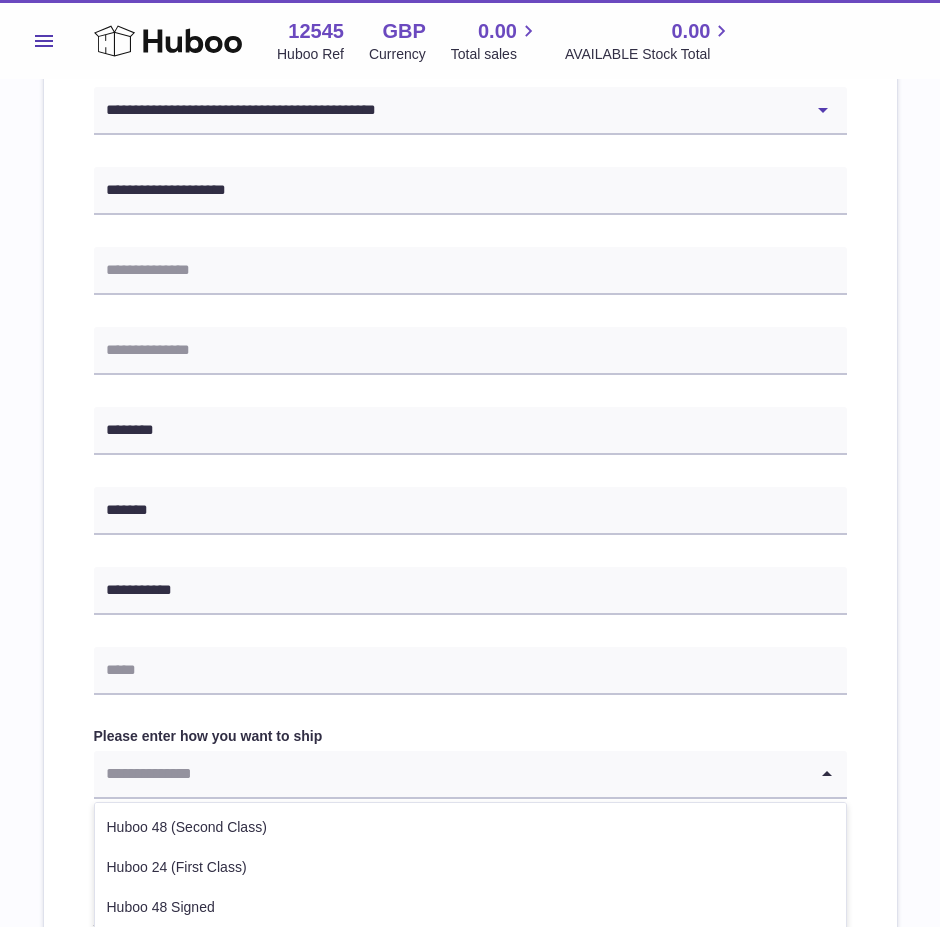 drag, startPoint x: 561, startPoint y: 771, endPoint x: 179, endPoint y: 702, distance: 388.18167 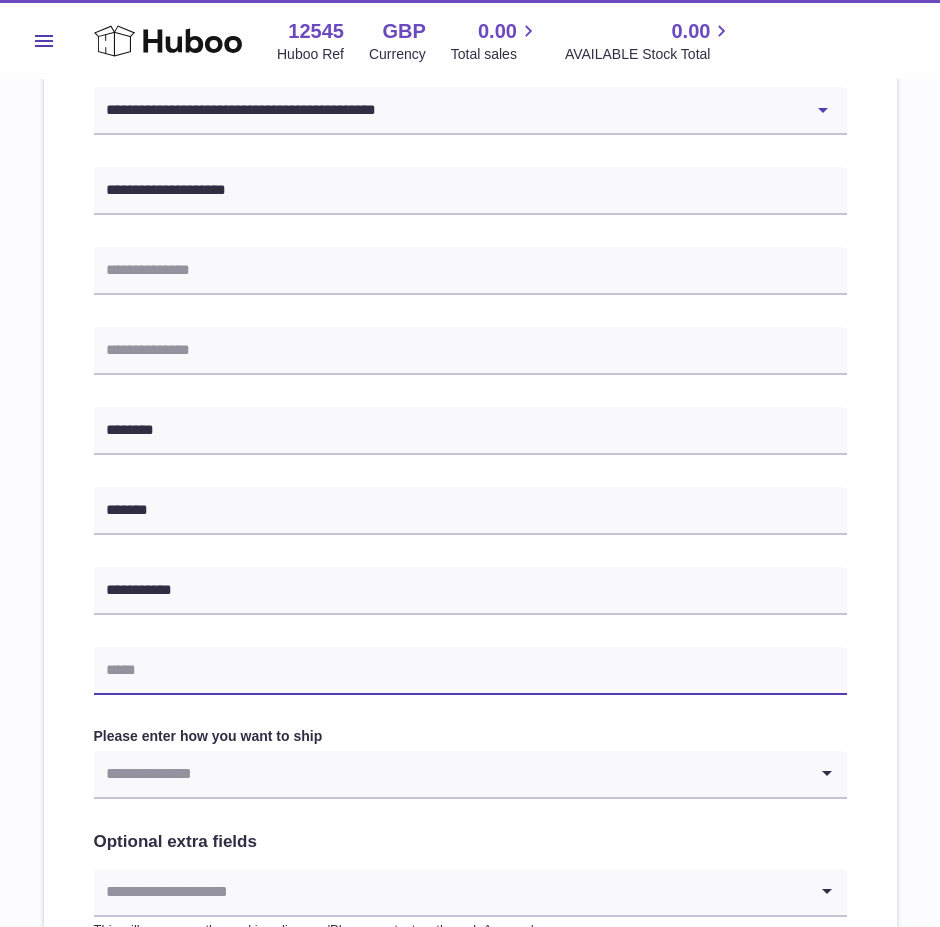 click at bounding box center (470, 671) 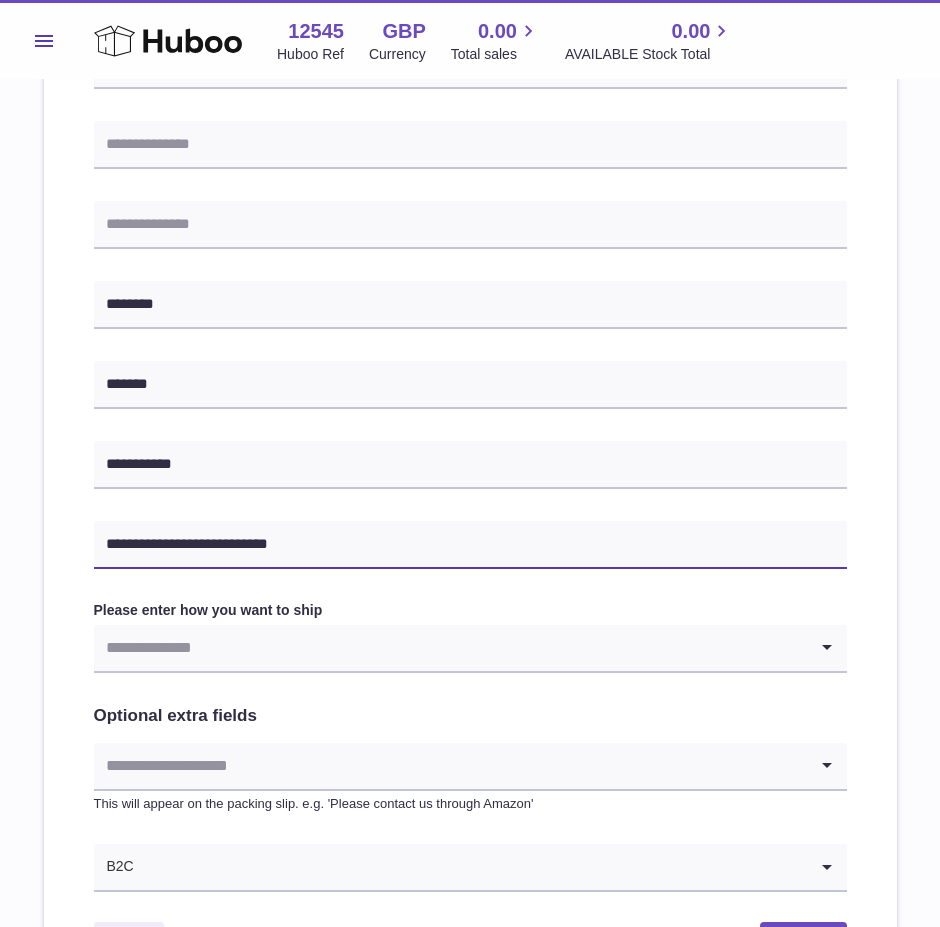 scroll, scrollTop: 800, scrollLeft: 0, axis: vertical 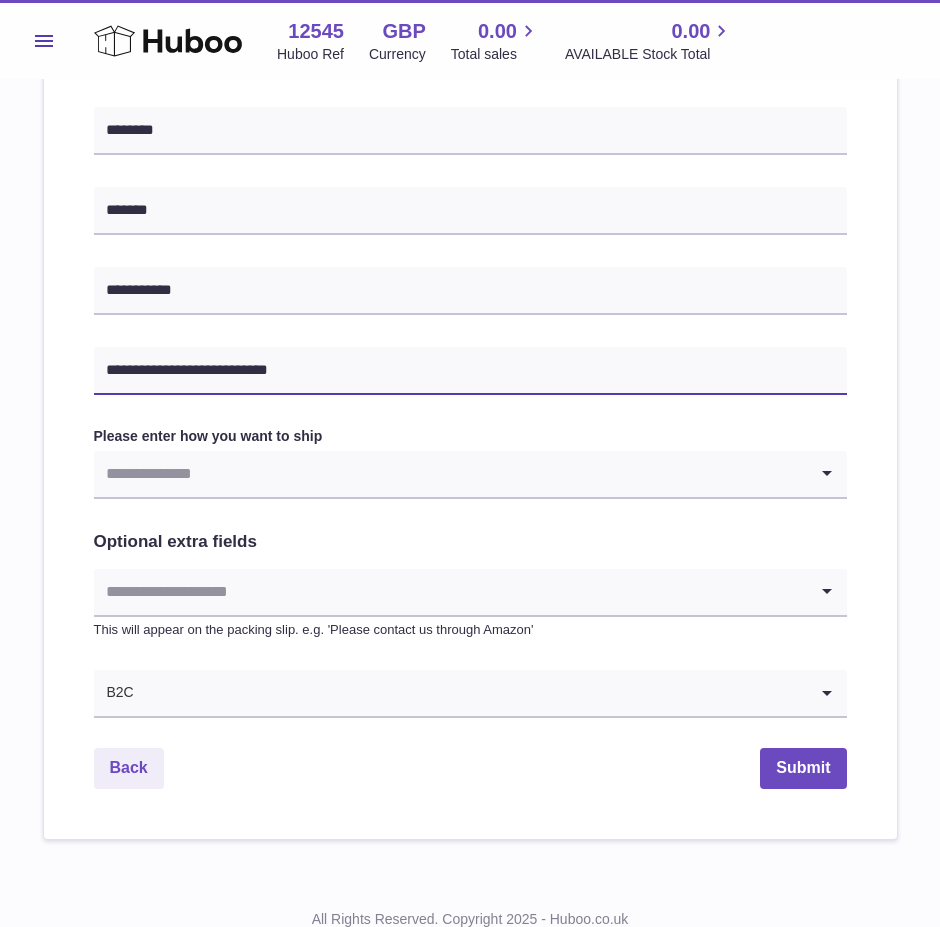 type on "**********" 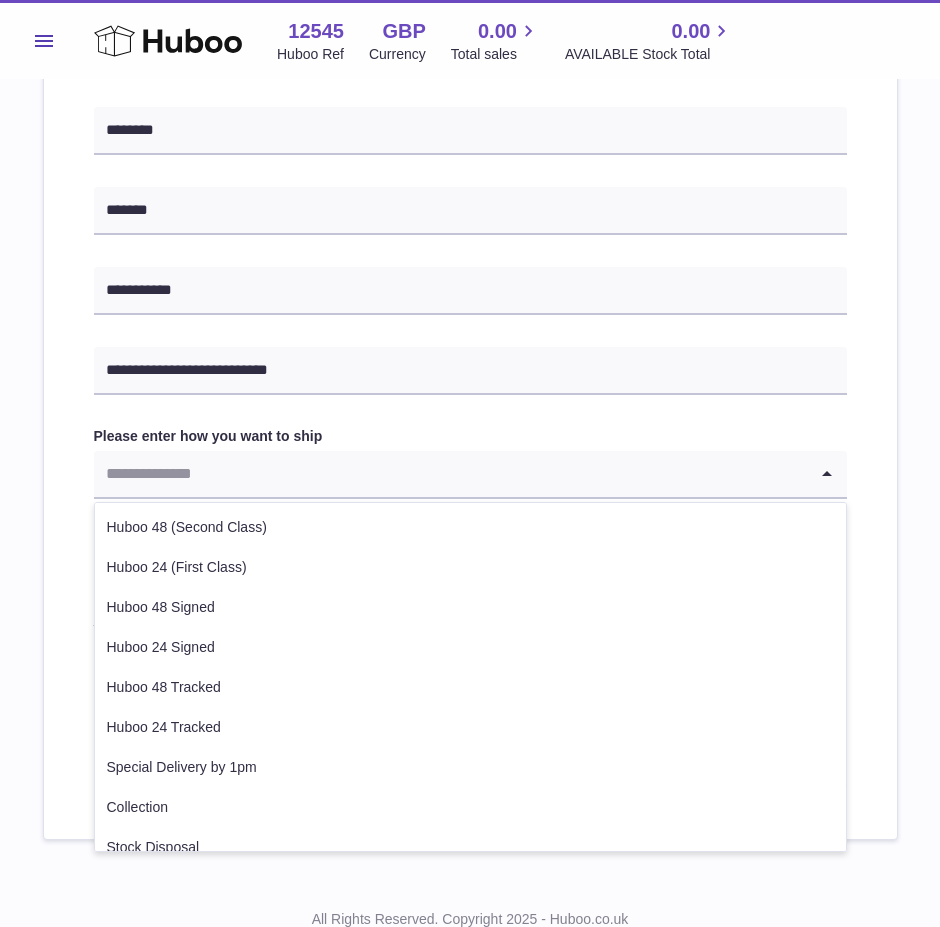 click at bounding box center (450, 474) 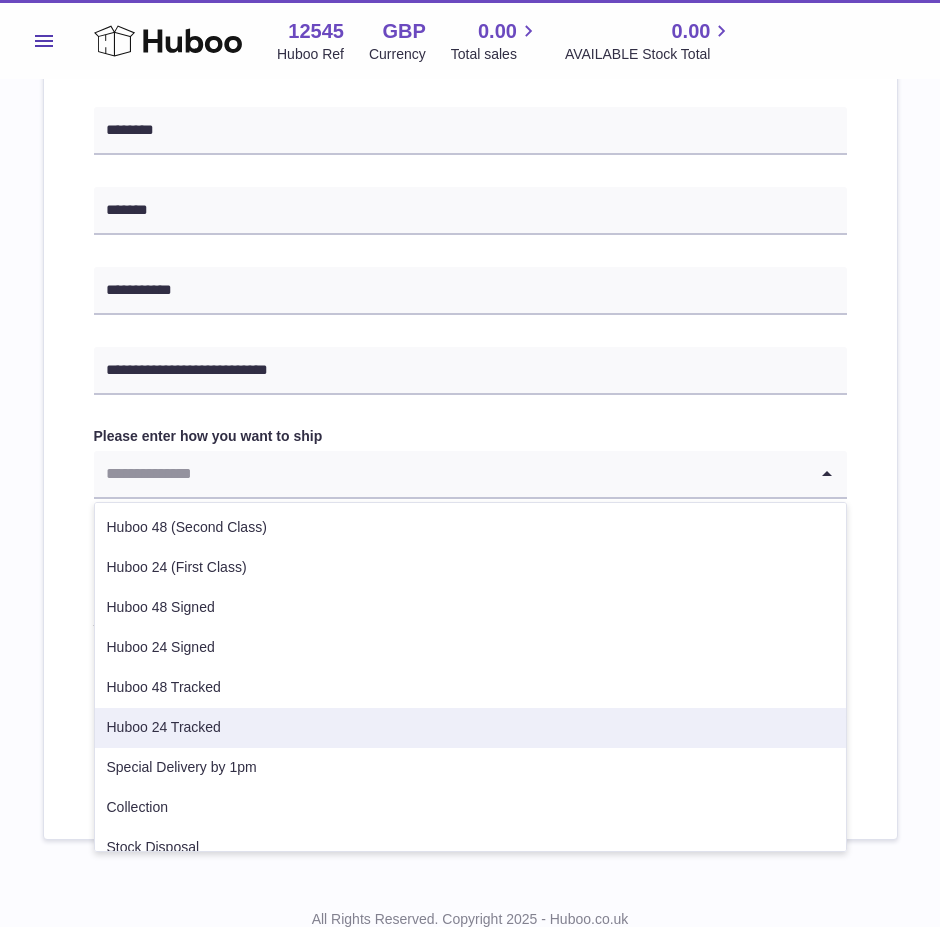 click on "Huboo 24 Tracked" at bounding box center (470, 728) 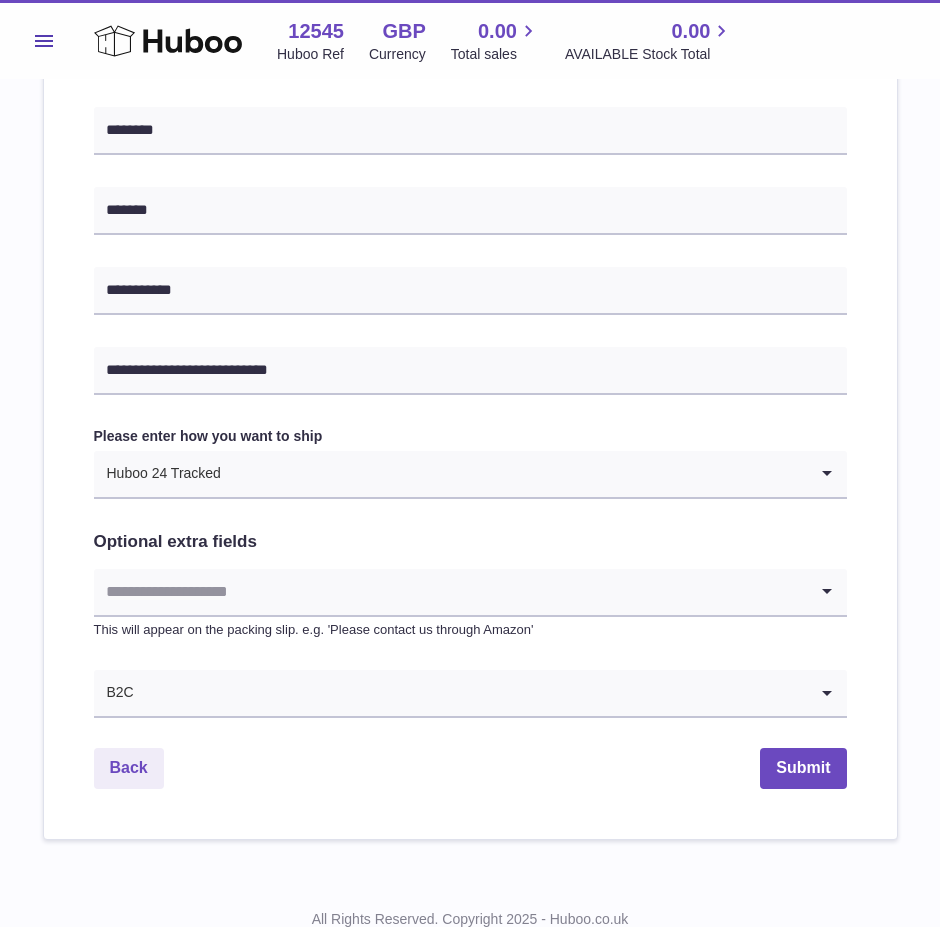 click at bounding box center (450, 592) 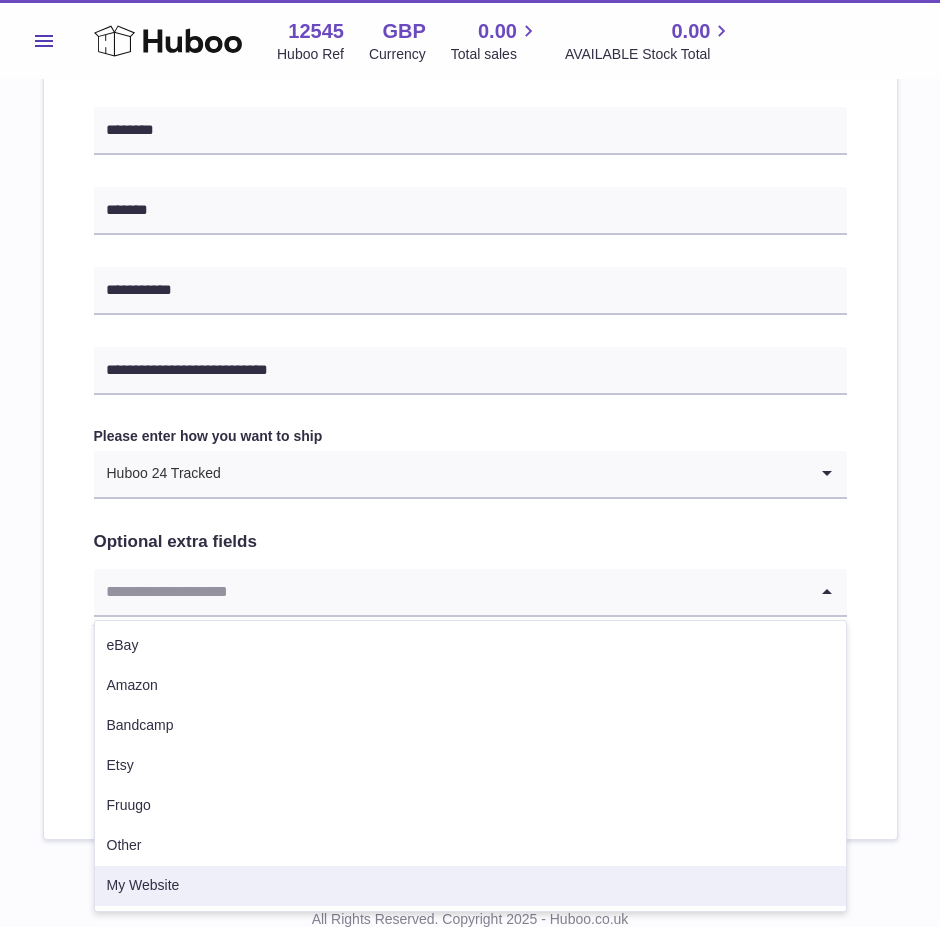 drag, startPoint x: 146, startPoint y: 891, endPoint x: 448, endPoint y: 781, distance: 321.4094 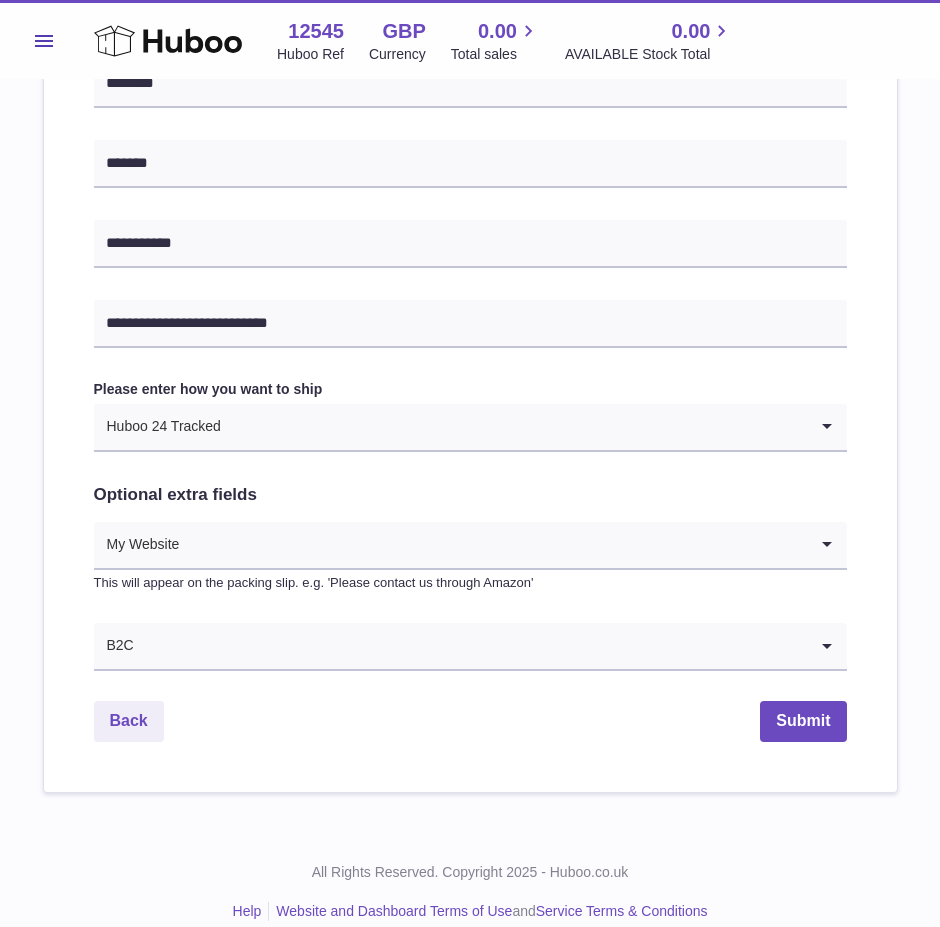 scroll, scrollTop: 871, scrollLeft: 0, axis: vertical 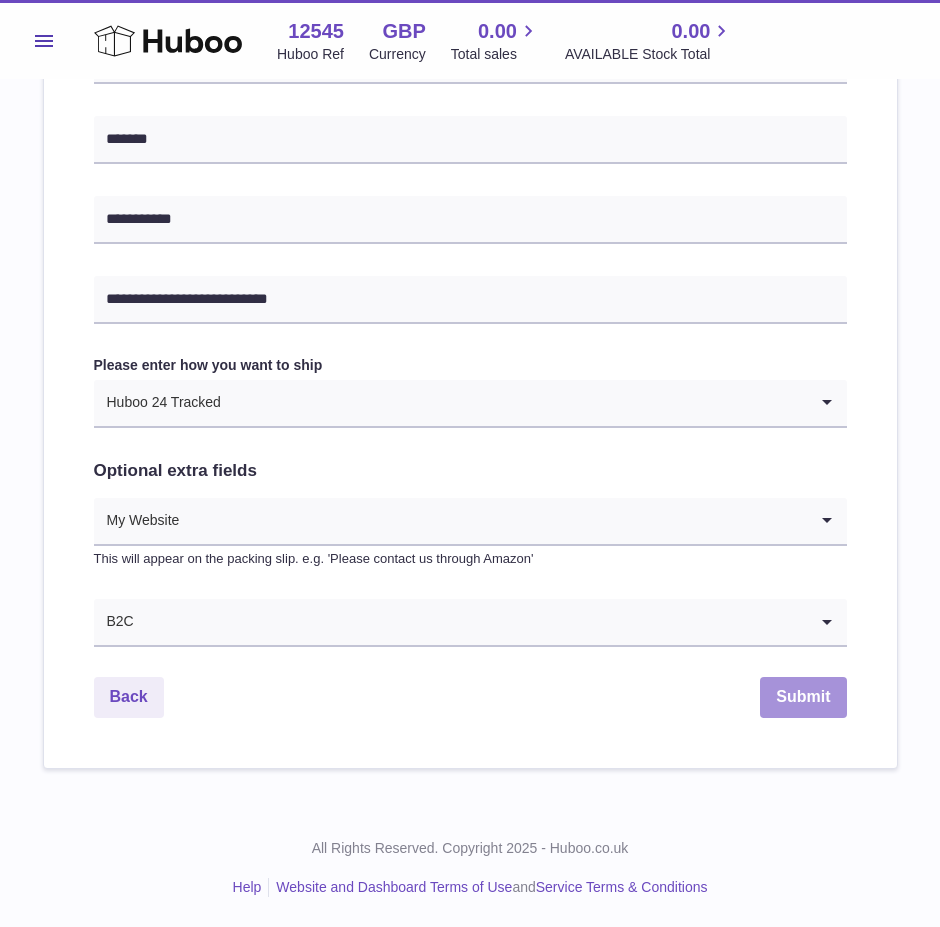 click on "Submit" at bounding box center (803, 697) 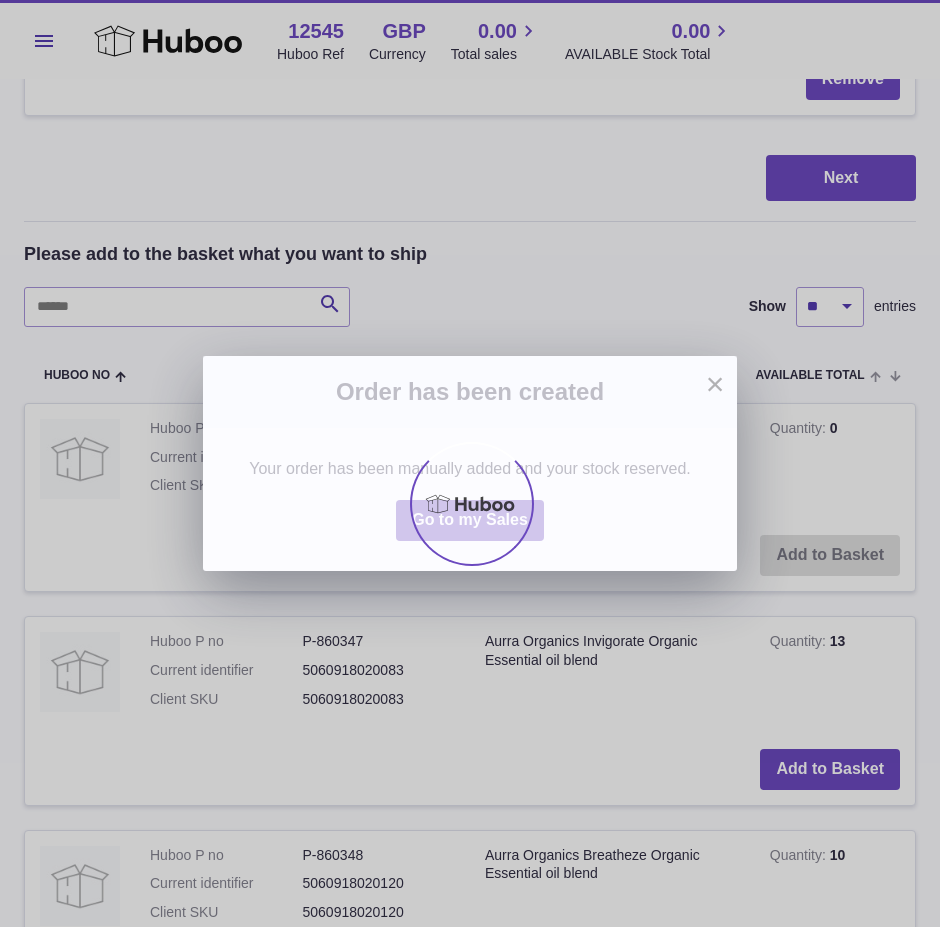 scroll, scrollTop: 0, scrollLeft: 0, axis: both 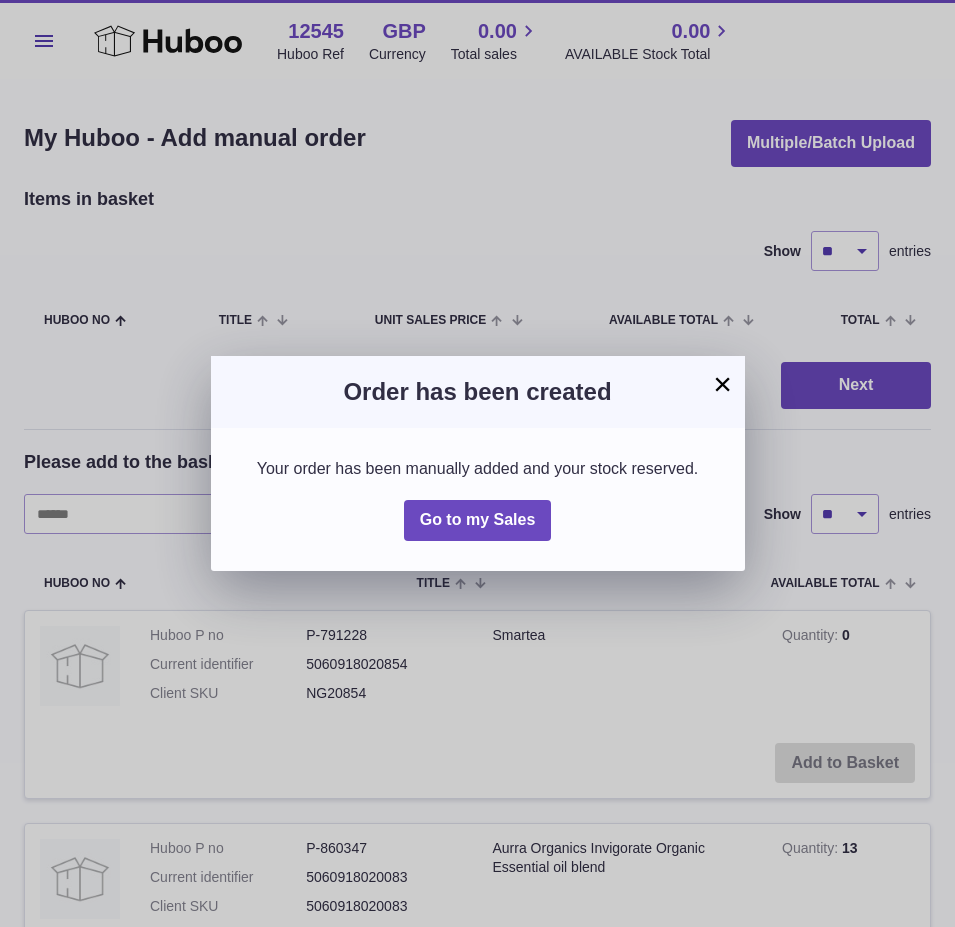 click on "×" at bounding box center [723, 384] 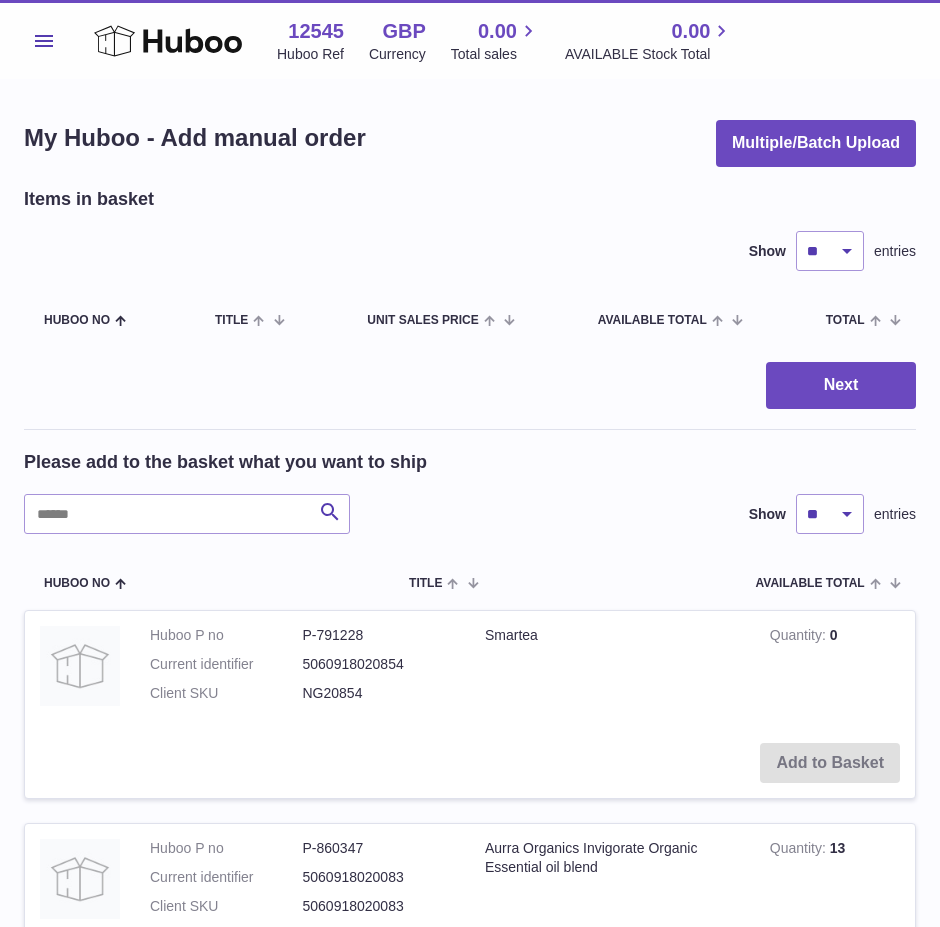 click on "Please add to the basket what you want to ship       Search
Show
** ** ** ***
entries" at bounding box center [470, 492] 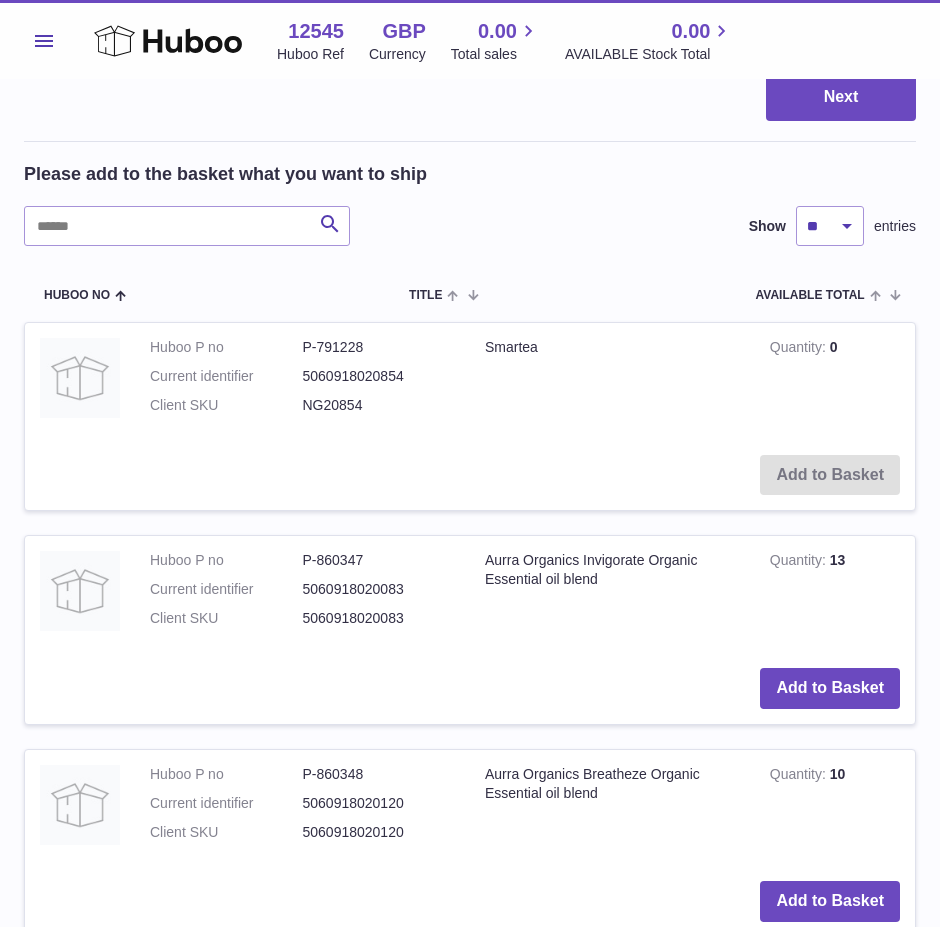 scroll, scrollTop: 300, scrollLeft: 0, axis: vertical 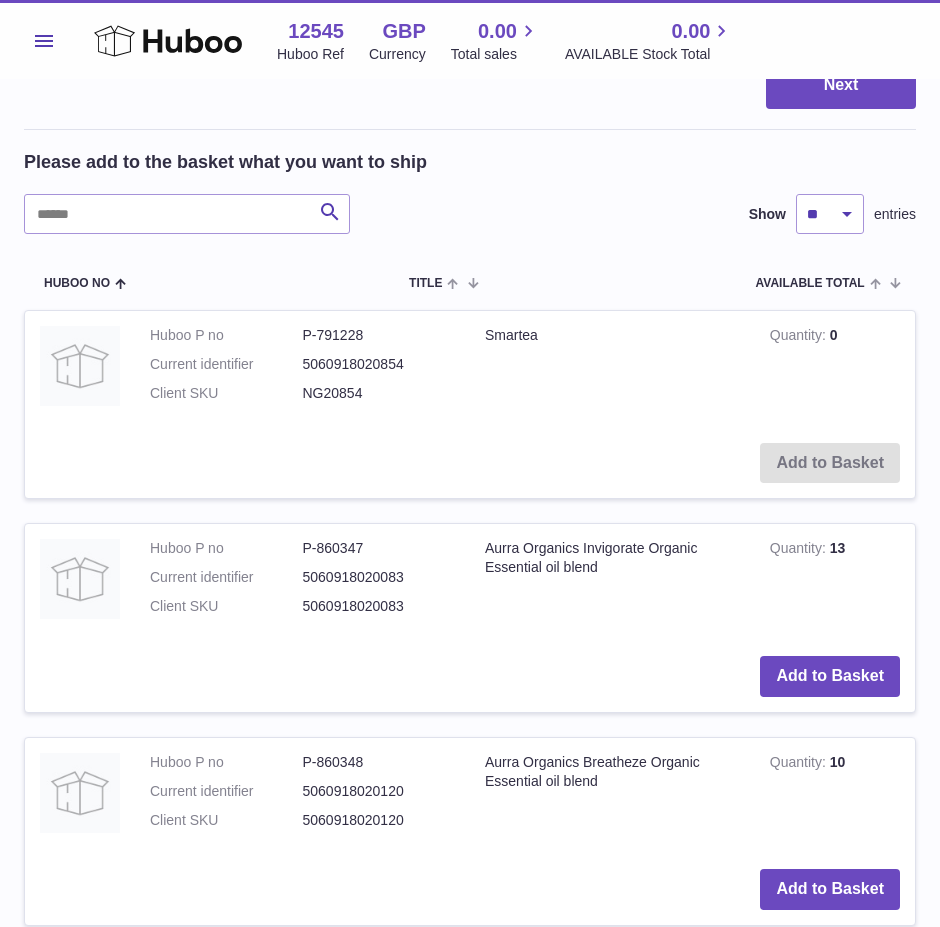 click on "Menu" at bounding box center [44, 41] 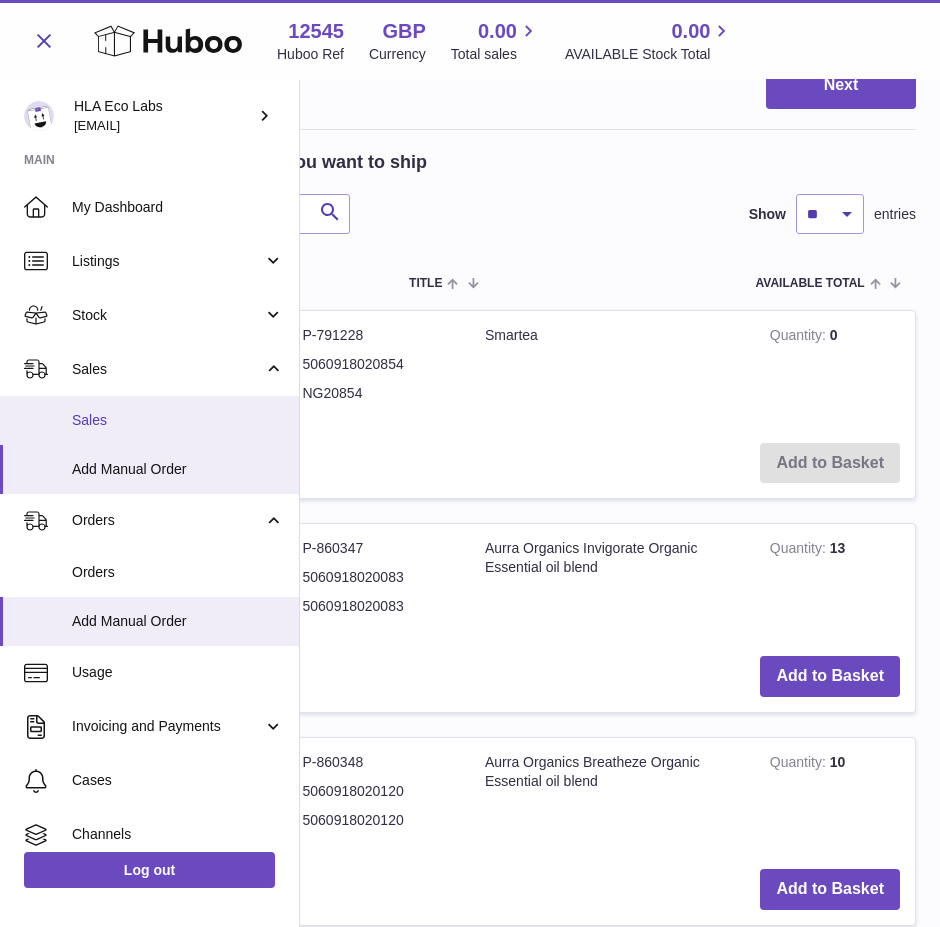 click on "Sales" at bounding box center [178, 420] 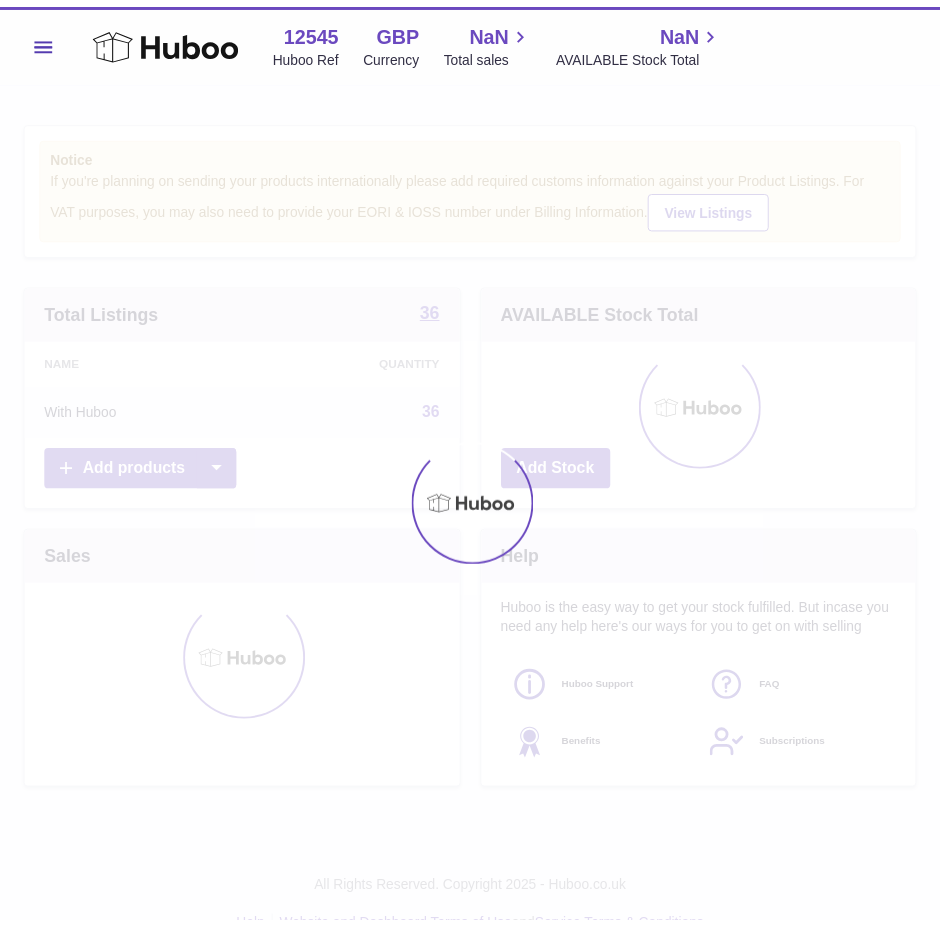 scroll, scrollTop: 0, scrollLeft: 0, axis: both 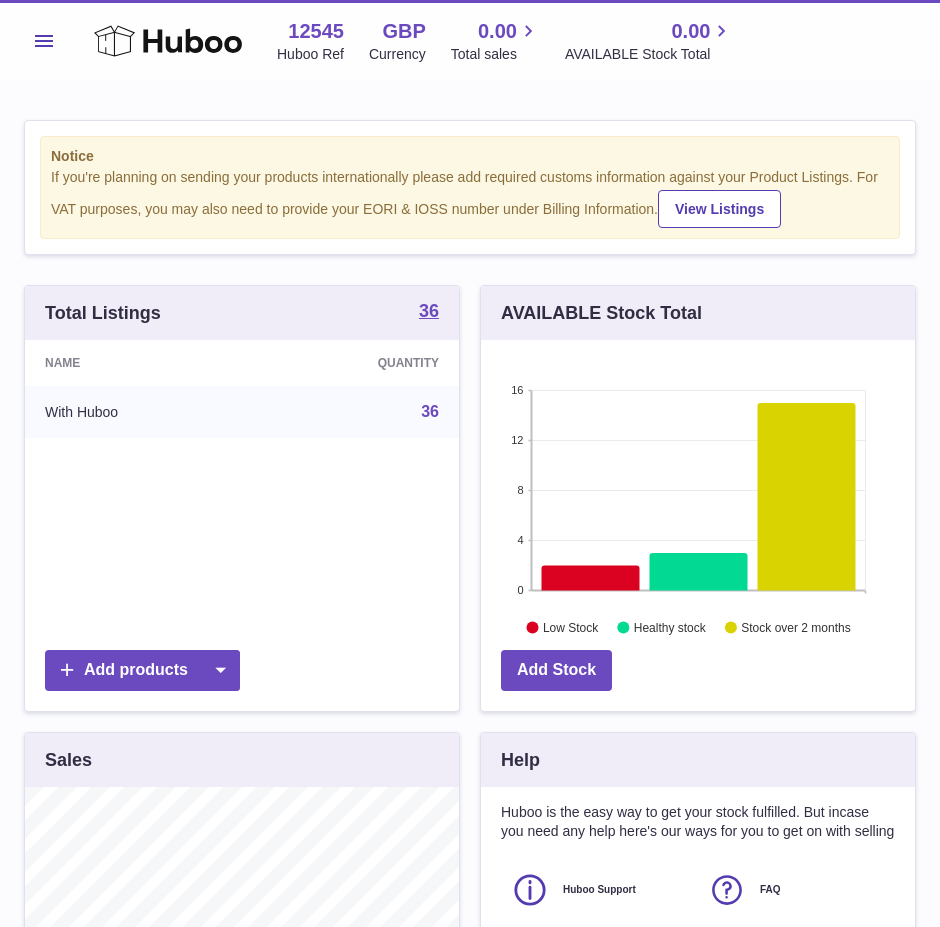 click on "Menu" at bounding box center (44, 41) 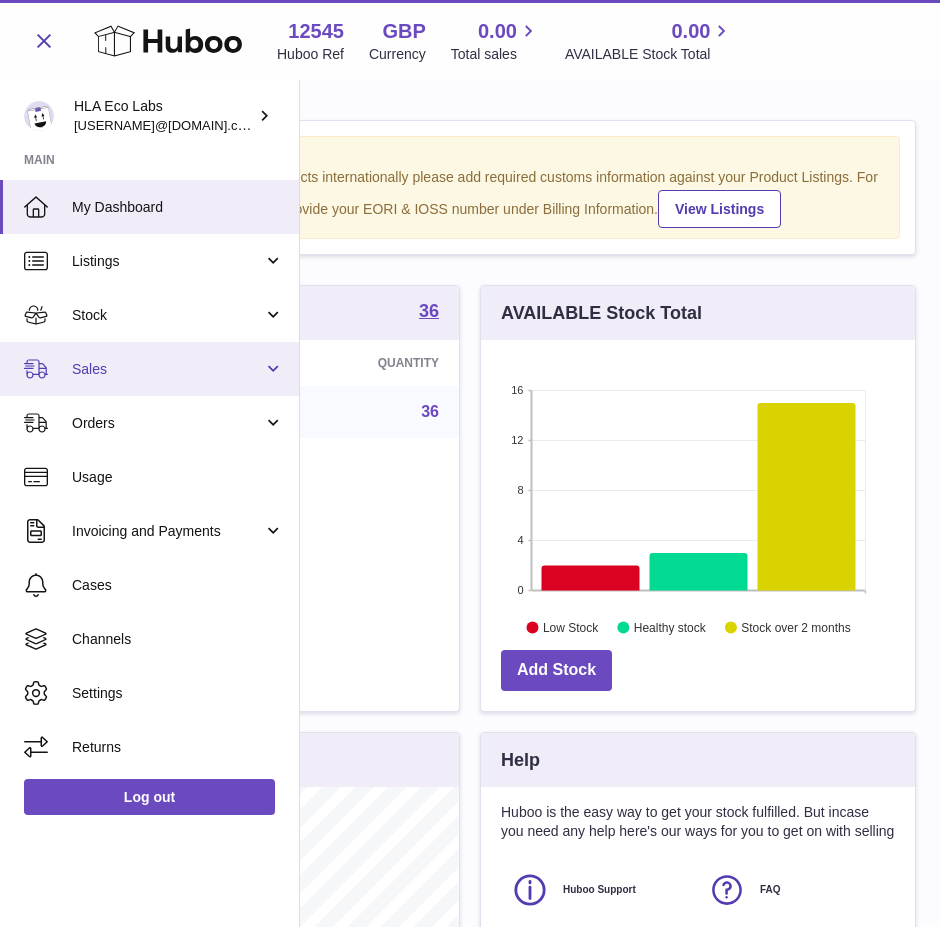 click on "Sales" at bounding box center [167, 369] 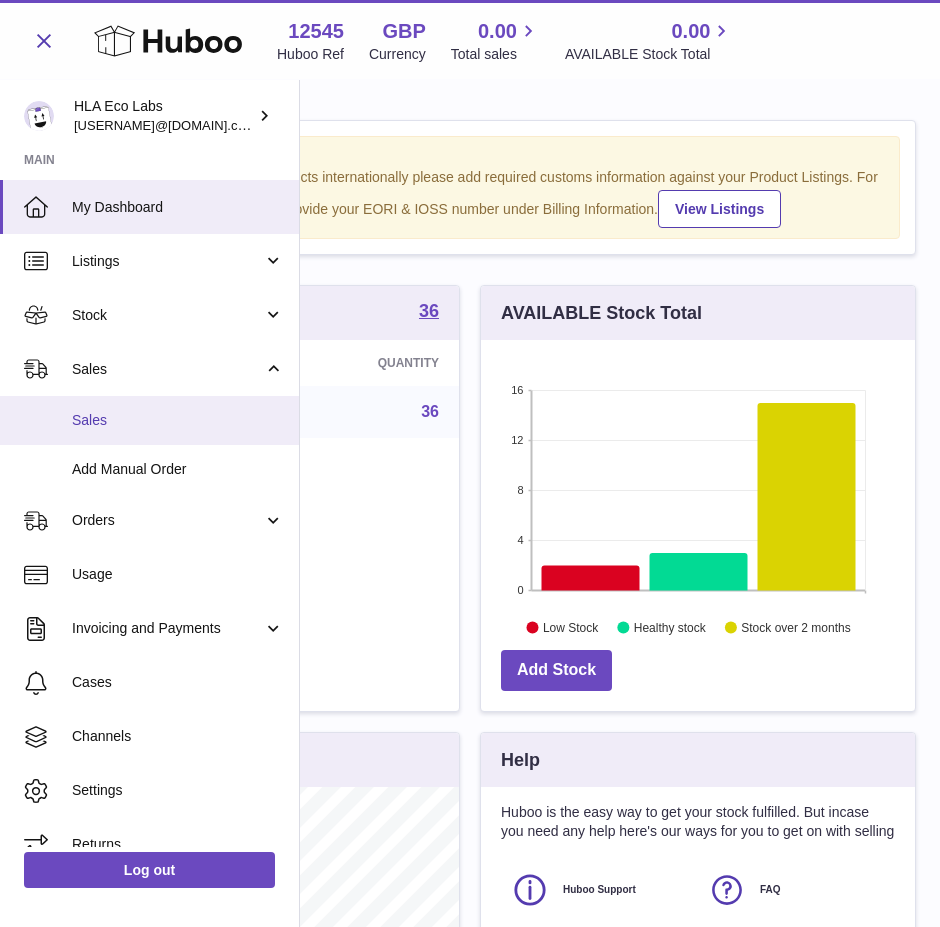 click on "Sales" at bounding box center (178, 420) 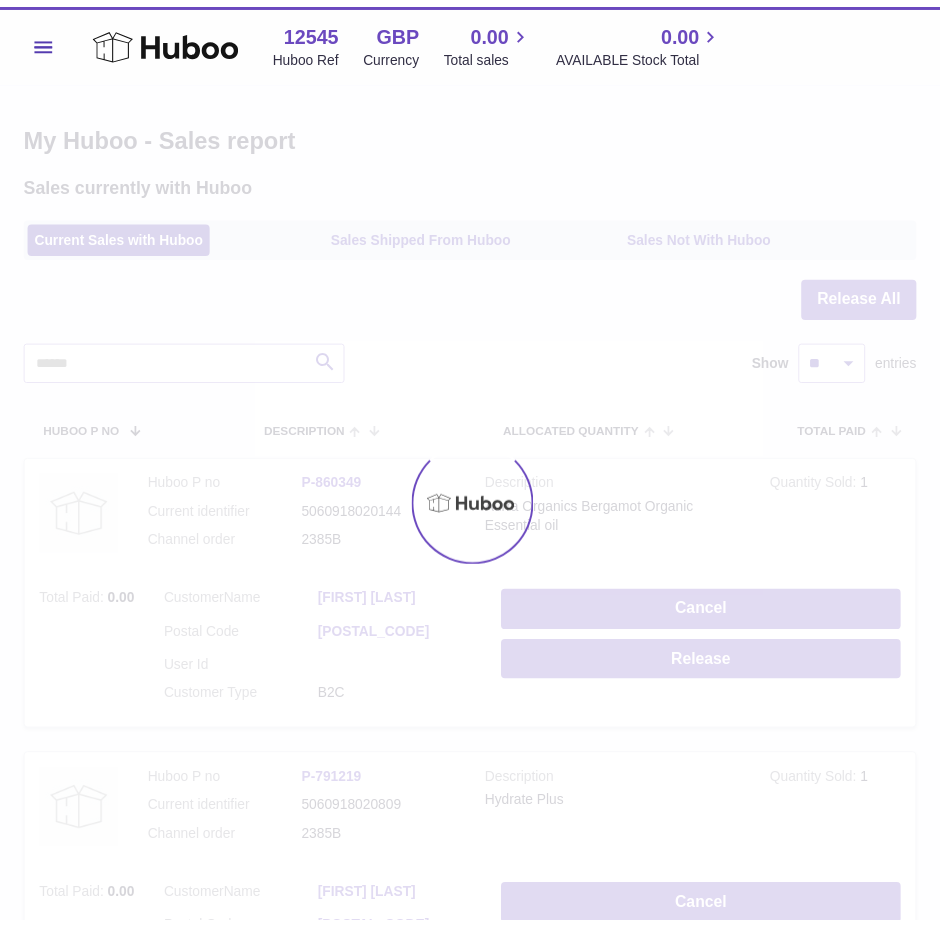 scroll, scrollTop: 0, scrollLeft: 0, axis: both 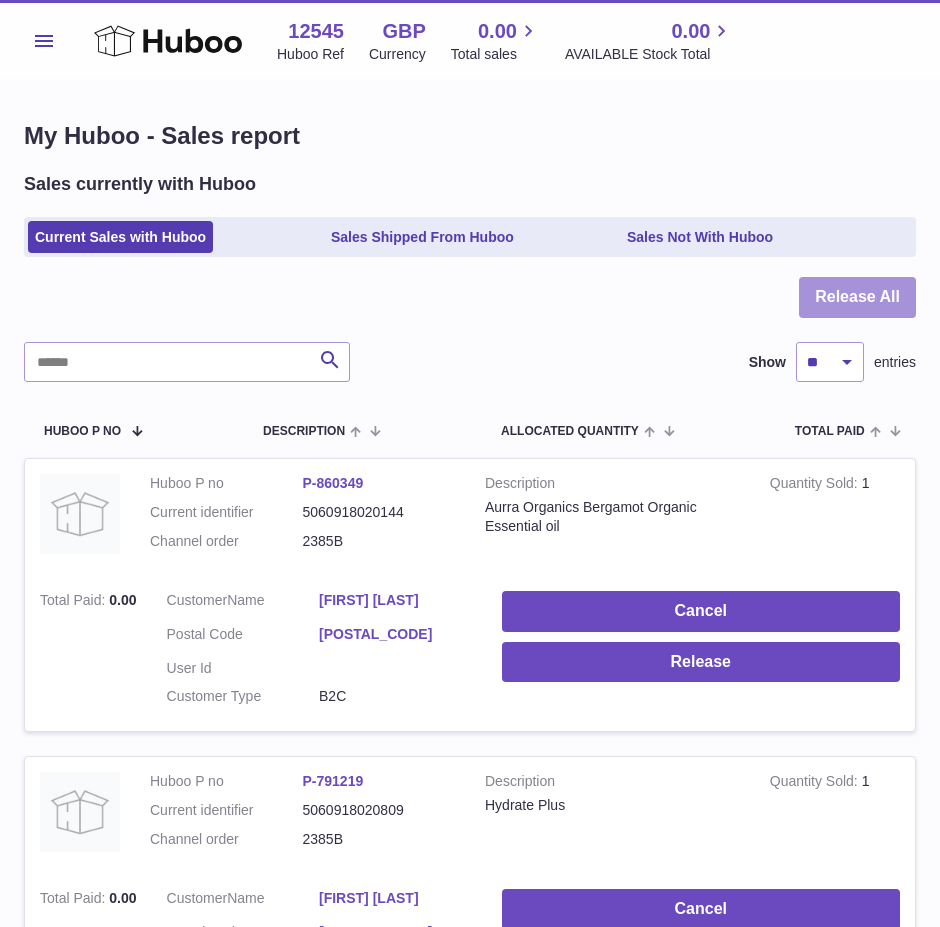 click on "Release All" at bounding box center [857, 297] 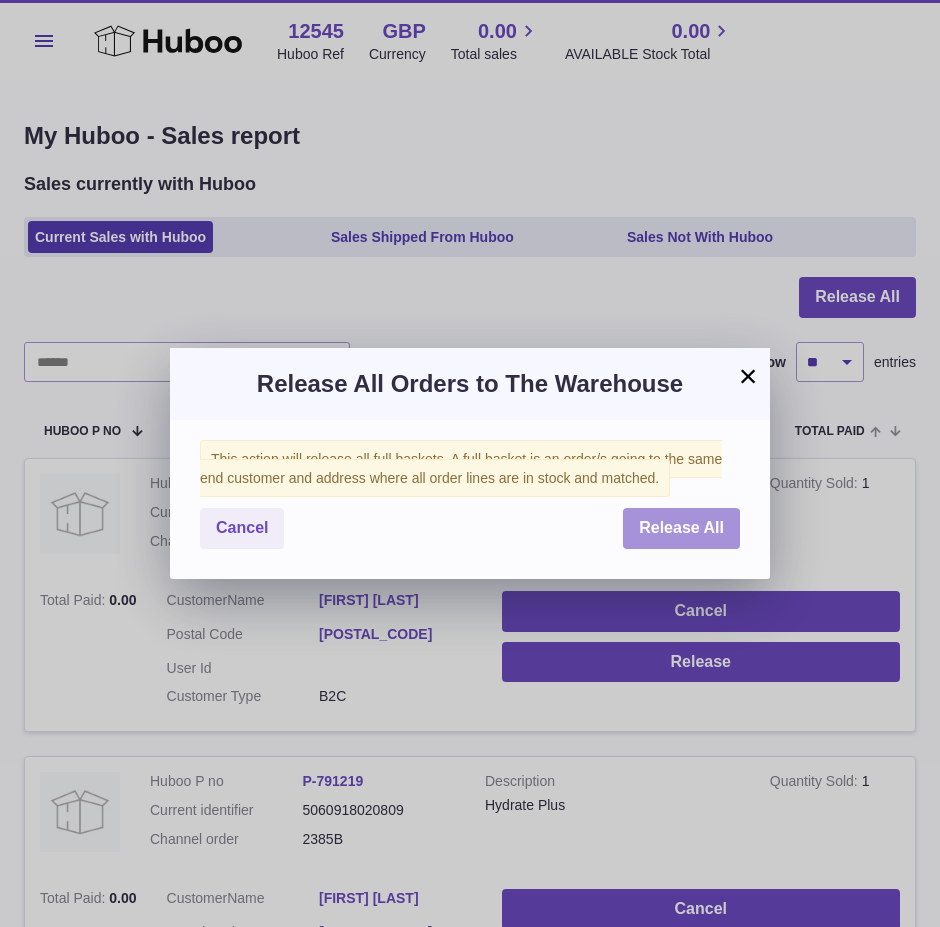 click on "Release All" at bounding box center [681, 527] 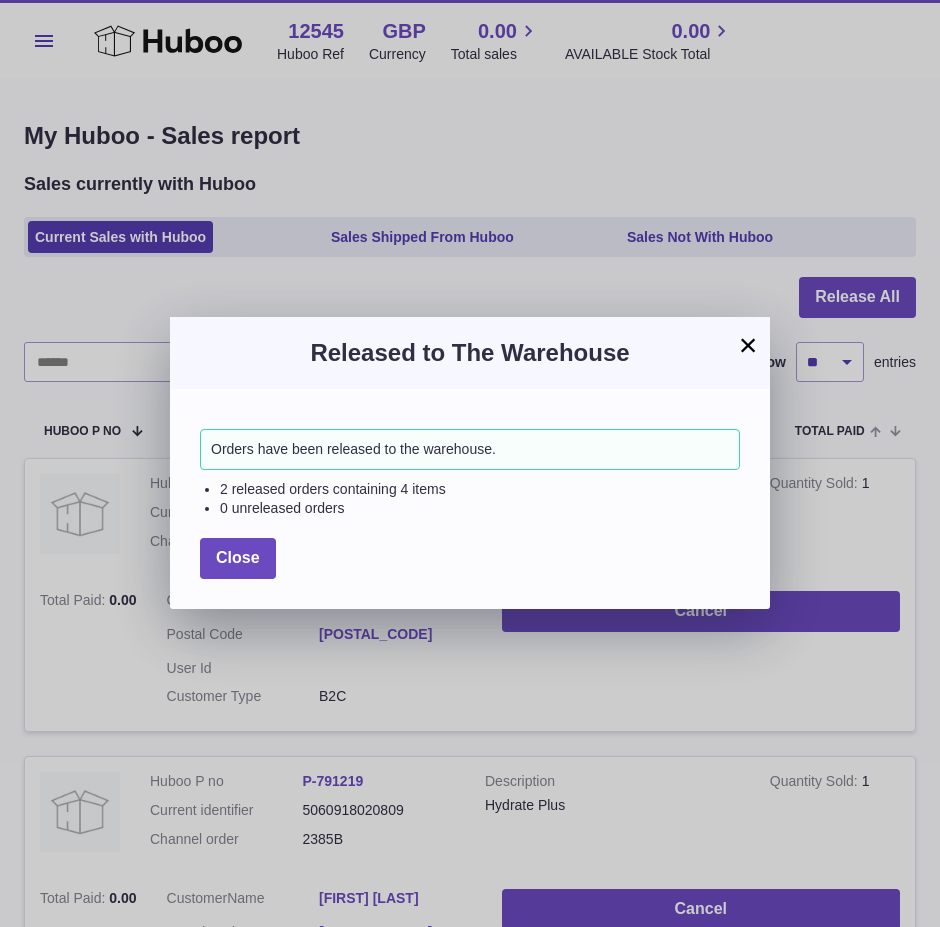 click on "×" at bounding box center (748, 345) 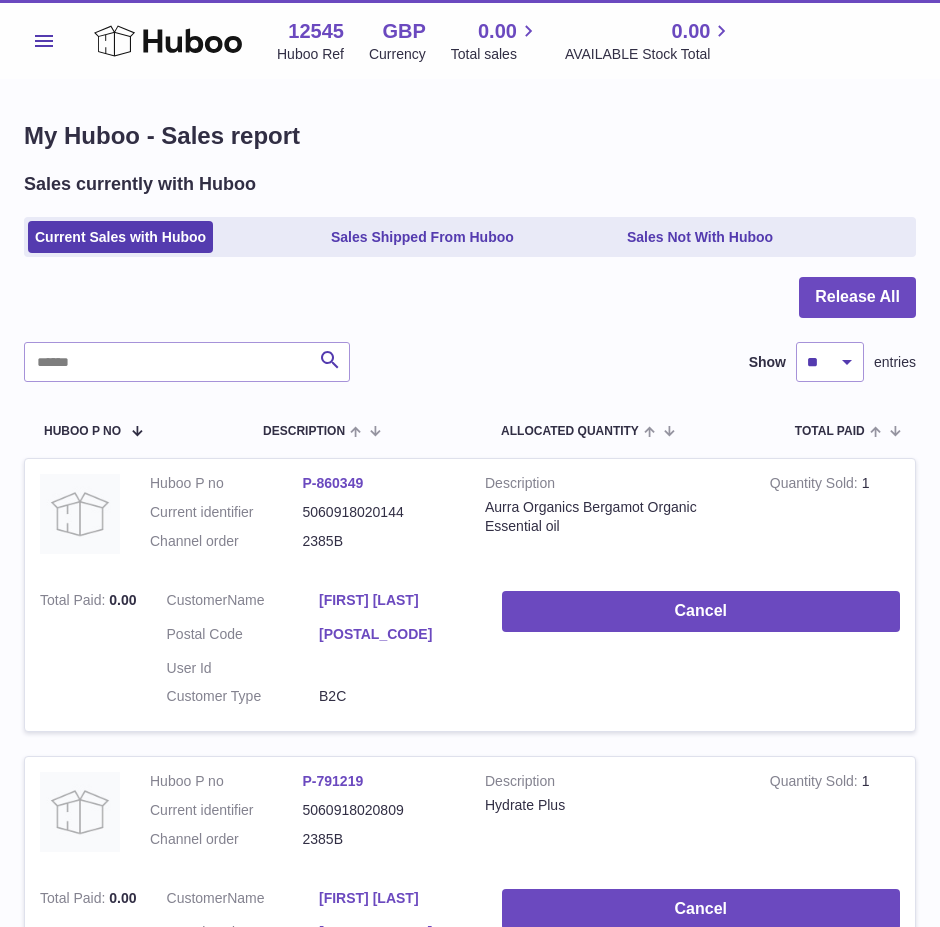 click on "Menu" at bounding box center (44, 41) 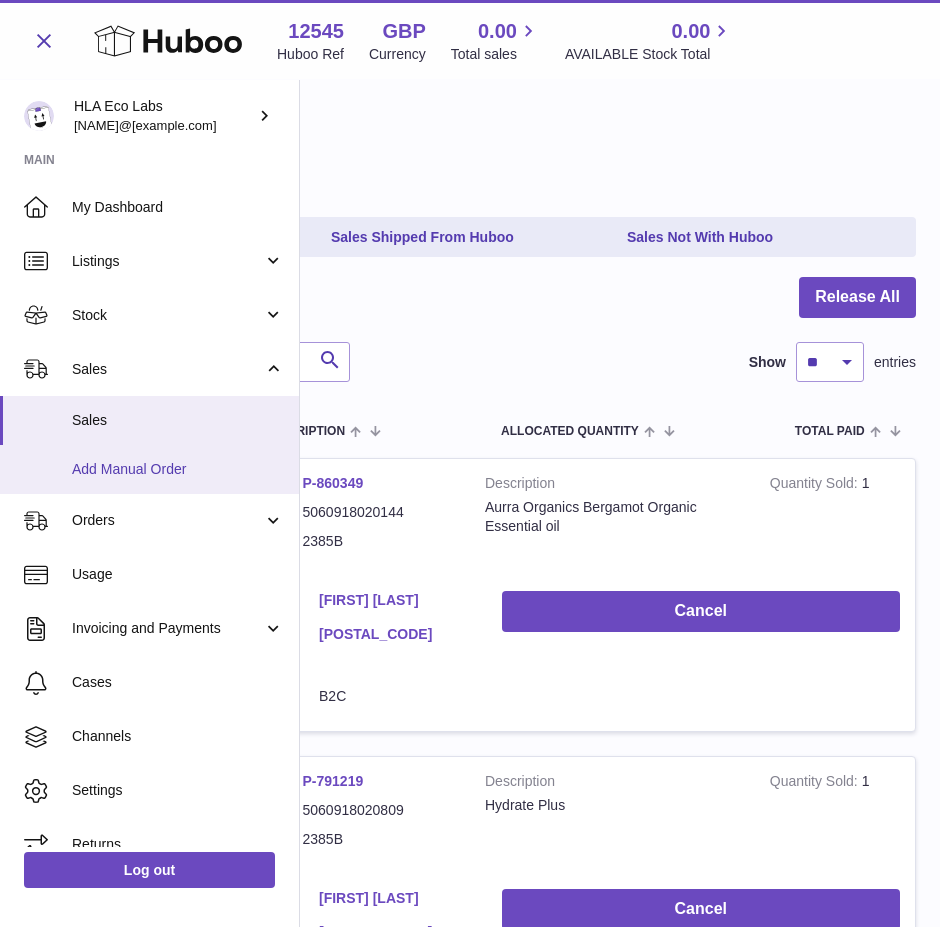 click on "Add Manual Order" at bounding box center (149, 469) 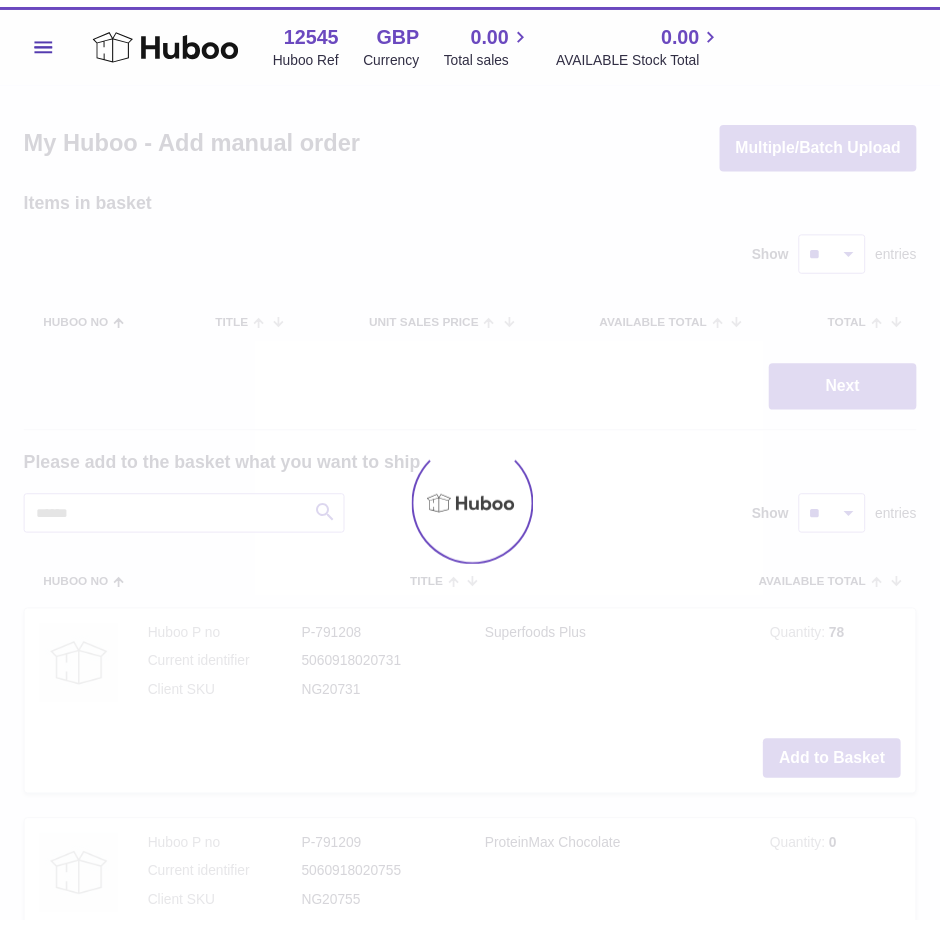 scroll, scrollTop: 0, scrollLeft: 0, axis: both 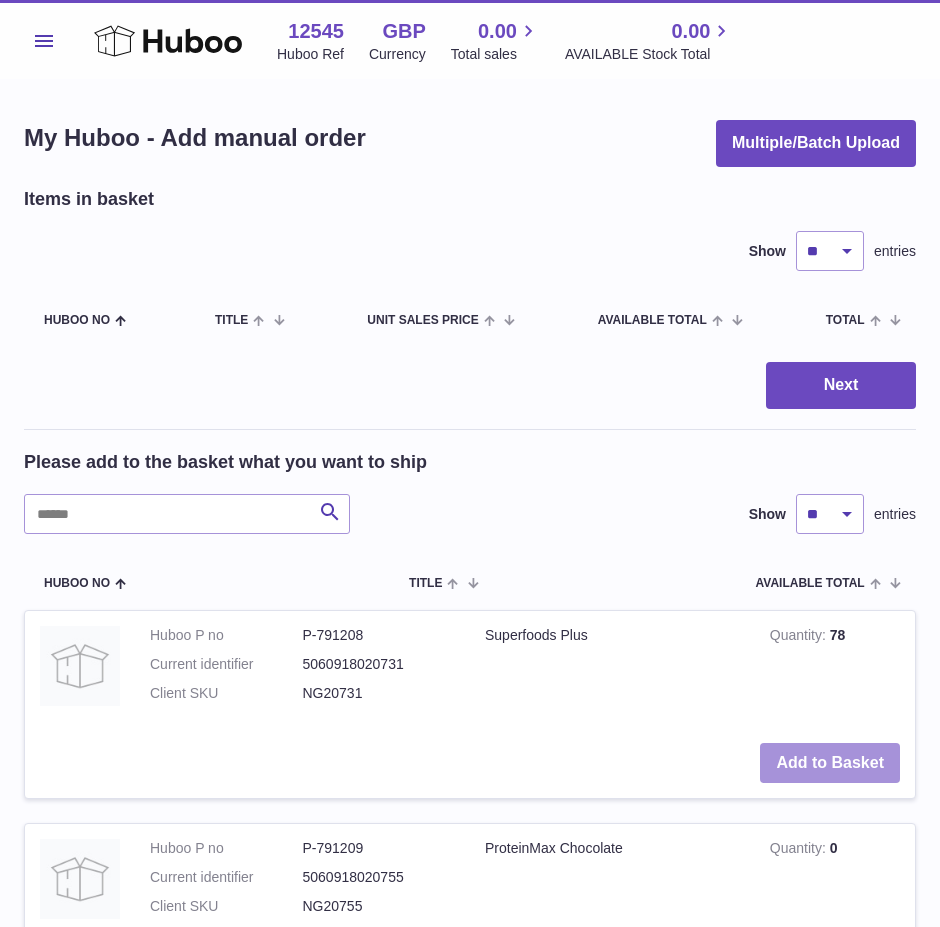click on "Add to Basket" at bounding box center [830, 763] 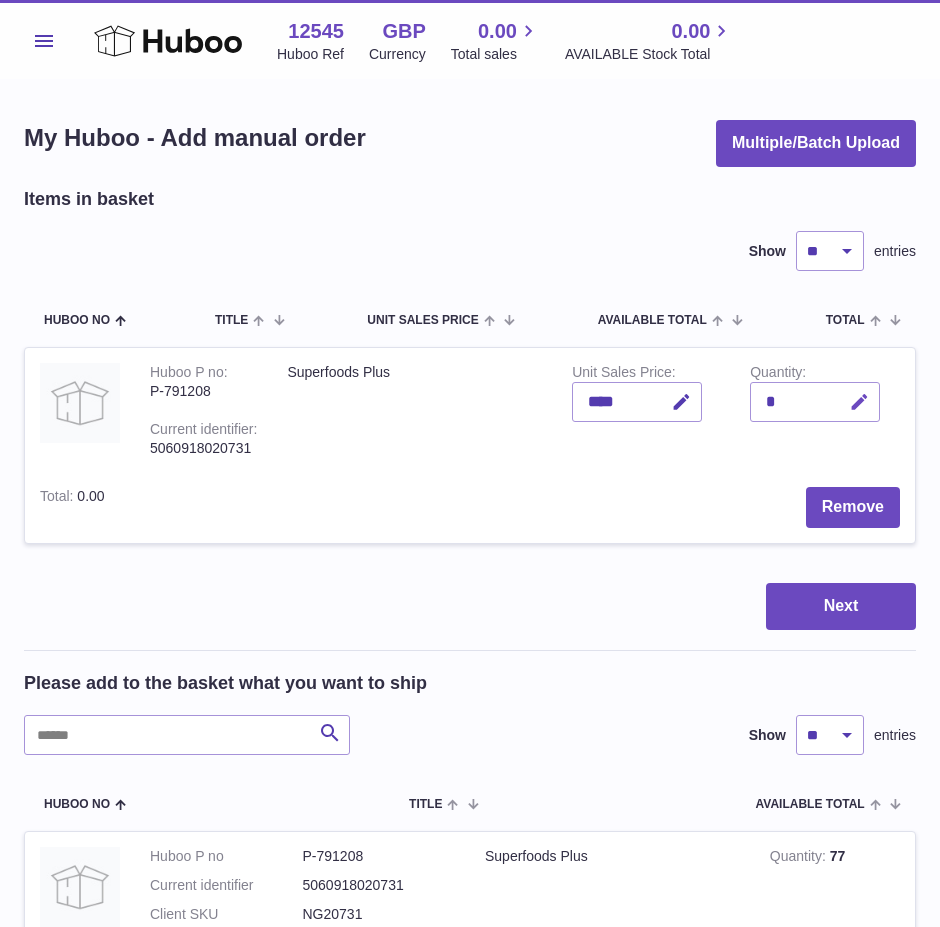 click at bounding box center [859, 402] 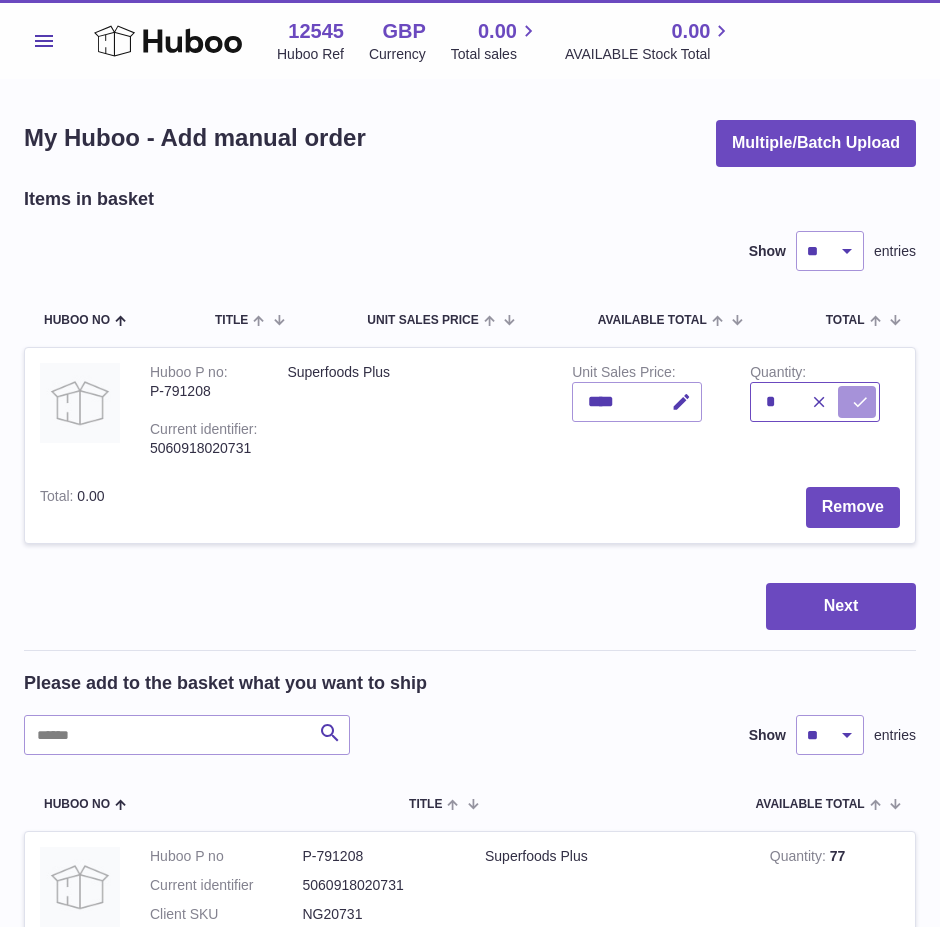 type on "*" 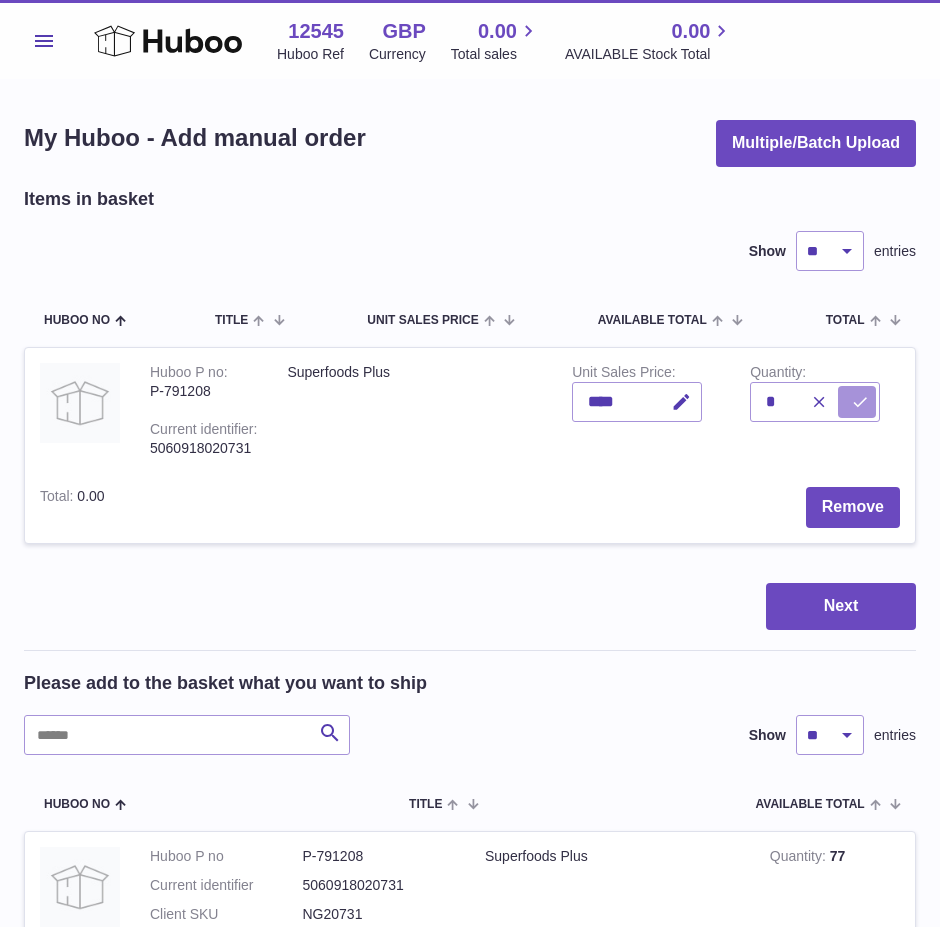 click at bounding box center (857, 402) 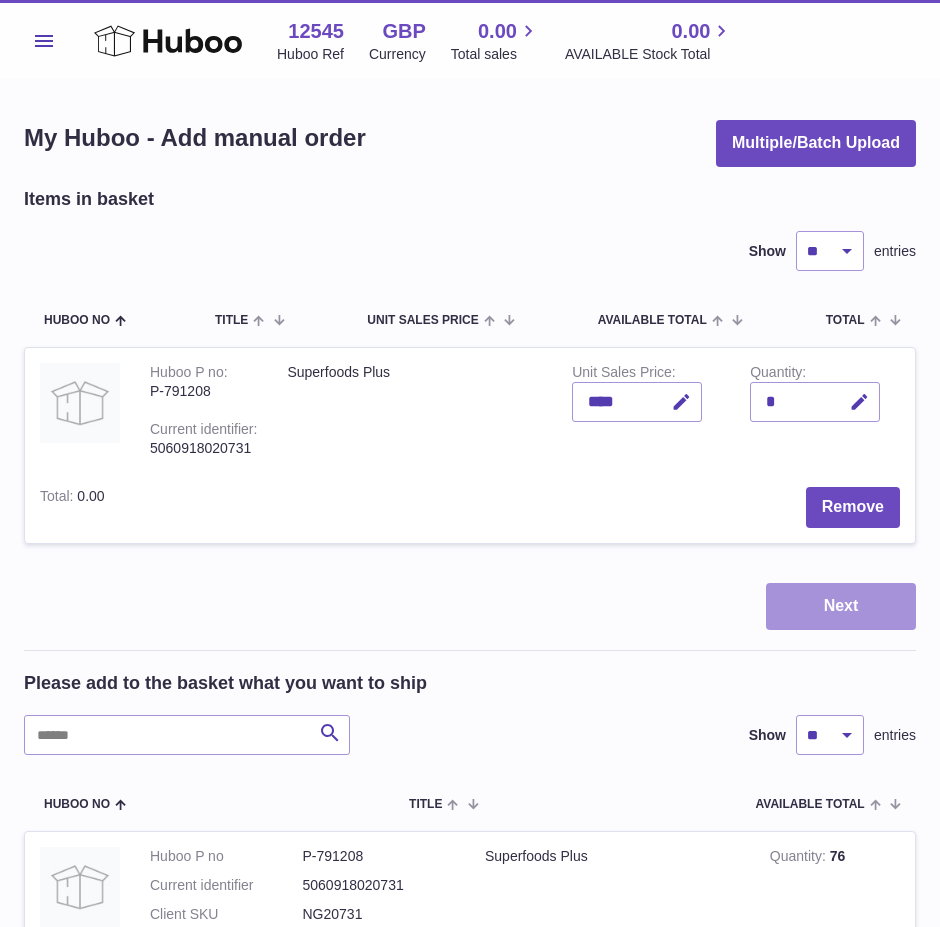 click on "Next" at bounding box center (841, 606) 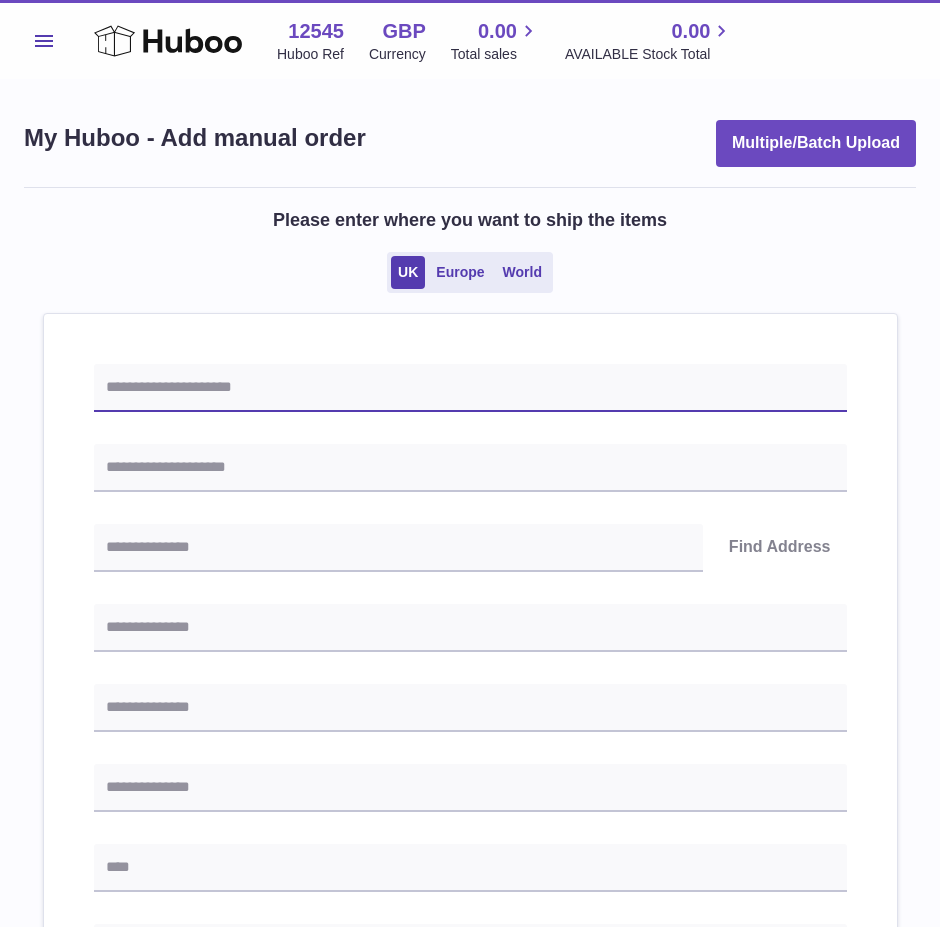 click at bounding box center (470, 388) 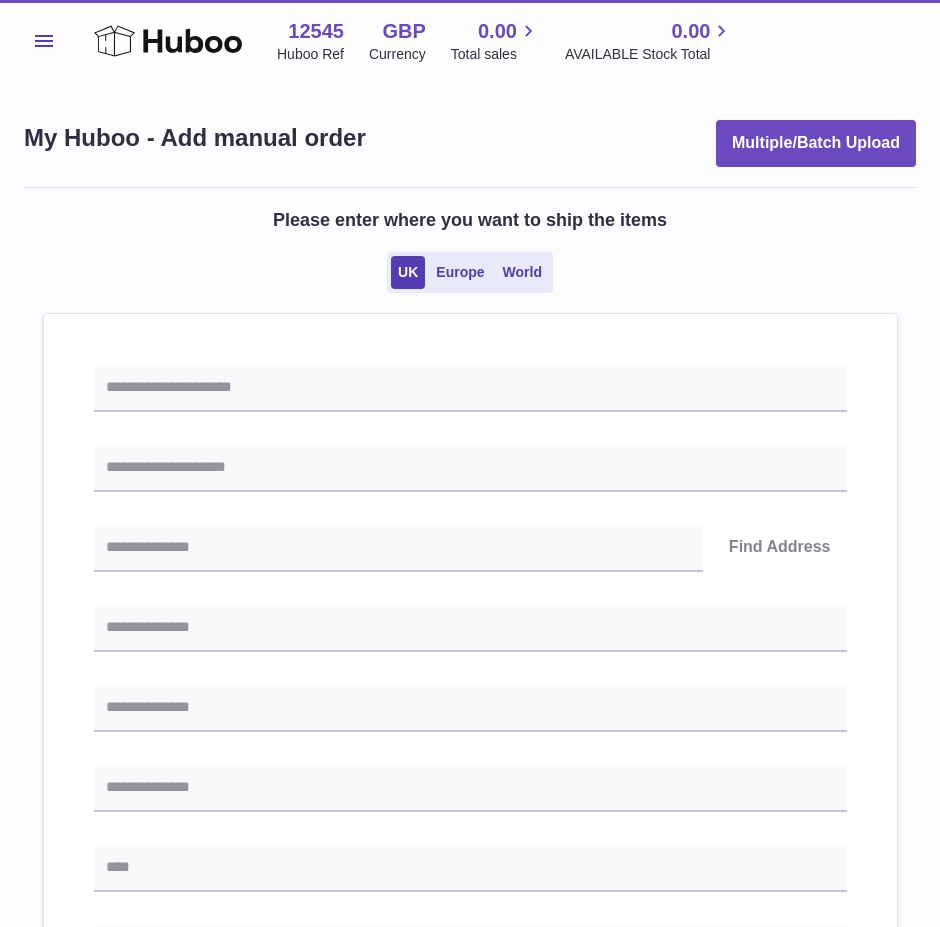 click on "Find Address
Please enter how you want to ship             Loading...
You require an order to be fulfilled which is going directly to another business or retailer rather than directly to a consumer. Please ensure you have contacted our customer service department for further information relating to any associated costs and (order completion) timescales, before proceeding.
Optional extra fields             Loading...       This will appear on the packing slip. e.g. 'Please contact us through Amazon'
B2C
Loading...
Back" at bounding box center [470, 945] 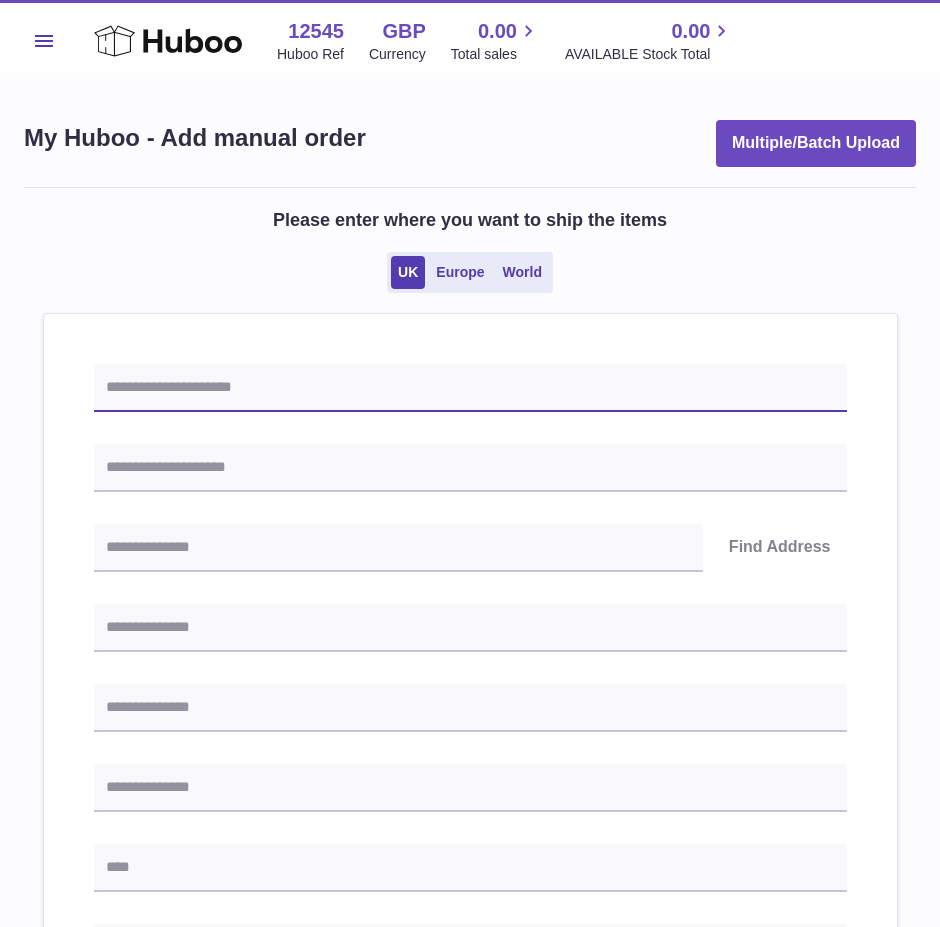 click at bounding box center (470, 388) 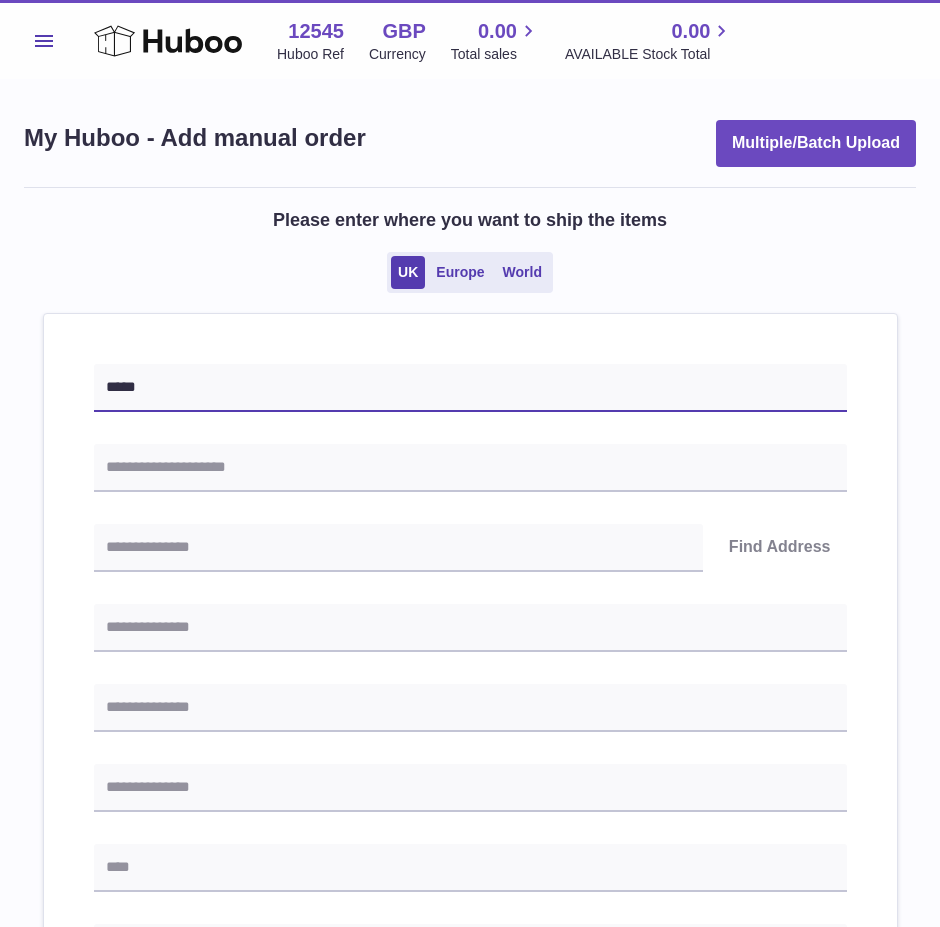 type on "*****" 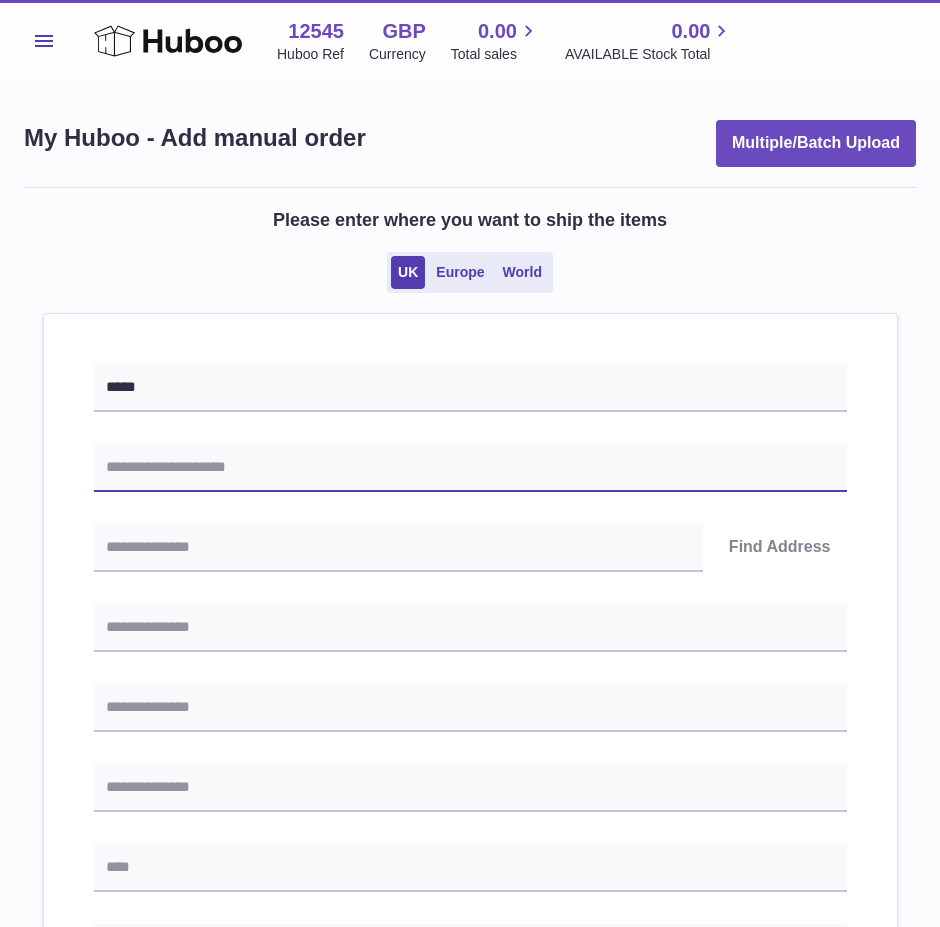 click at bounding box center [470, 468] 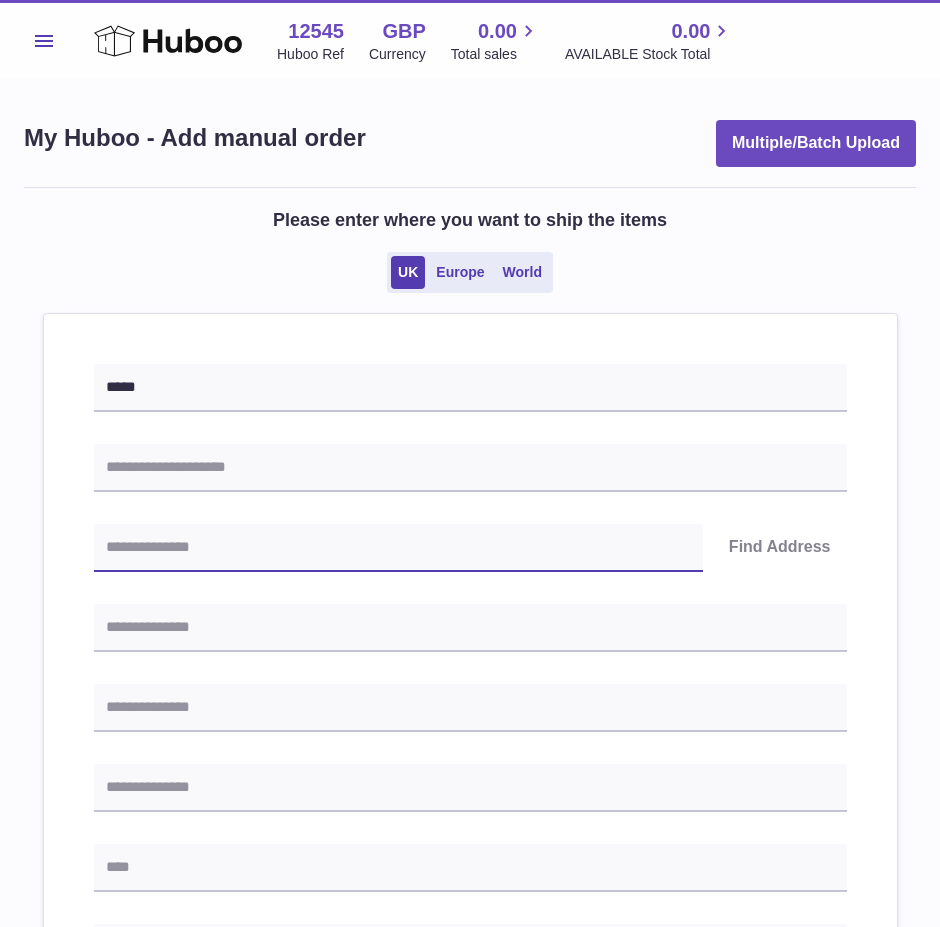 drag, startPoint x: 431, startPoint y: 534, endPoint x: 54, endPoint y: 418, distance: 394.44266 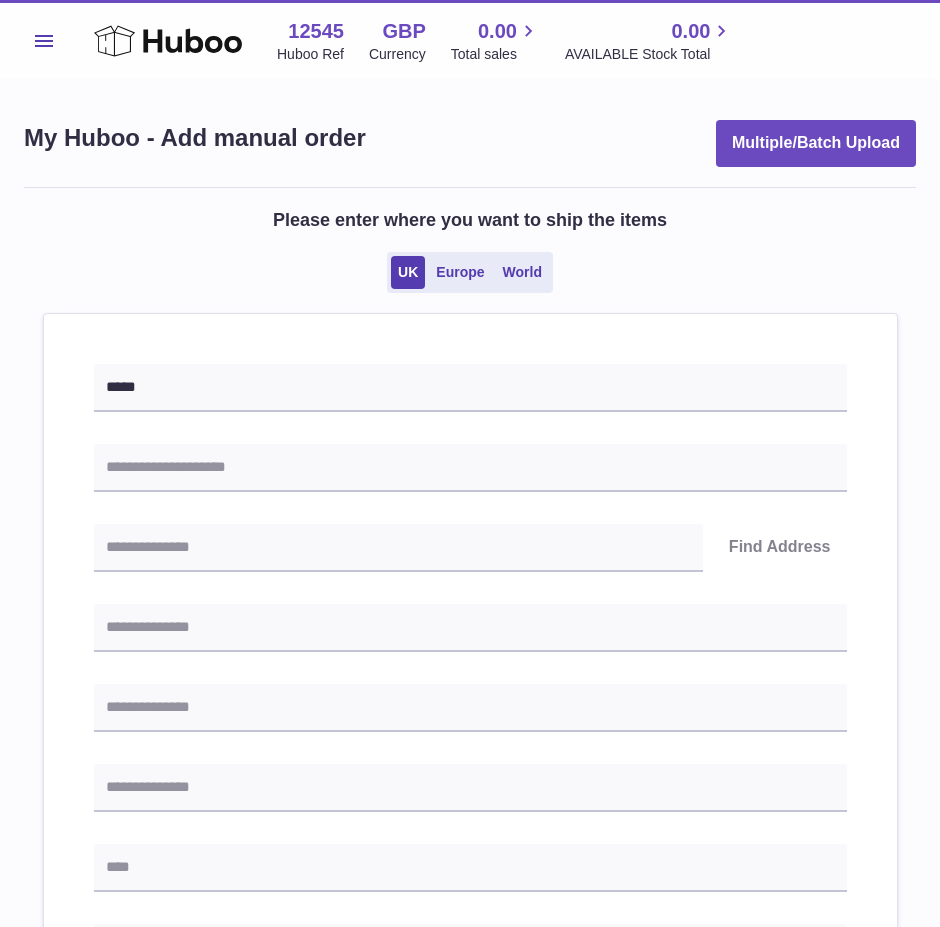 drag, startPoint x: 136, startPoint y: 446, endPoint x: 125, endPoint y: 468, distance: 24.596748 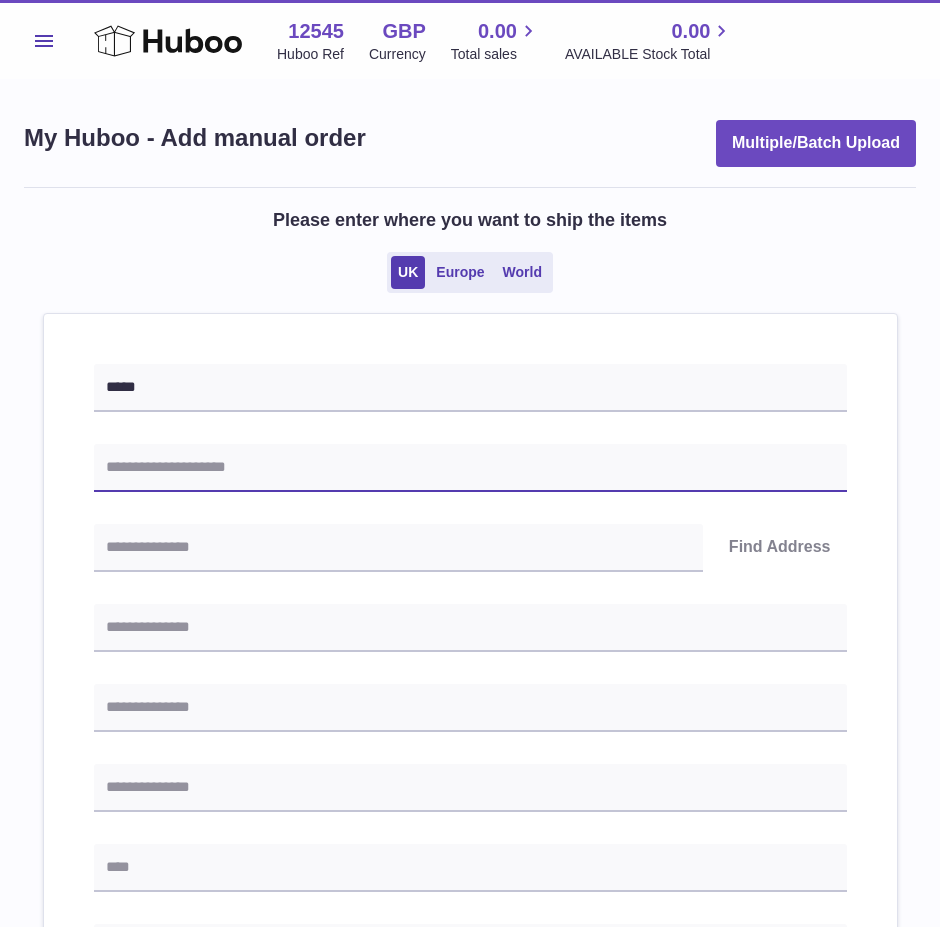 drag, startPoint x: 125, startPoint y: 465, endPoint x: 119, endPoint y: 476, distance: 12.529964 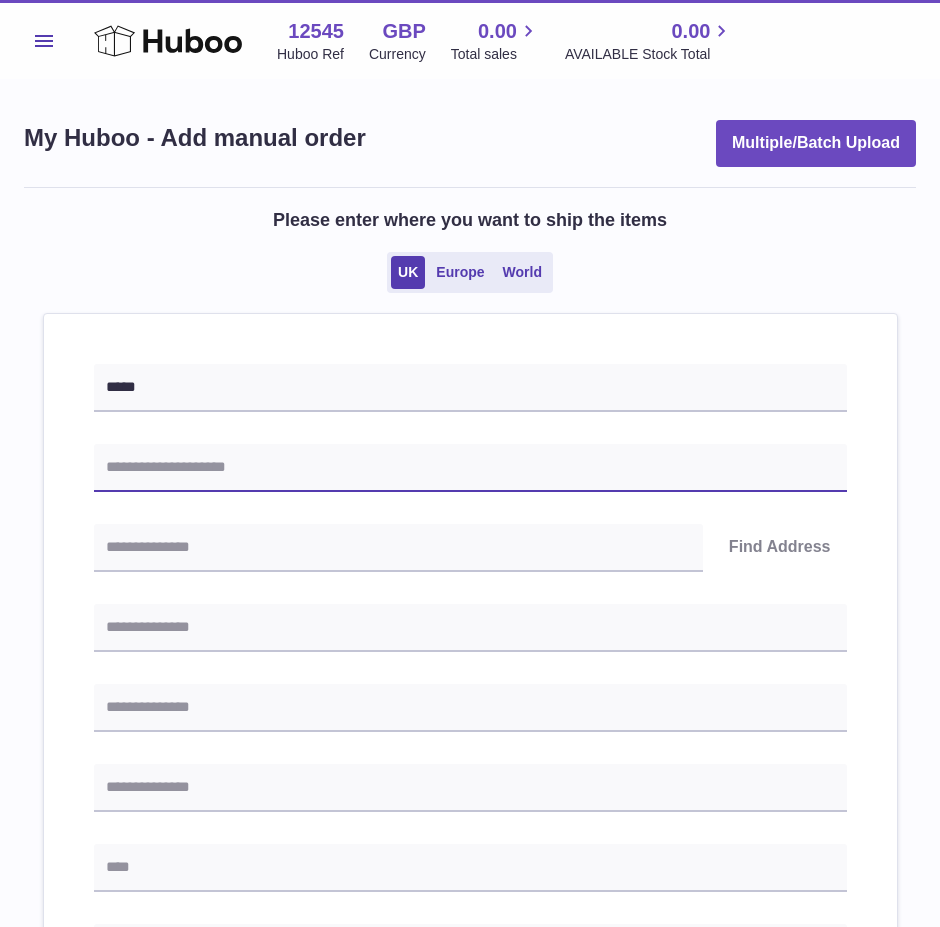 click at bounding box center (470, 468) 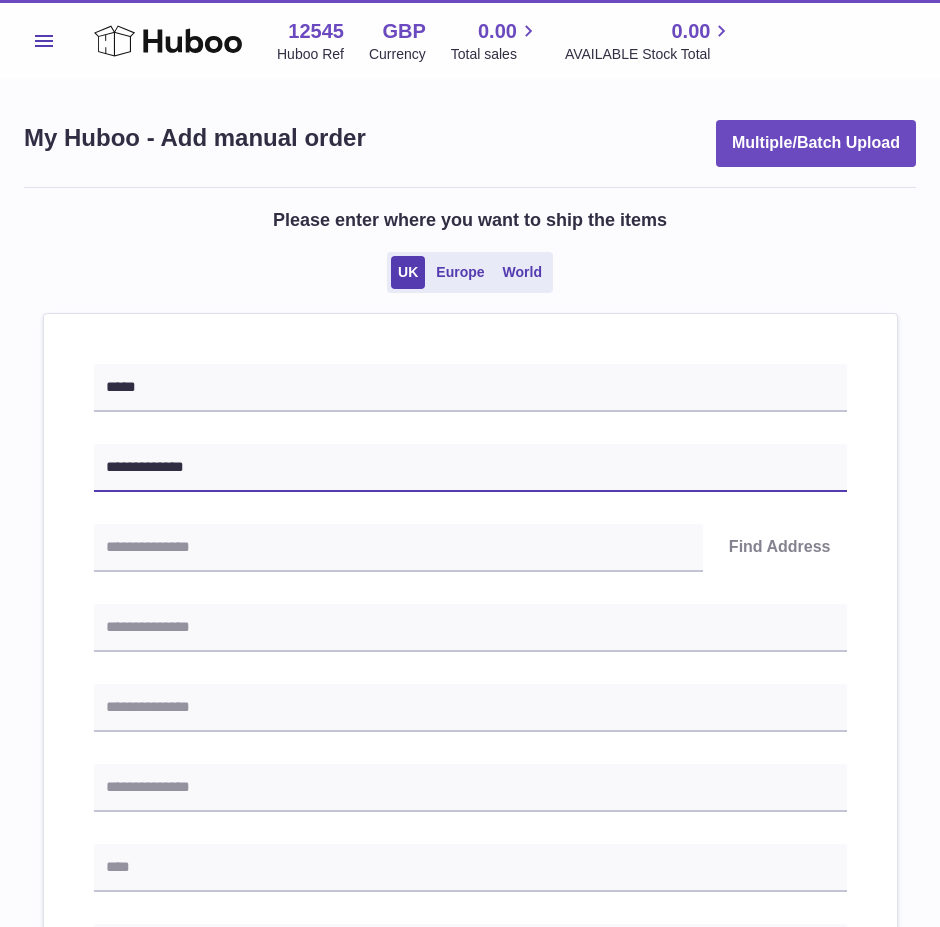 type on "**********" 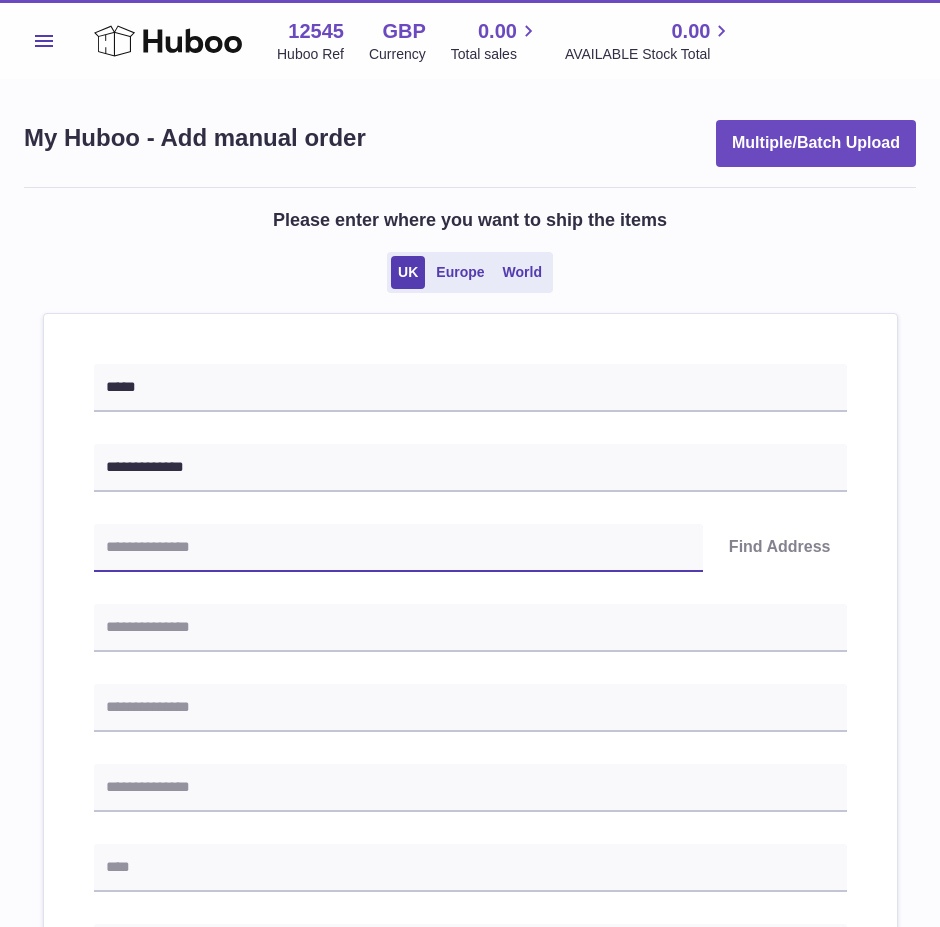 click at bounding box center (398, 548) 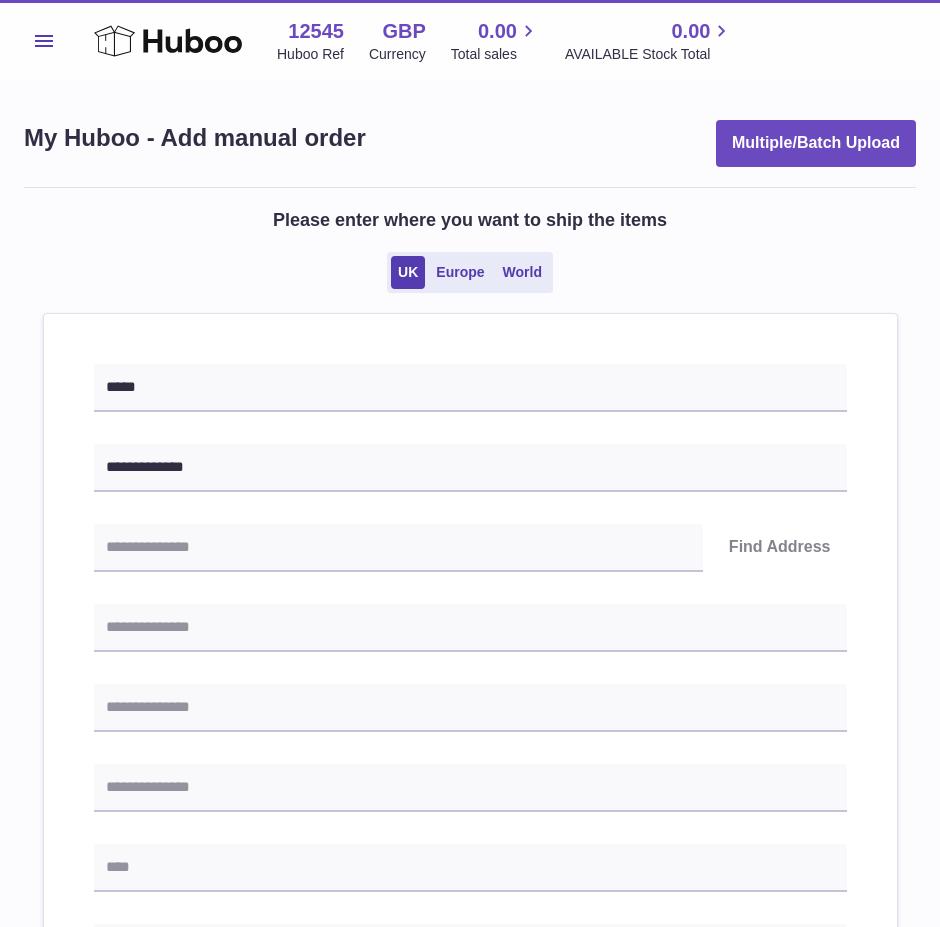 drag, startPoint x: 409, startPoint y: 573, endPoint x: 58, endPoint y: 555, distance: 351.46124 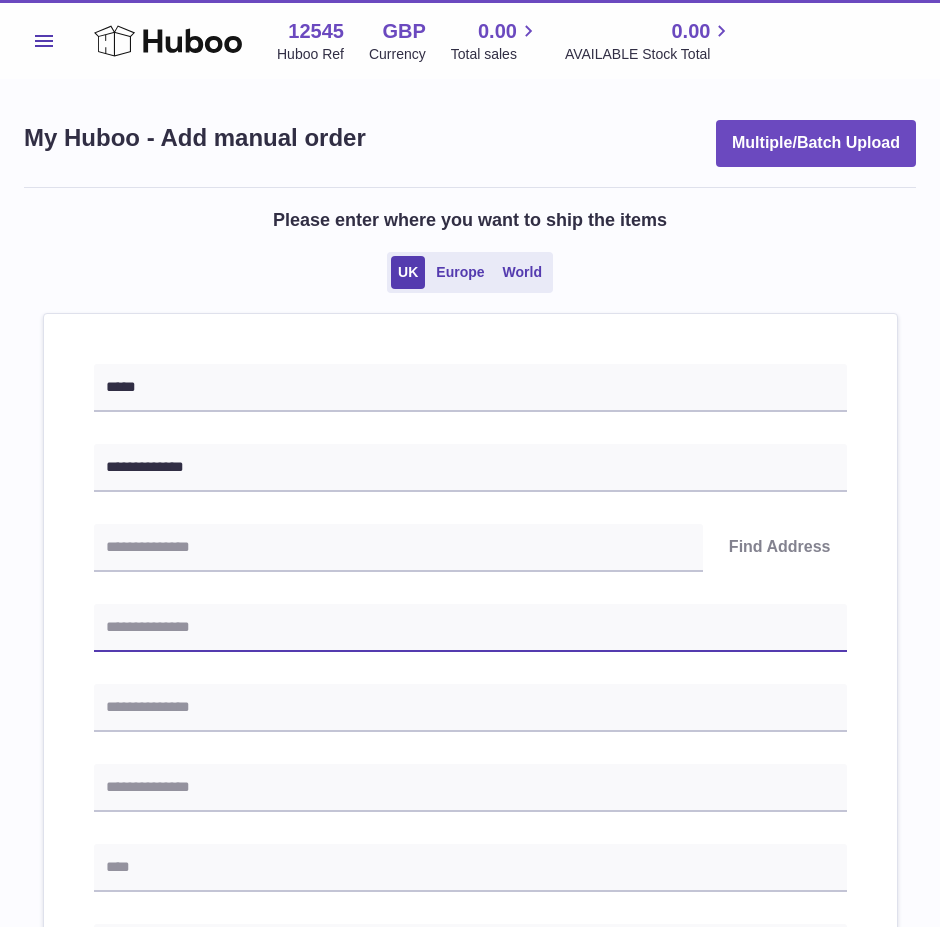 drag, startPoint x: 185, startPoint y: 628, endPoint x: 151, endPoint y: 622, distance: 34.525352 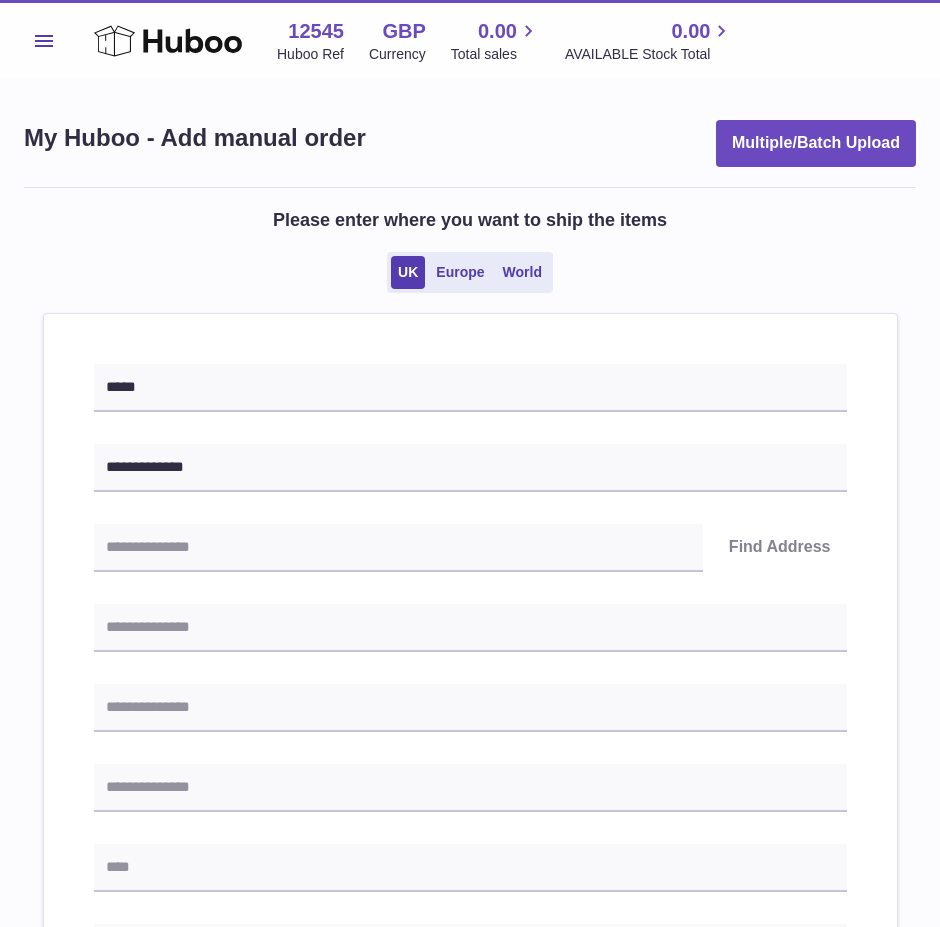 click on "**********" at bounding box center [470, 945] 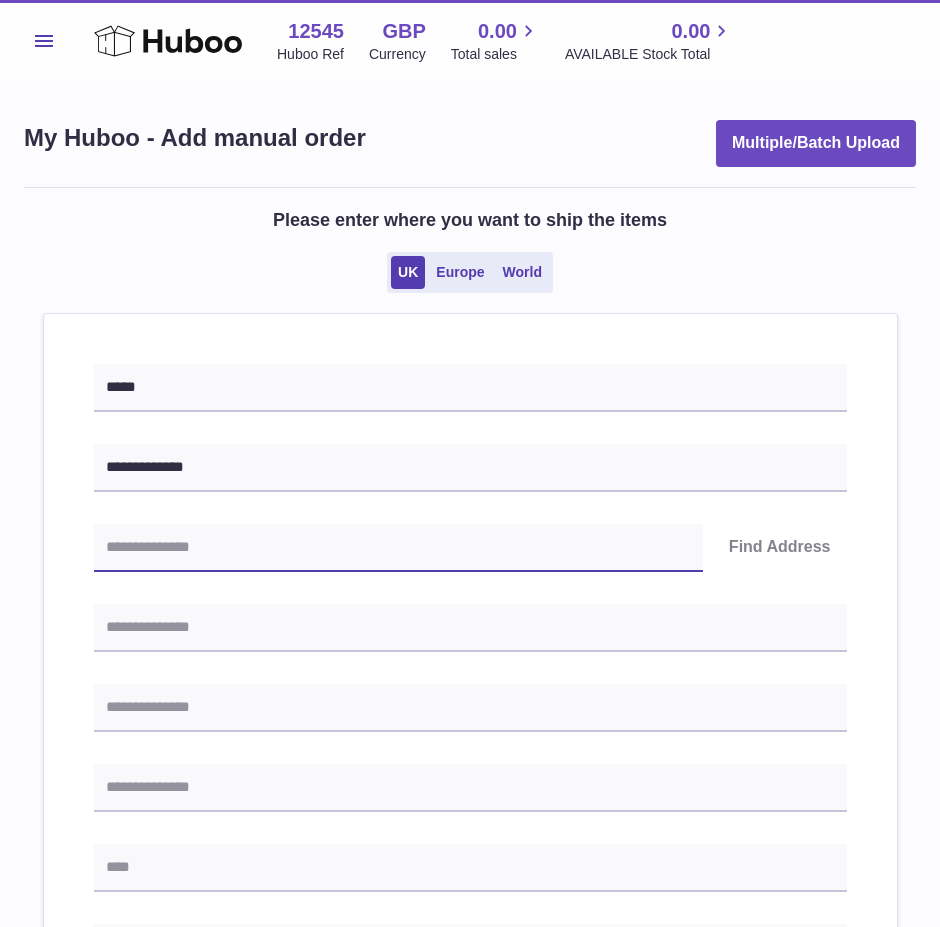 click at bounding box center [398, 548] 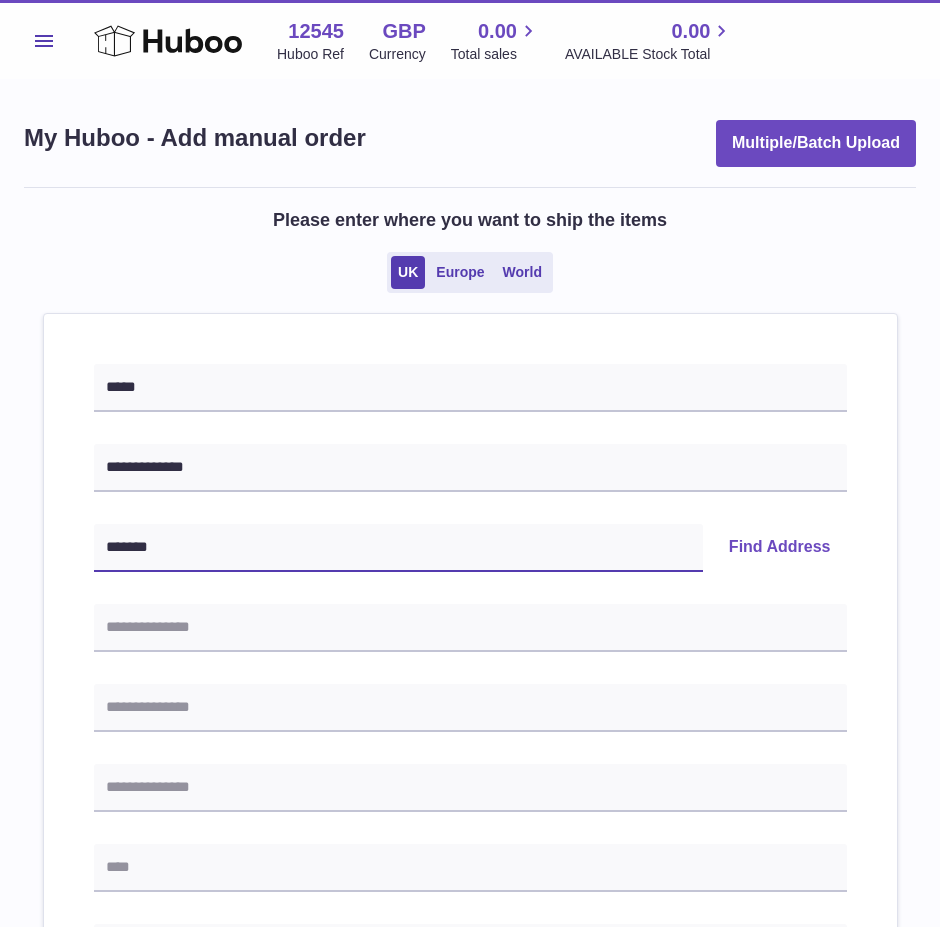 type on "*******" 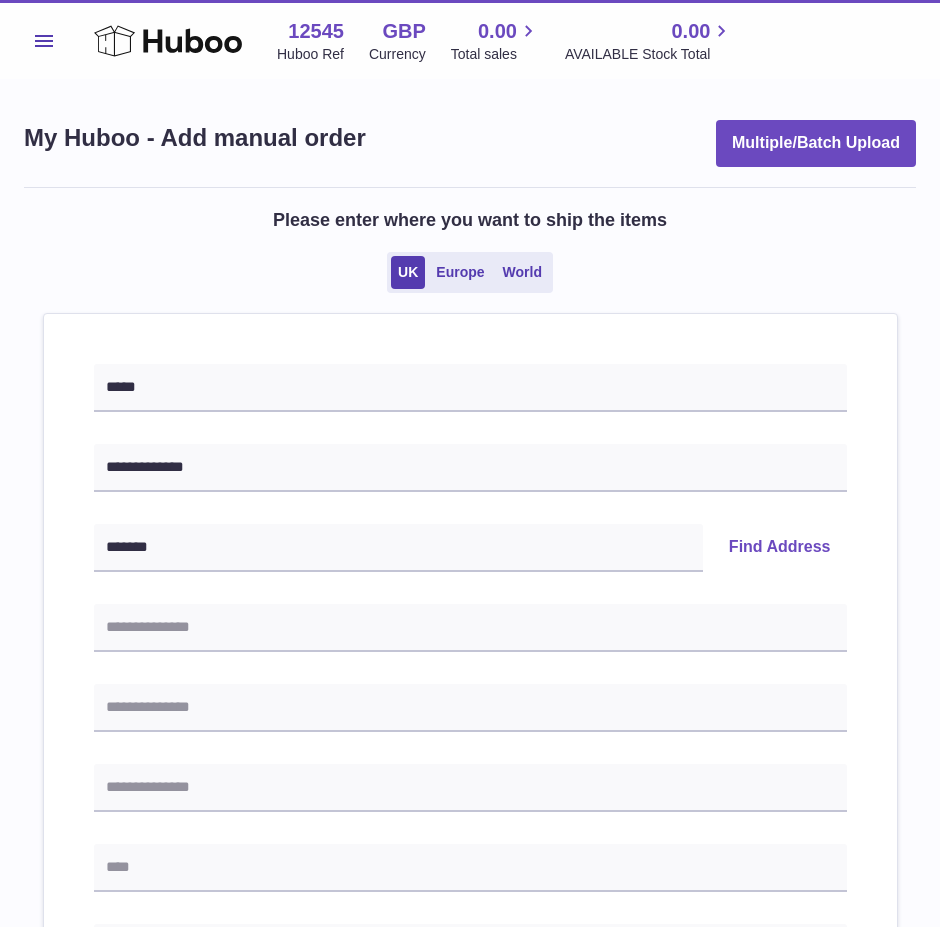 click on "Find Address" at bounding box center [780, 548] 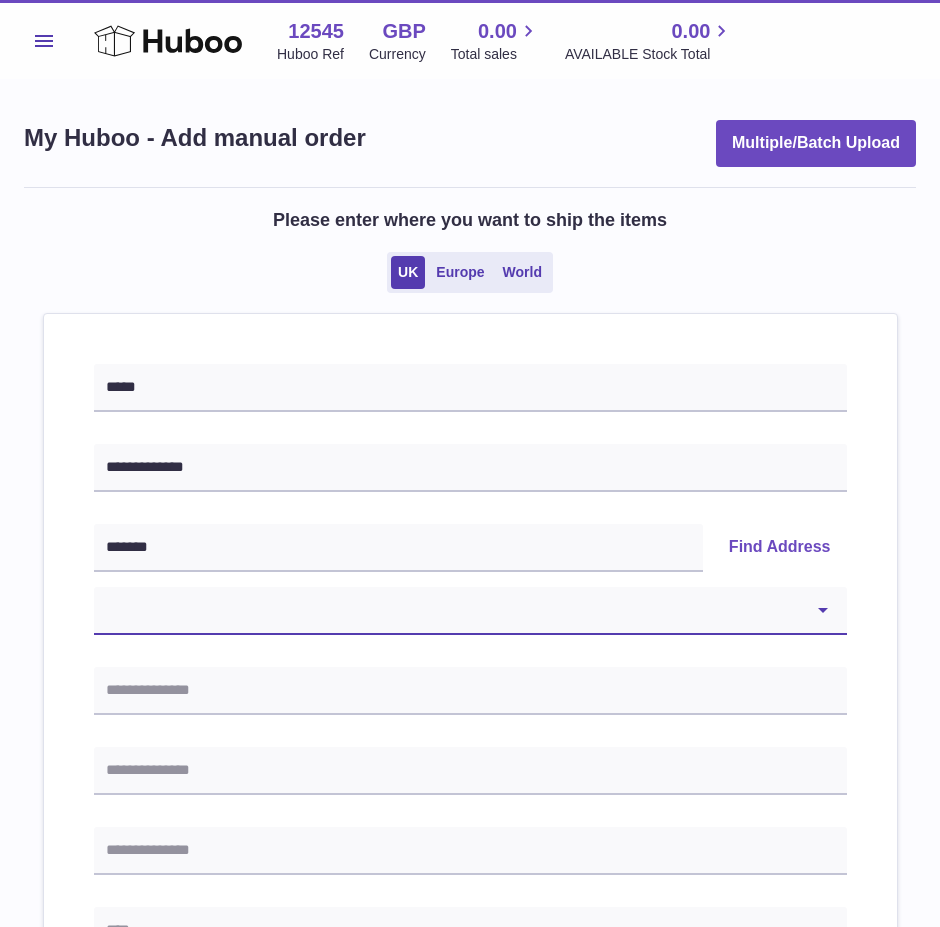 click on "**********" at bounding box center (470, 611) 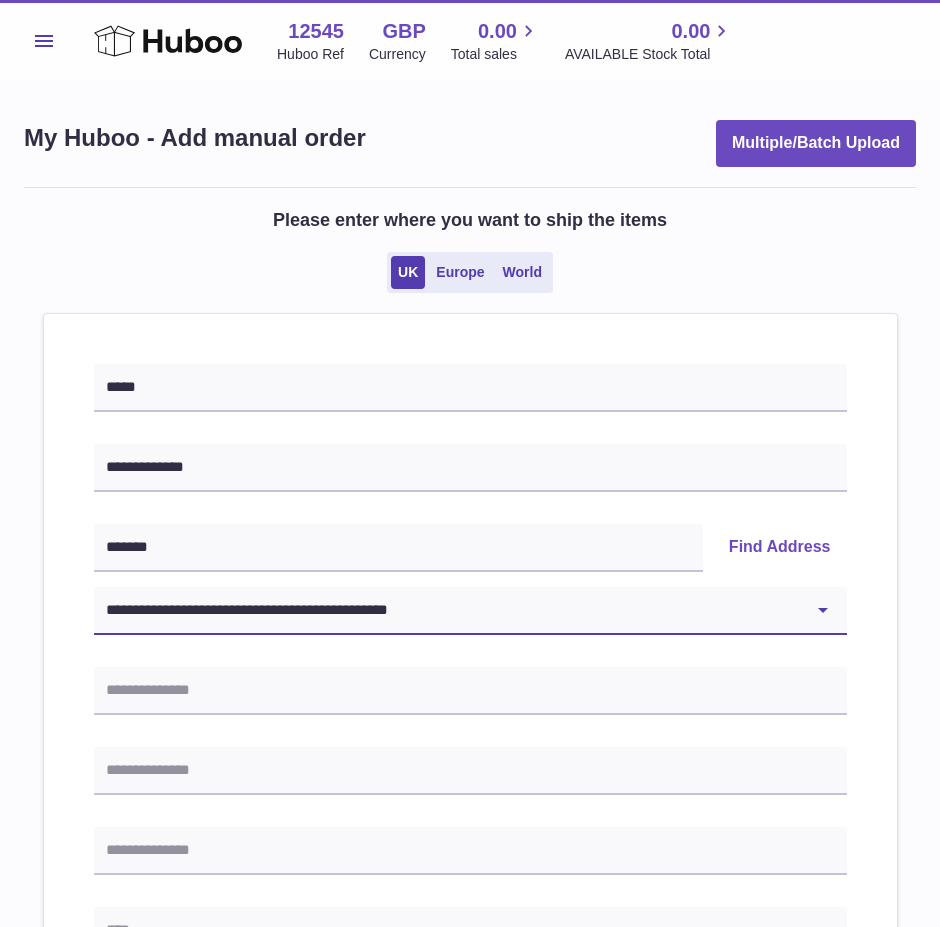 click on "**********" at bounding box center [470, 611] 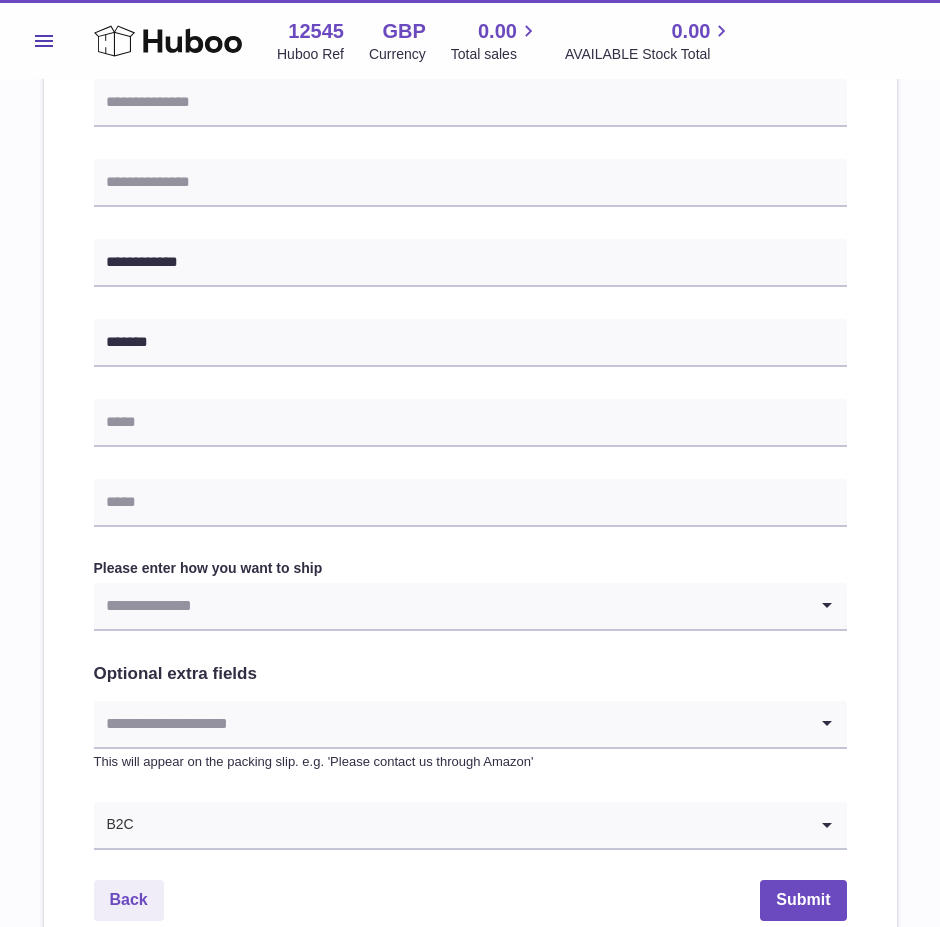 scroll, scrollTop: 700, scrollLeft: 0, axis: vertical 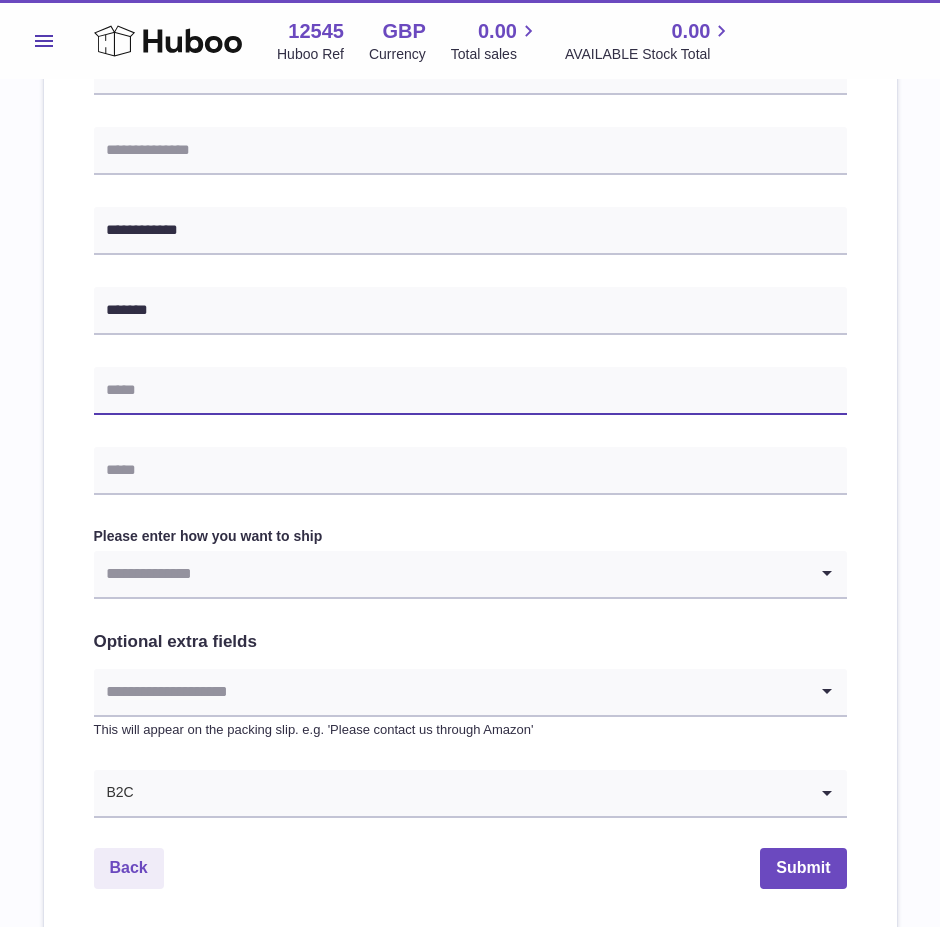 click at bounding box center [470, 391] 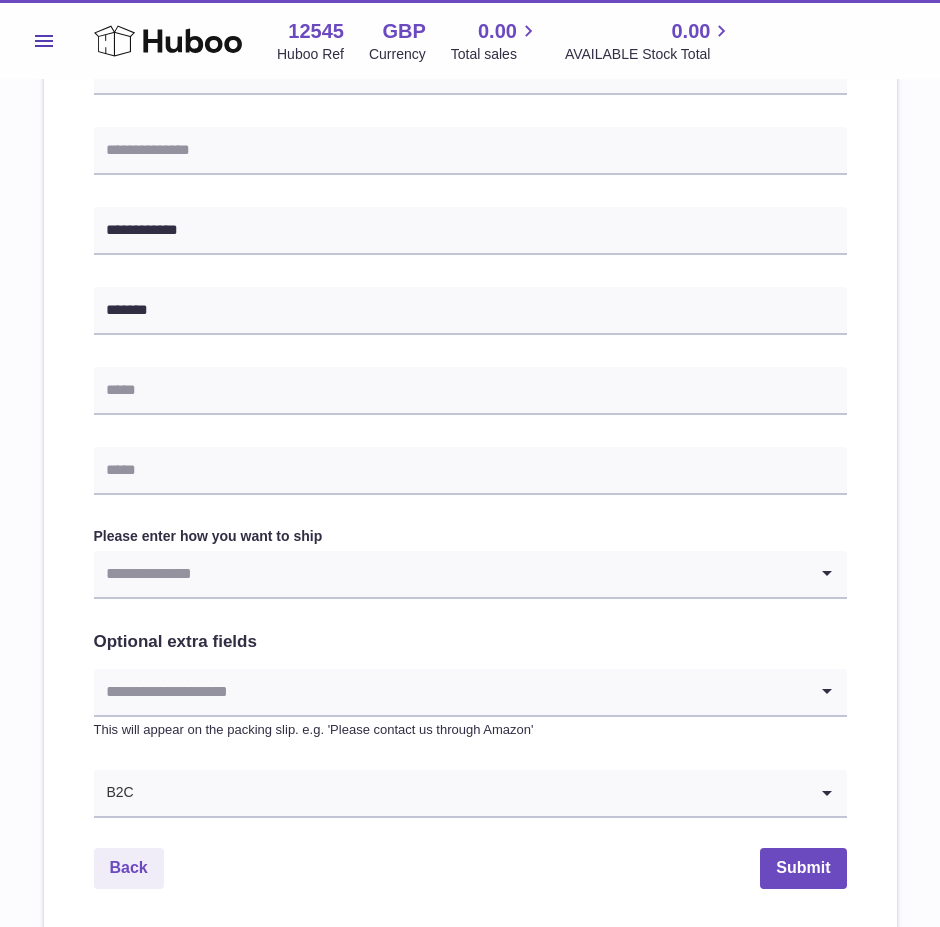 drag, startPoint x: 166, startPoint y: 621, endPoint x: 148, endPoint y: 498, distance: 124.3101 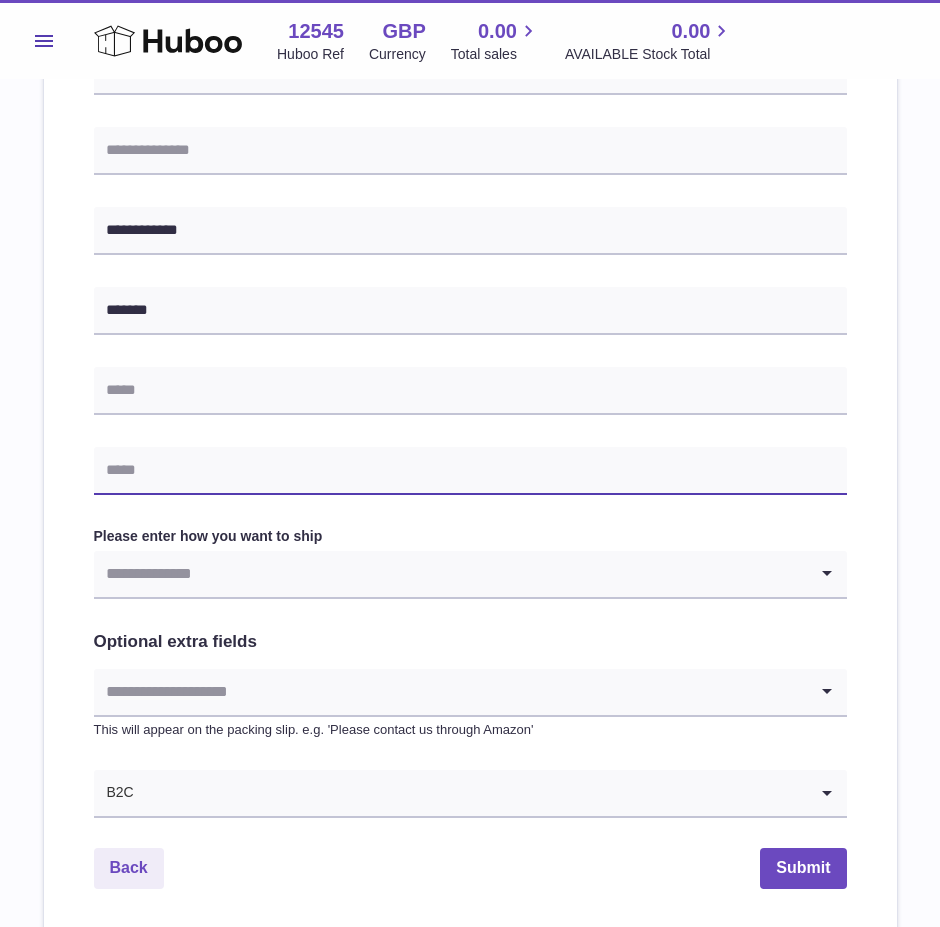 click at bounding box center [470, 471] 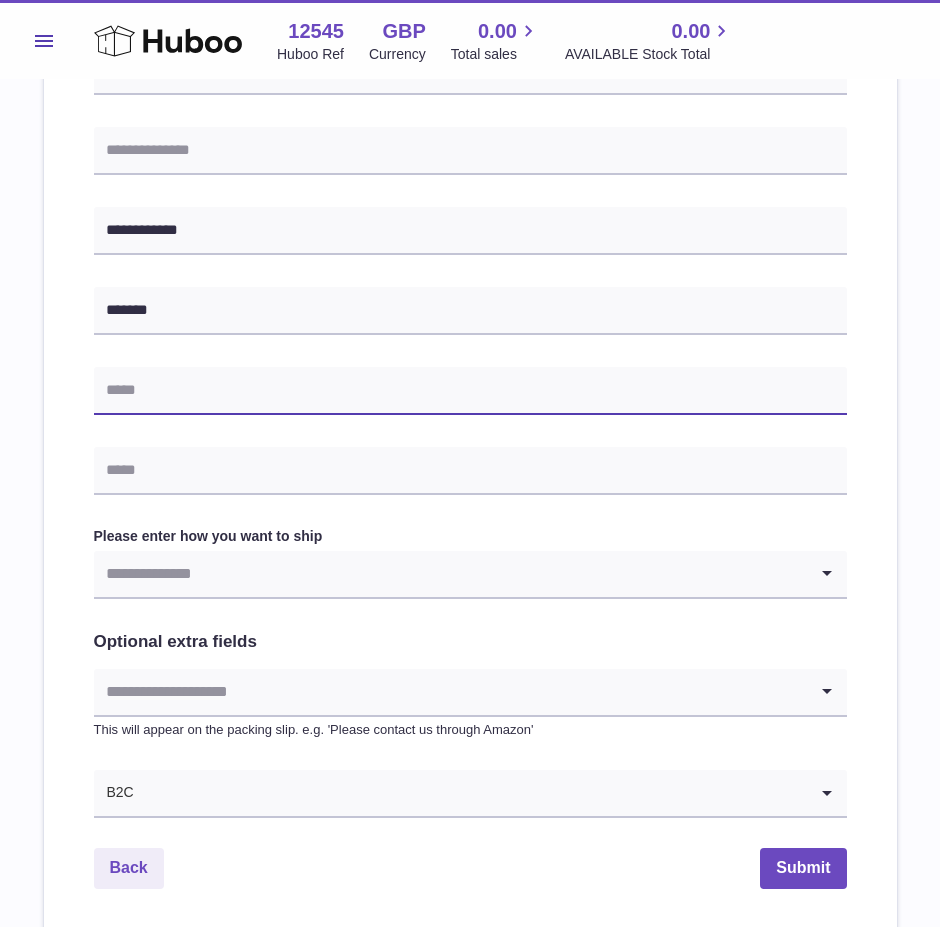 click at bounding box center [470, 391] 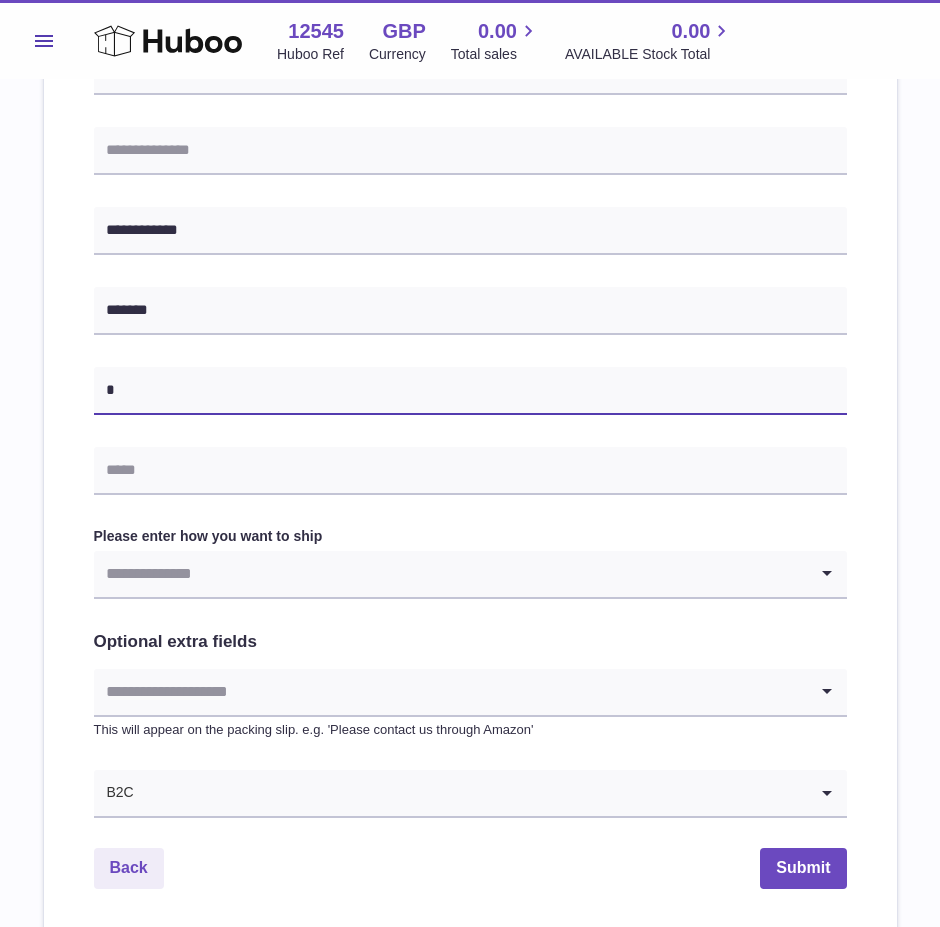 paste on "**********" 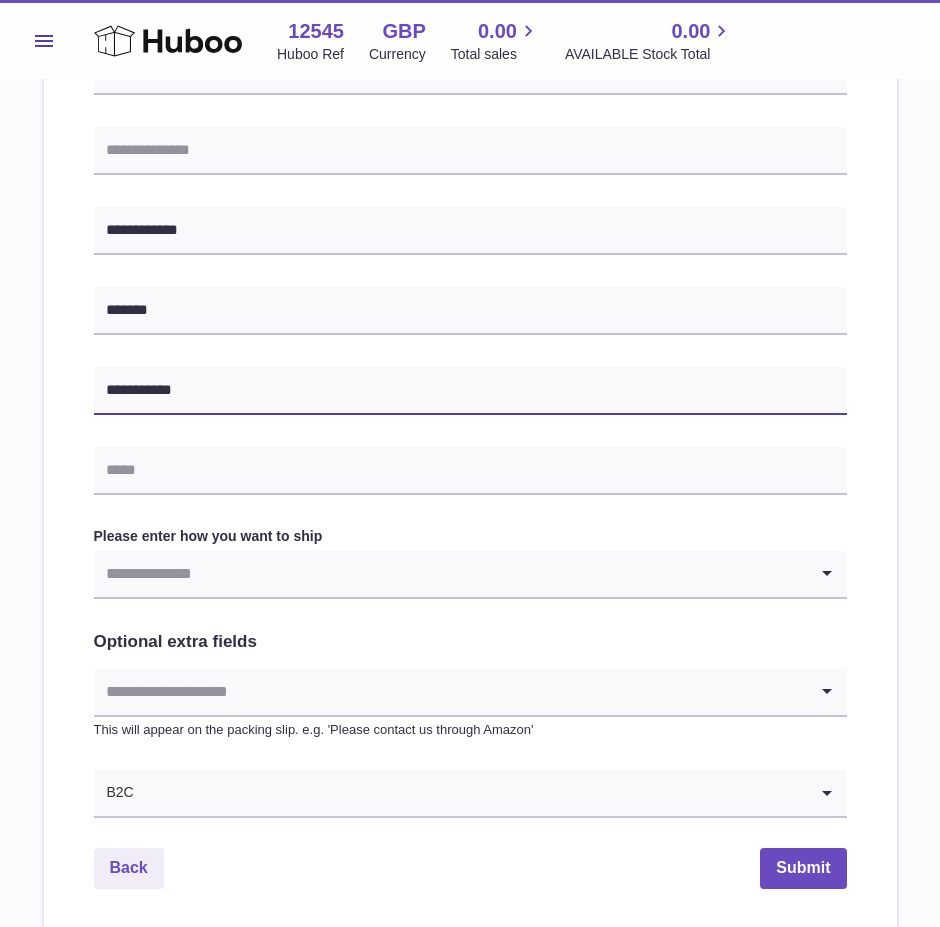 type on "**********" 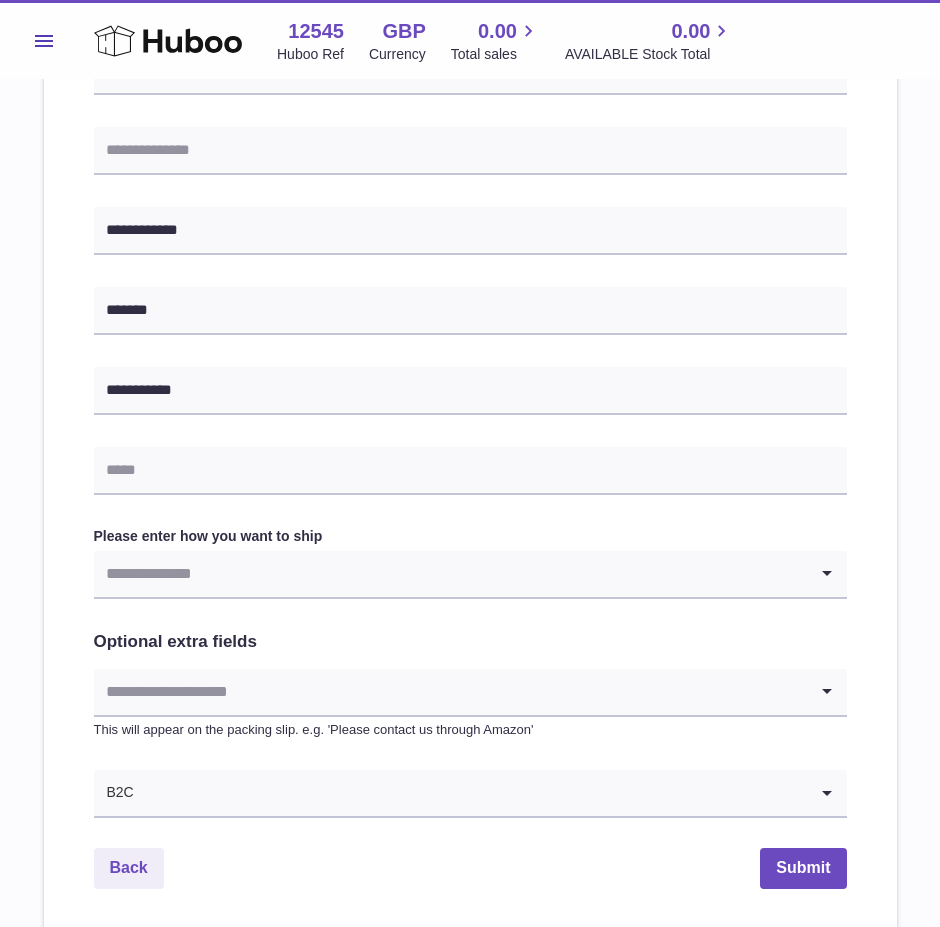 click on "**********" at bounding box center (470, 241) 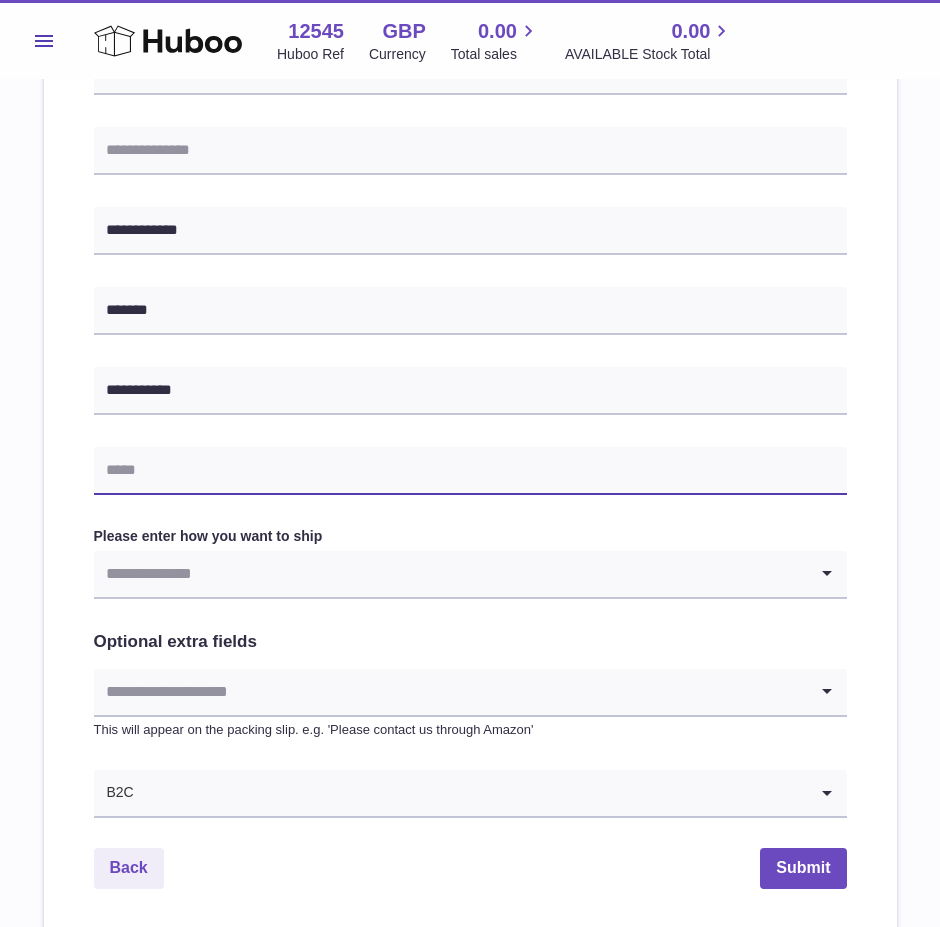 click at bounding box center (470, 471) 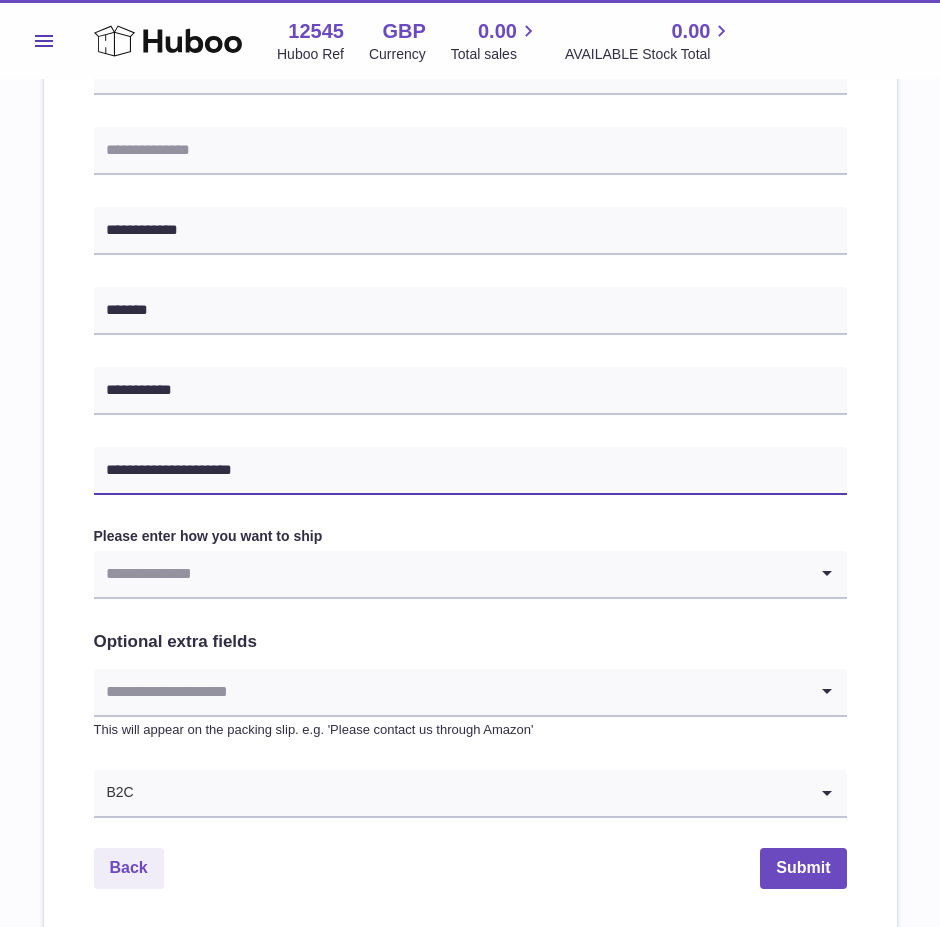 type on "**********" 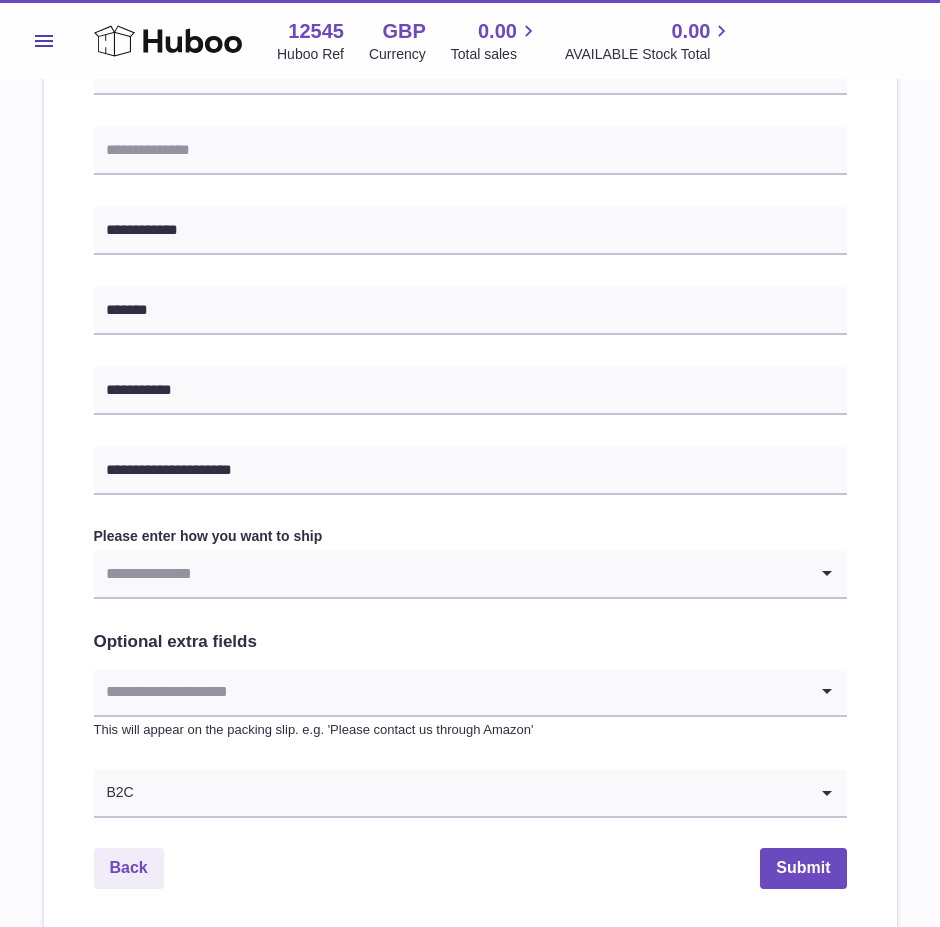 click at bounding box center (450, 574) 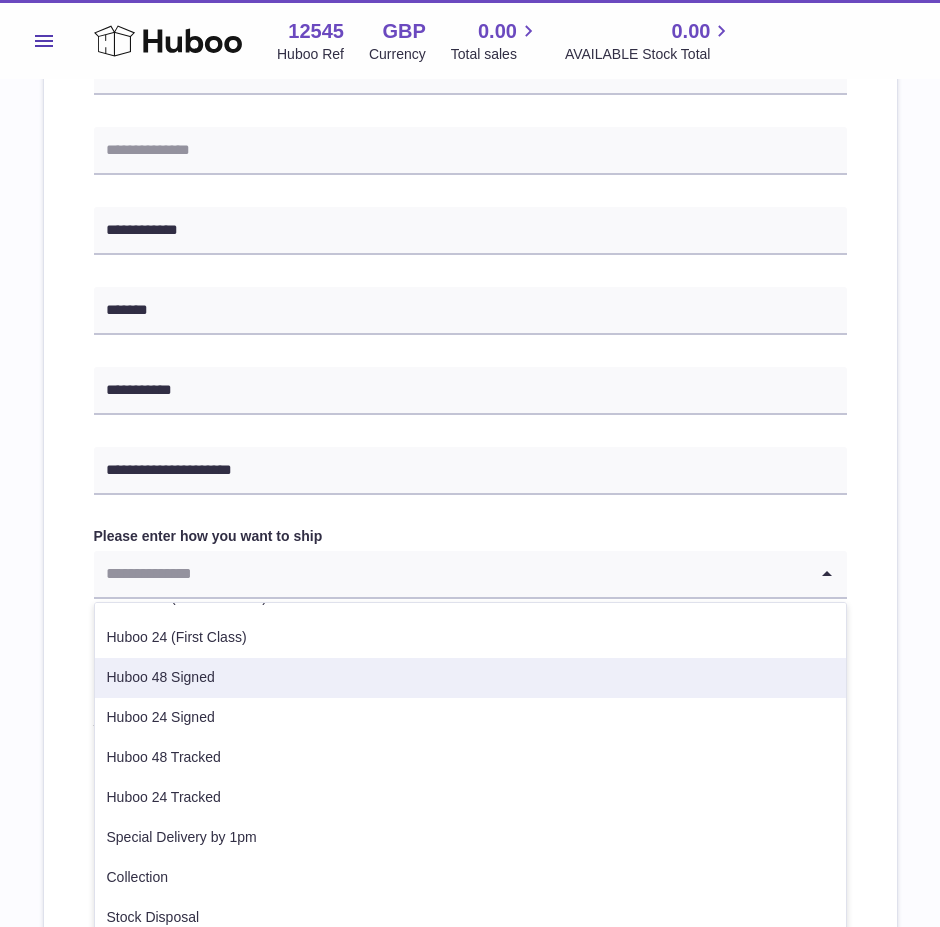 scroll, scrollTop: 62, scrollLeft: 0, axis: vertical 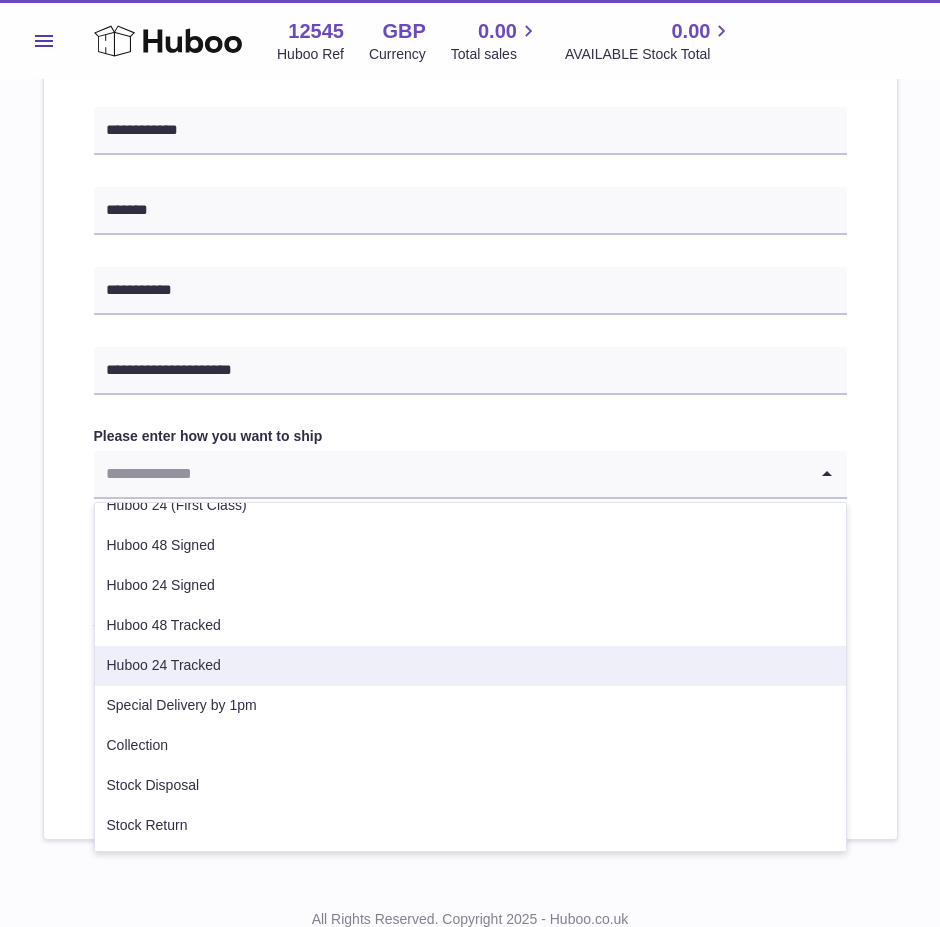 click on "Huboo 24 Tracked" at bounding box center [470, 666] 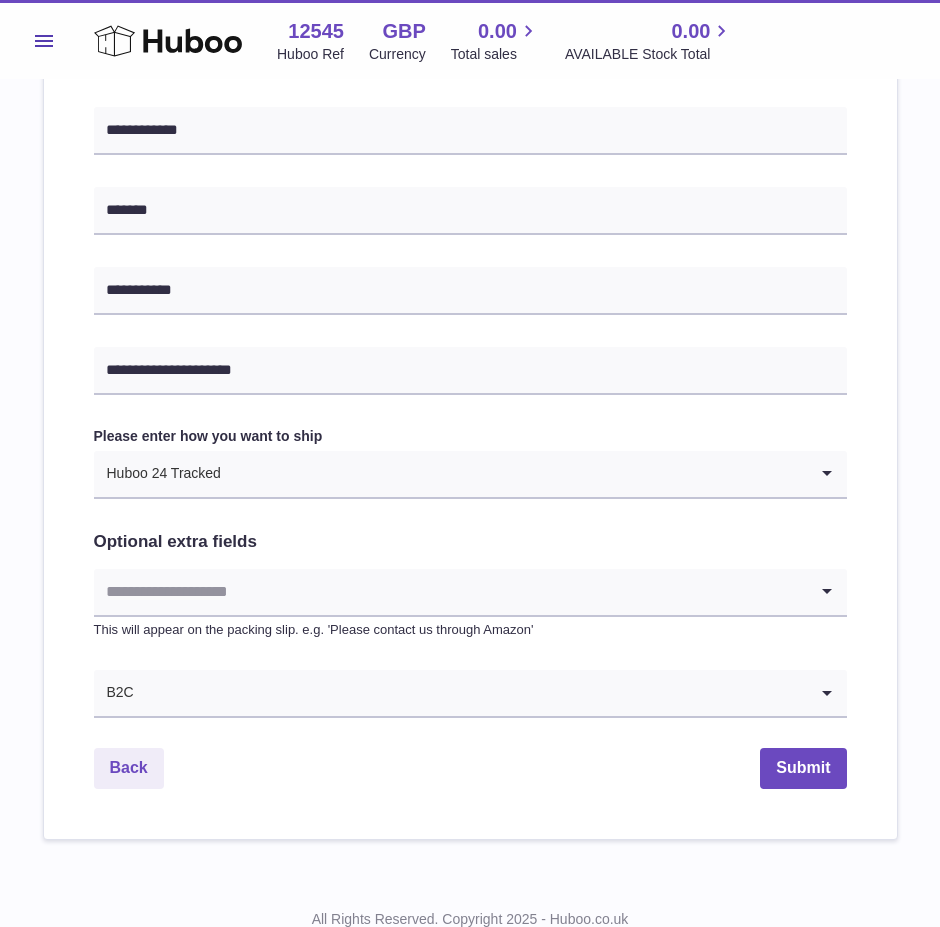 click at bounding box center (450, 592) 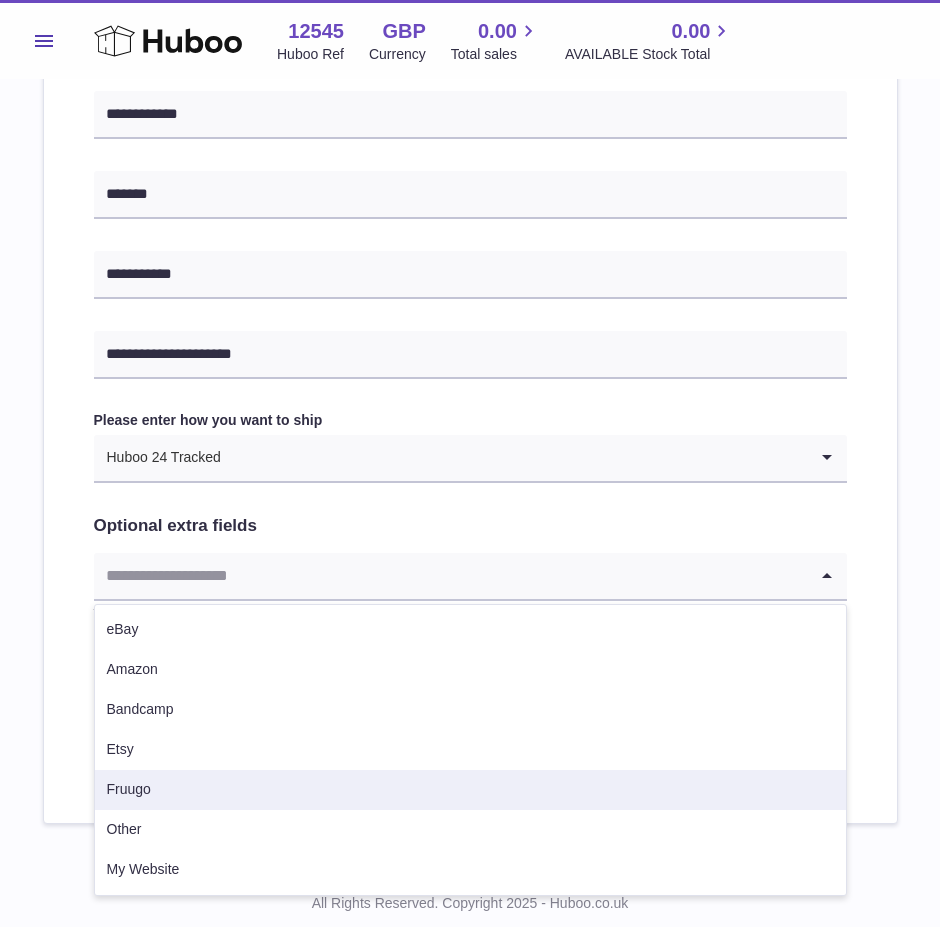 scroll, scrollTop: 871, scrollLeft: 0, axis: vertical 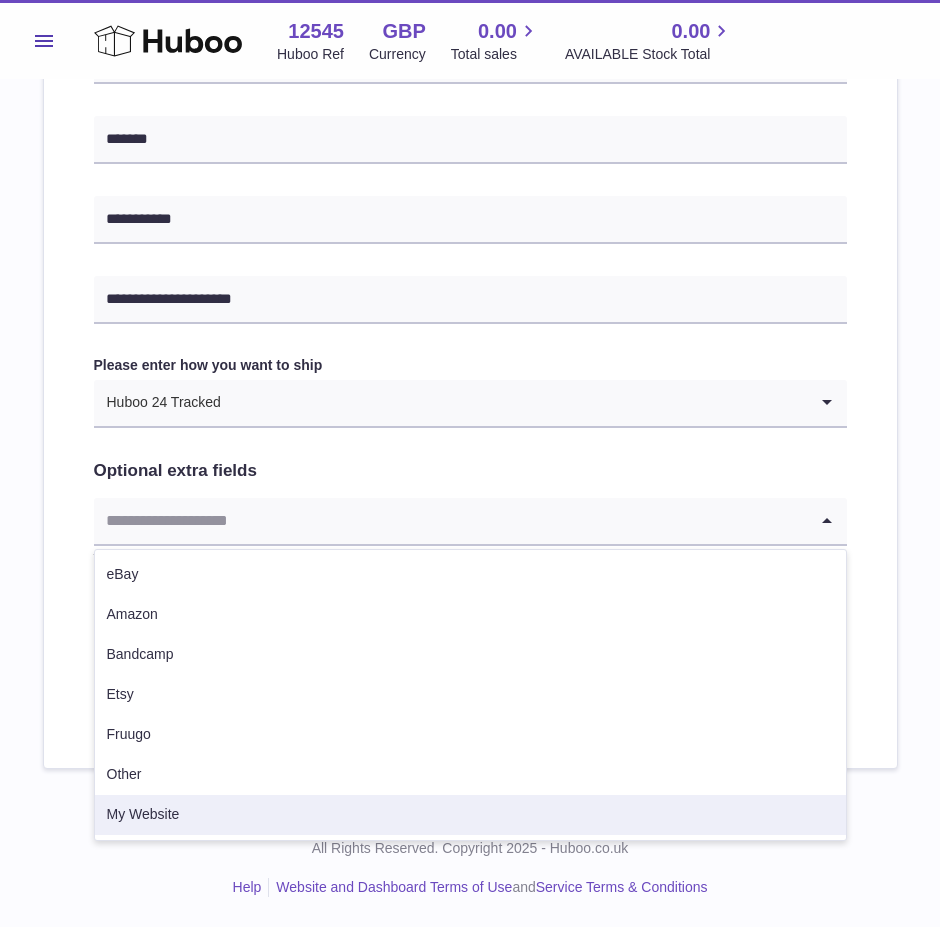 click on "My Website" at bounding box center (470, 815) 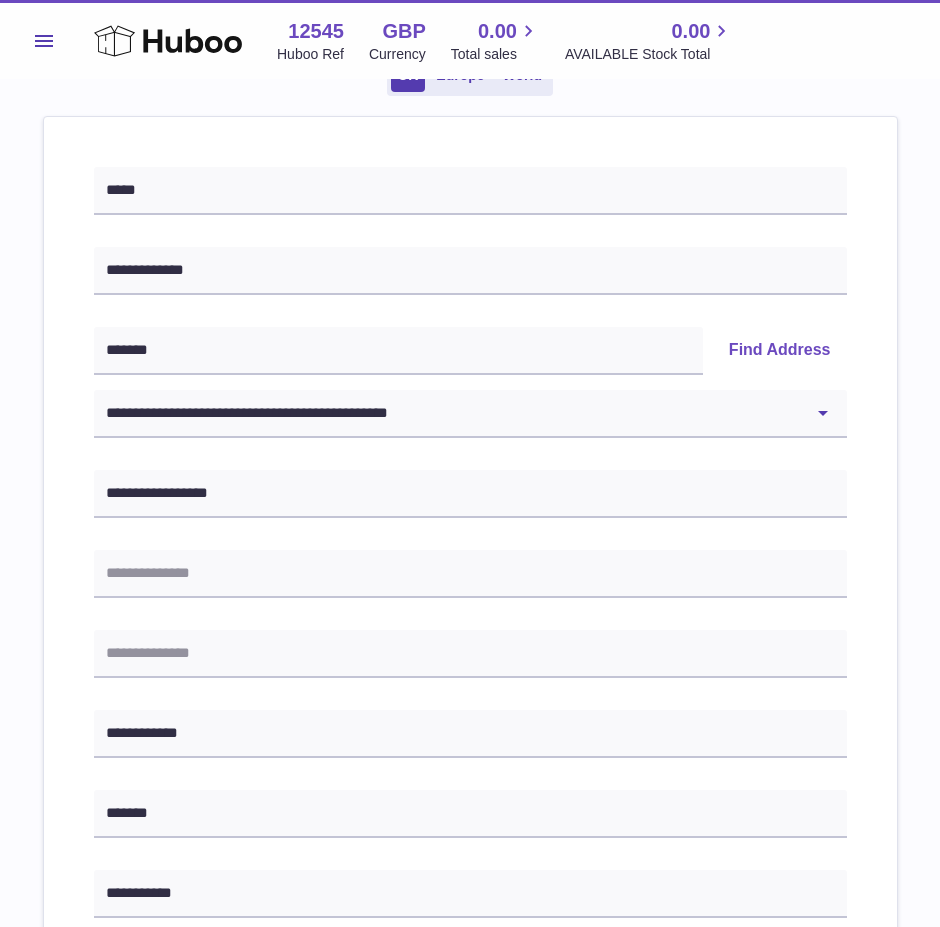 scroll, scrollTop: 200, scrollLeft: 0, axis: vertical 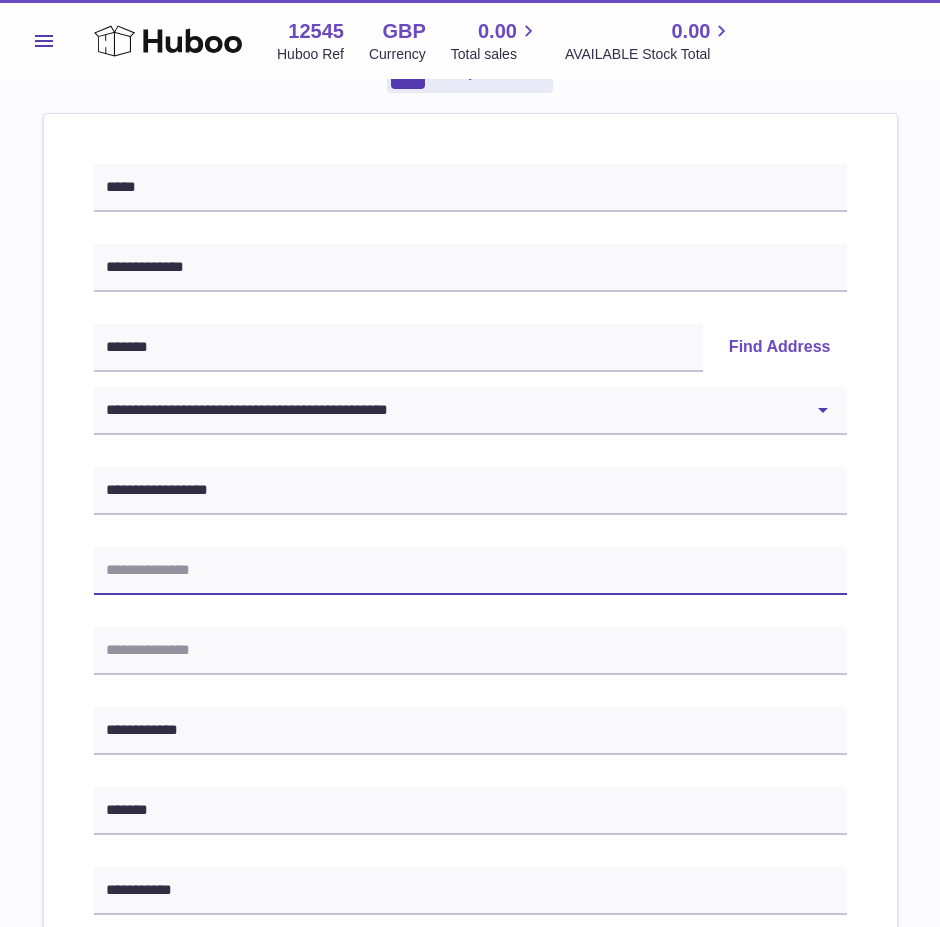 click at bounding box center [470, 571] 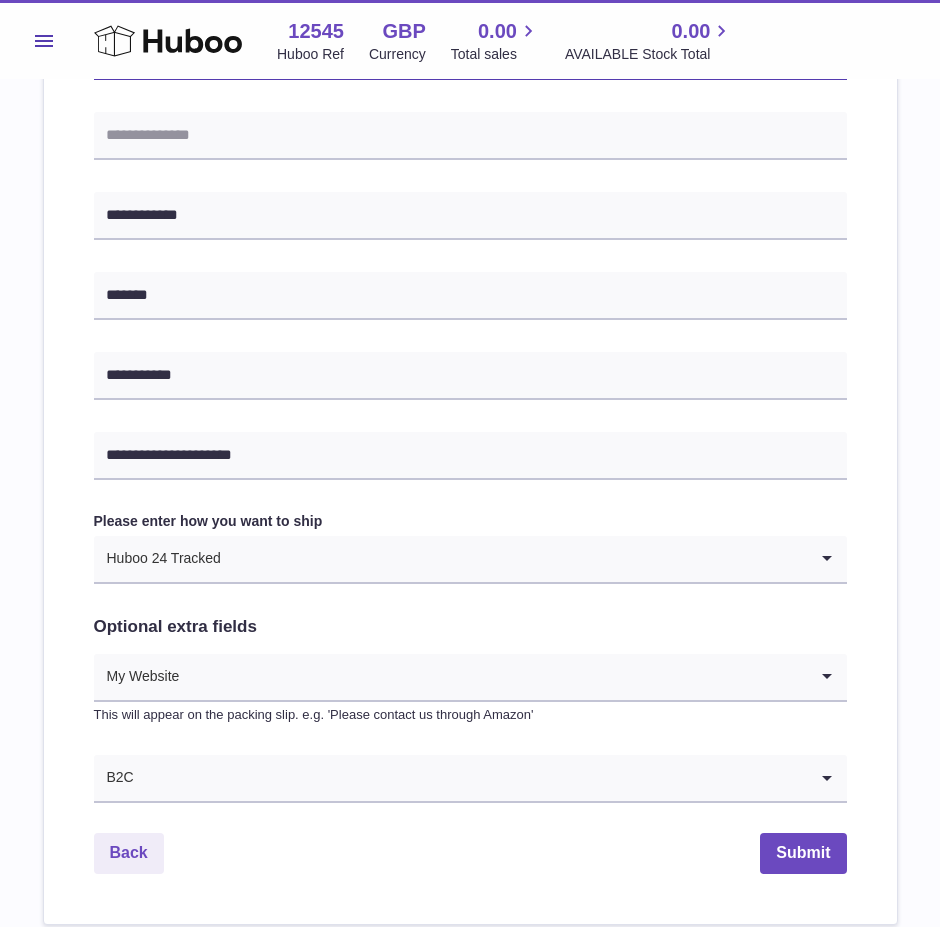scroll, scrollTop: 800, scrollLeft: 0, axis: vertical 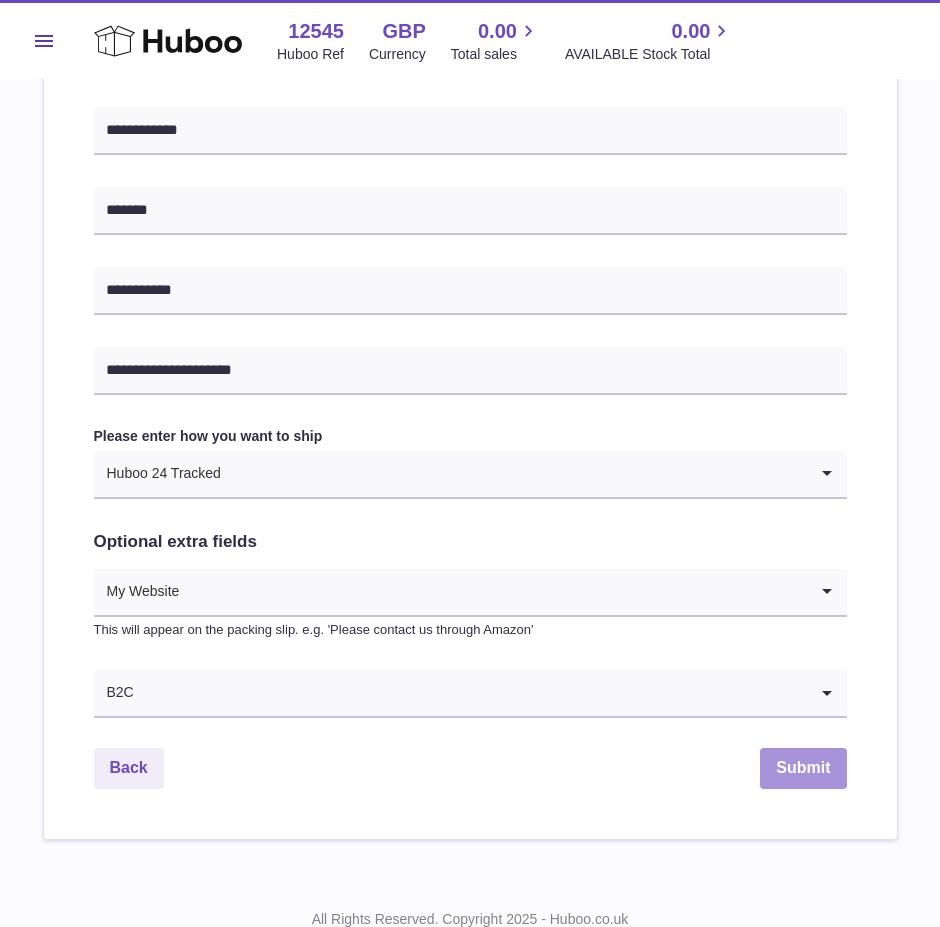 type on "******" 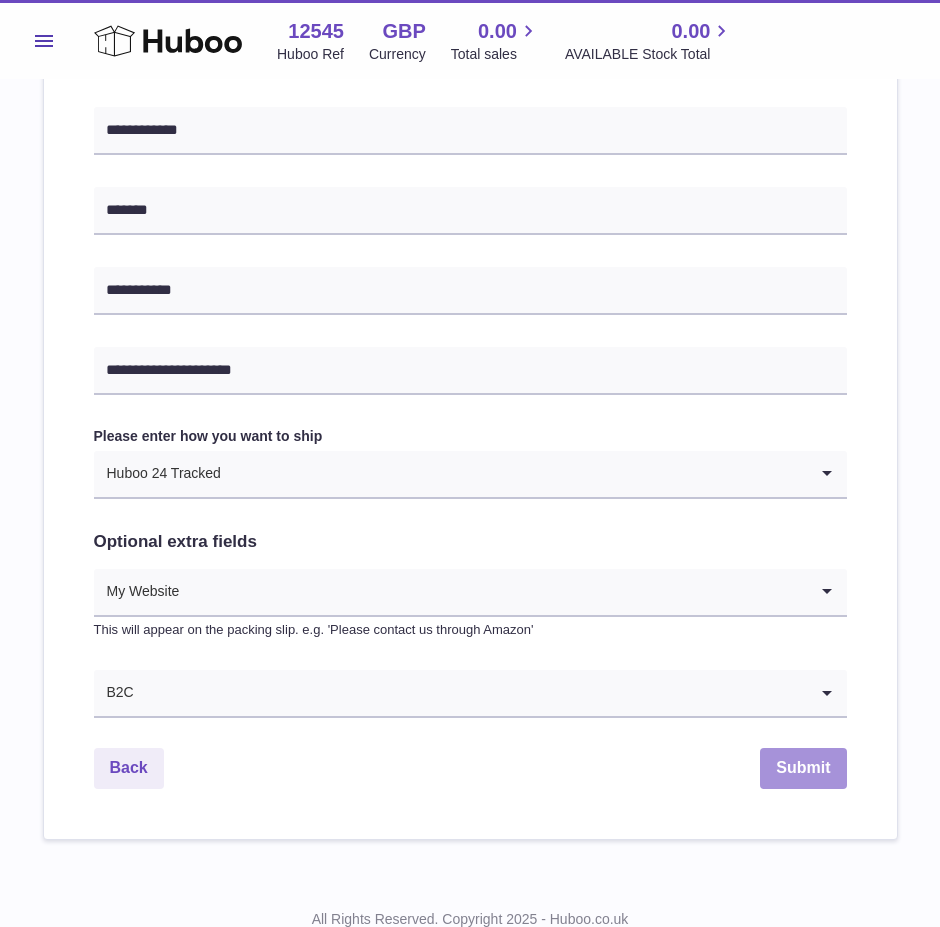 click on "Submit" at bounding box center [803, 768] 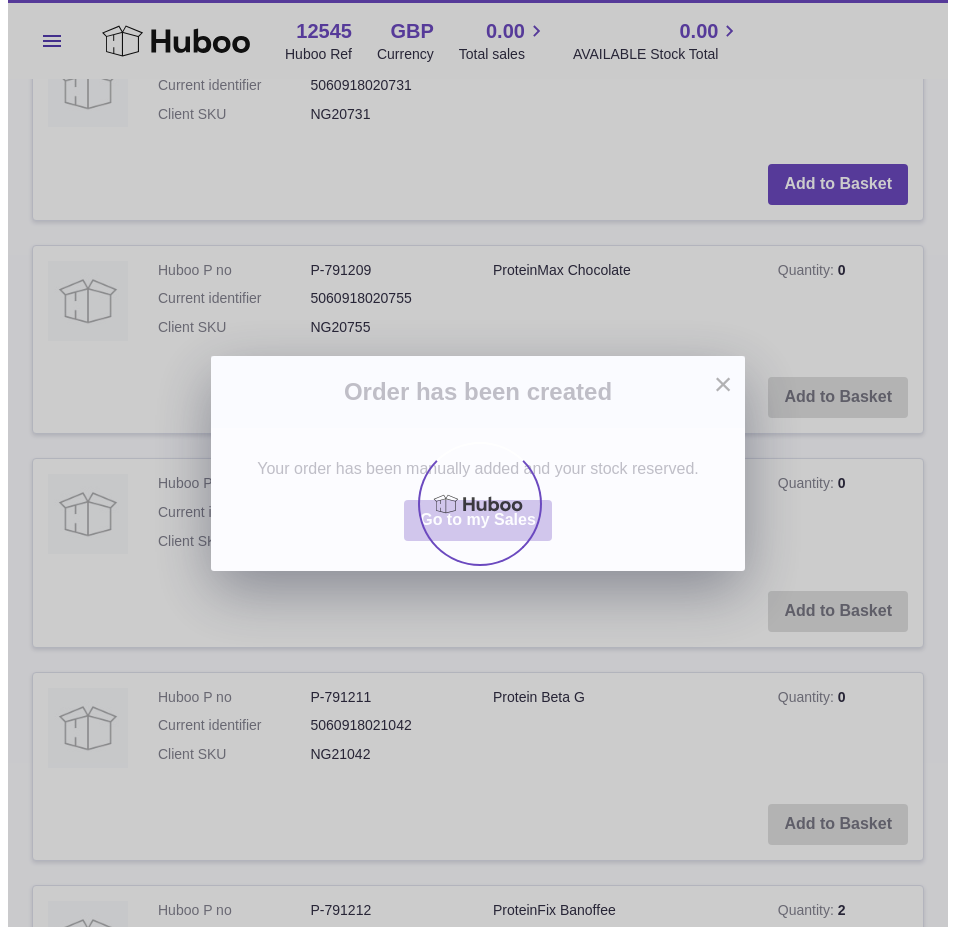 scroll, scrollTop: 0, scrollLeft: 0, axis: both 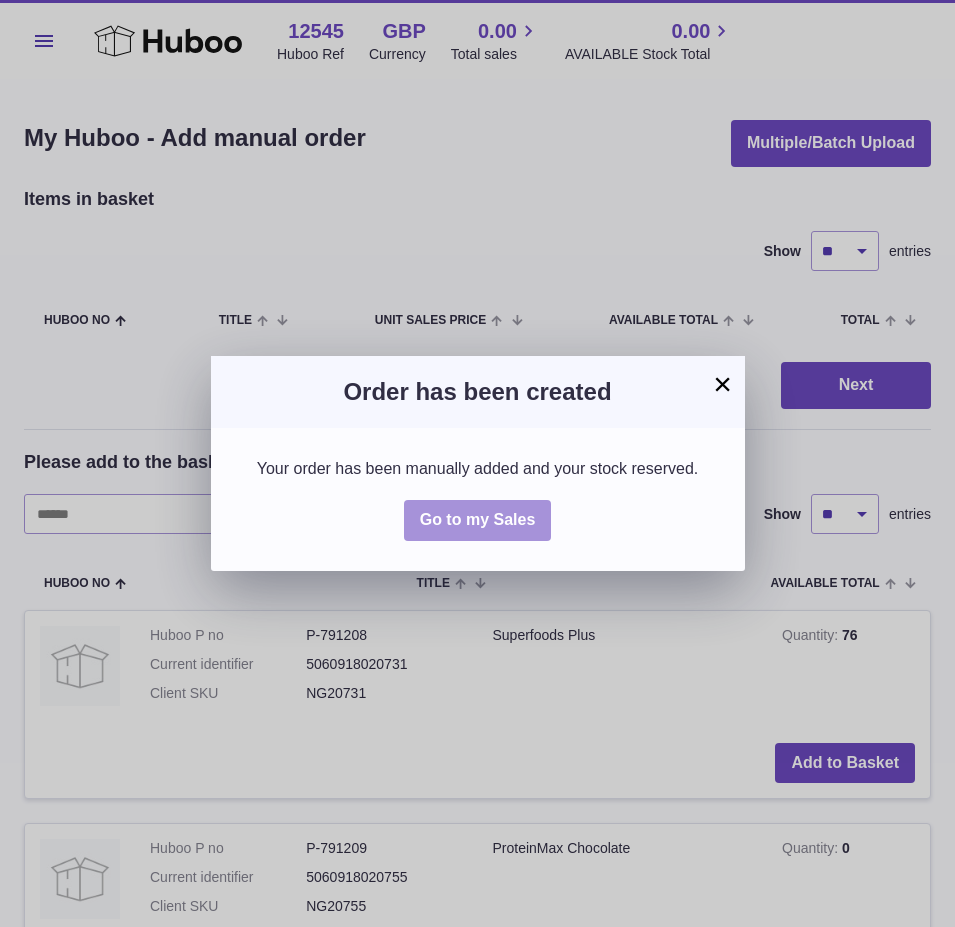 click on "Go to my Sales" at bounding box center (478, 519) 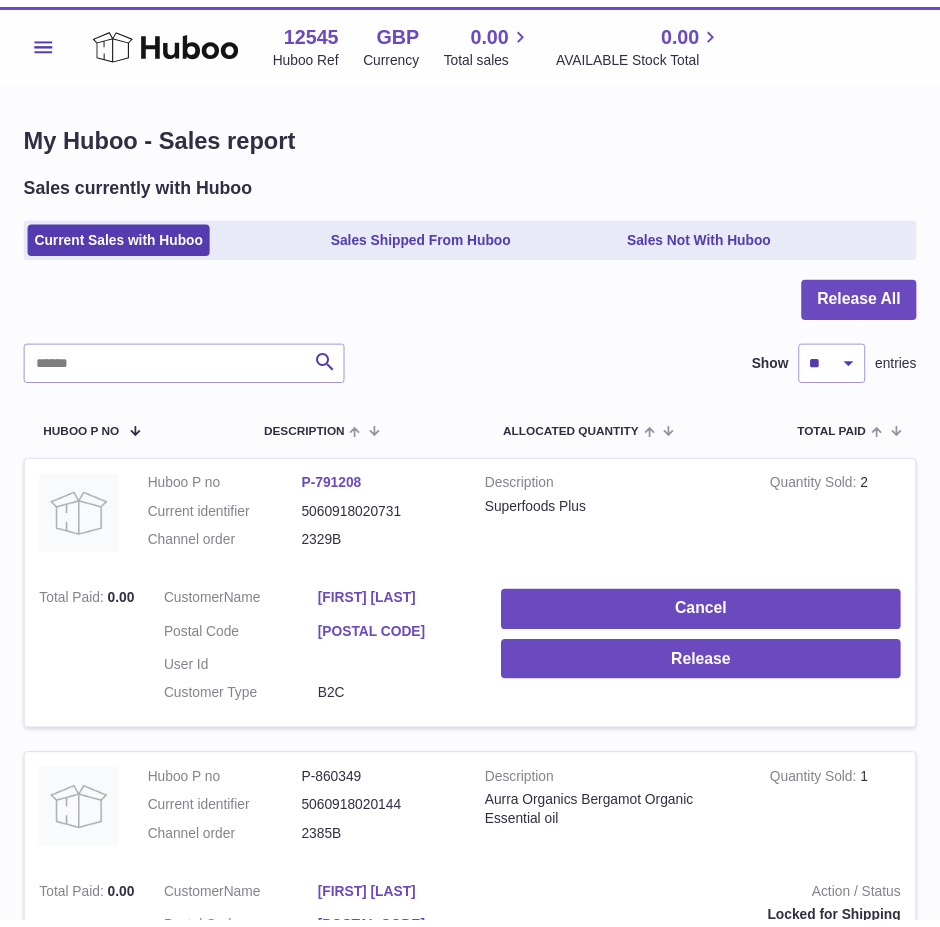 scroll, scrollTop: 0, scrollLeft: 0, axis: both 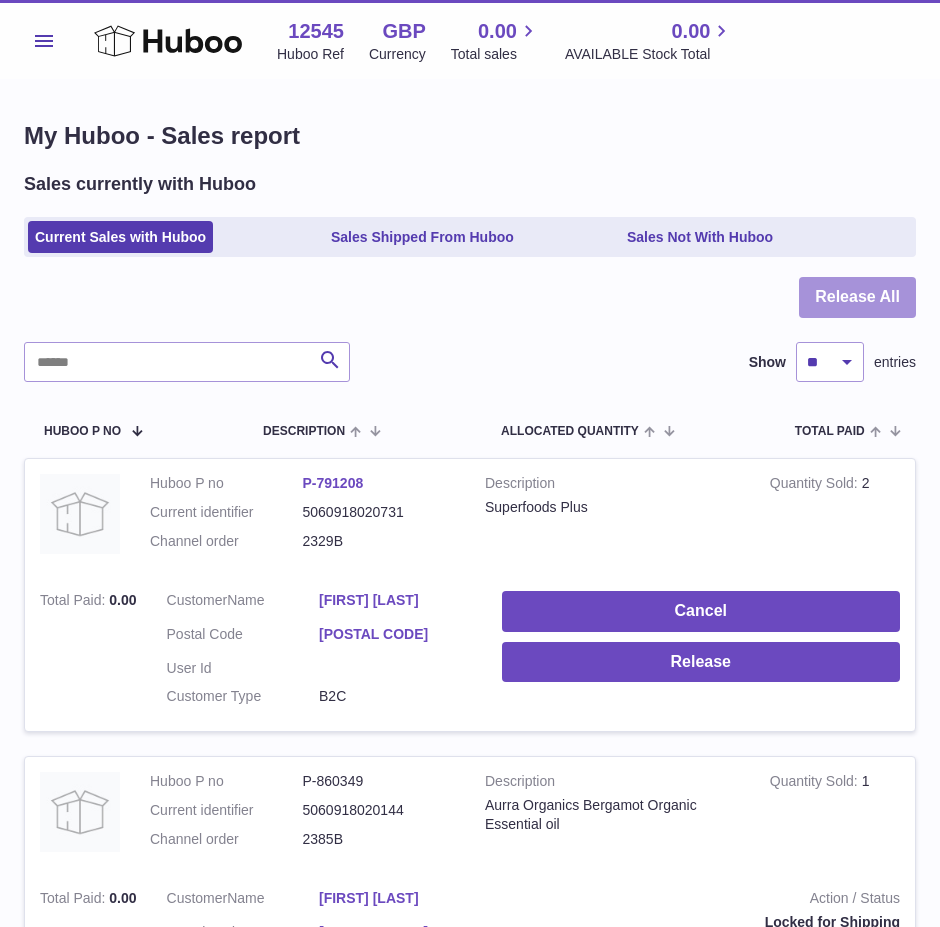 click on "Release All" at bounding box center (857, 297) 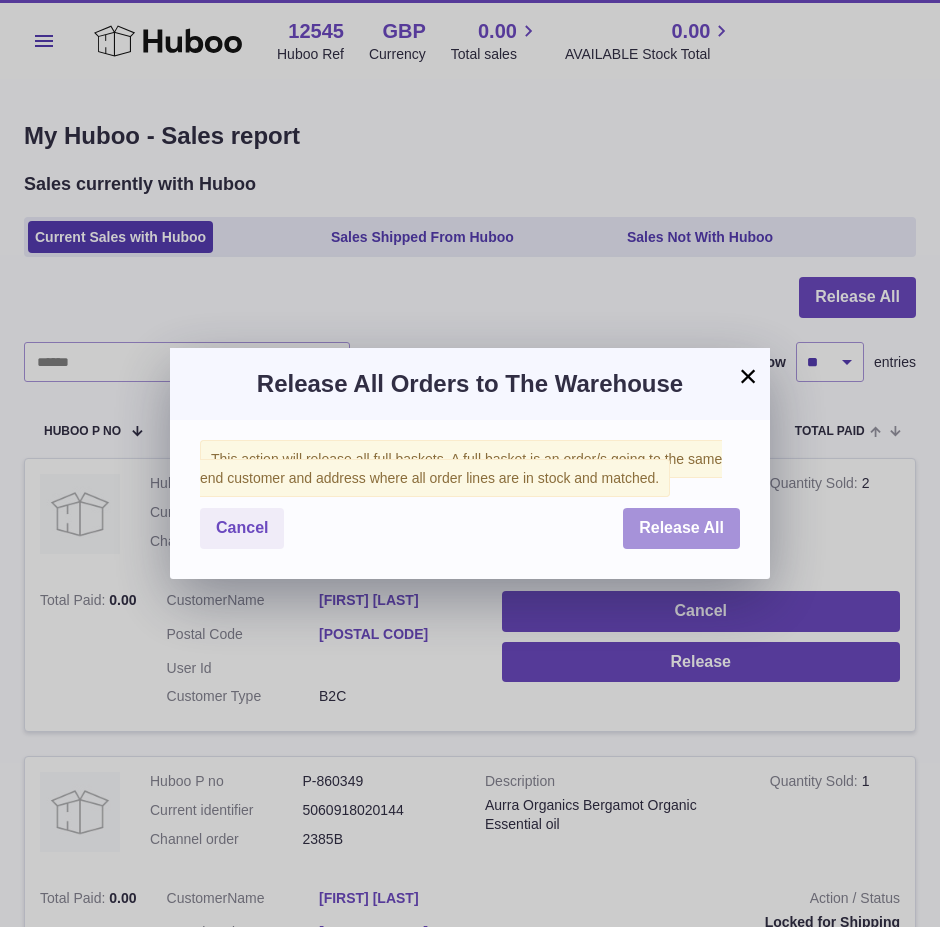 click on "Release All" at bounding box center [681, 527] 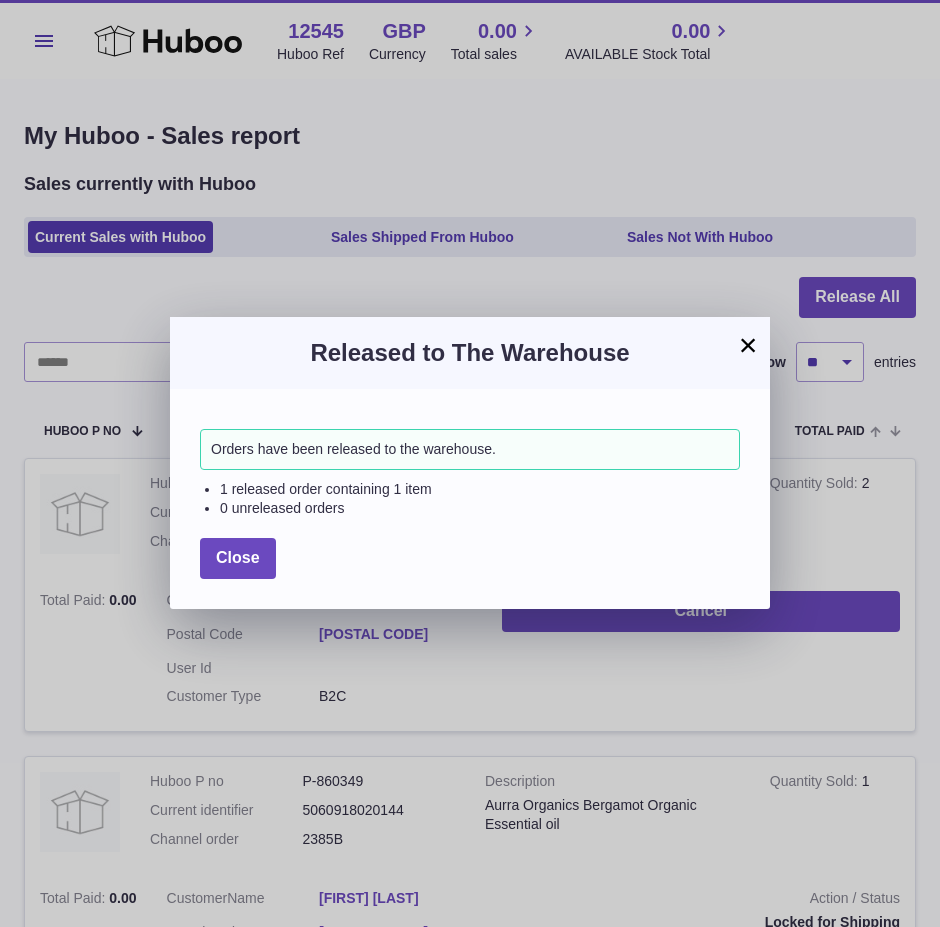 drag, startPoint x: 750, startPoint y: 338, endPoint x: 667, endPoint y: 516, distance: 196.4001 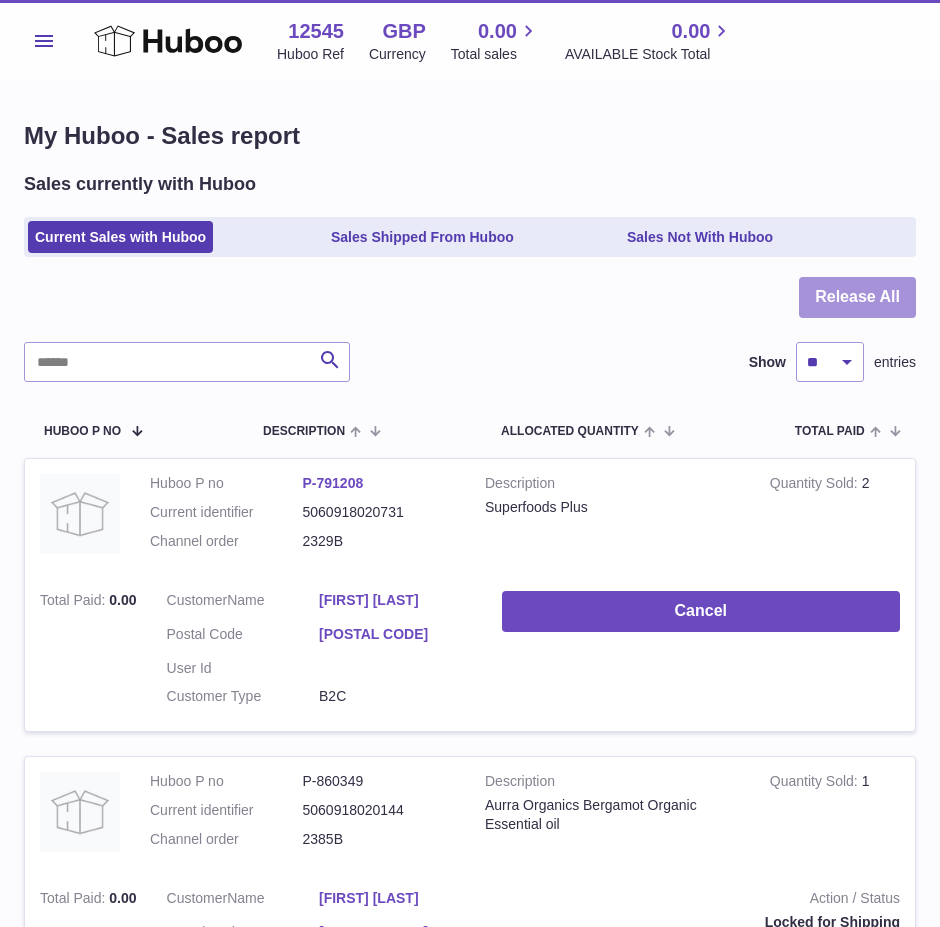 click on "Release All" at bounding box center [857, 297] 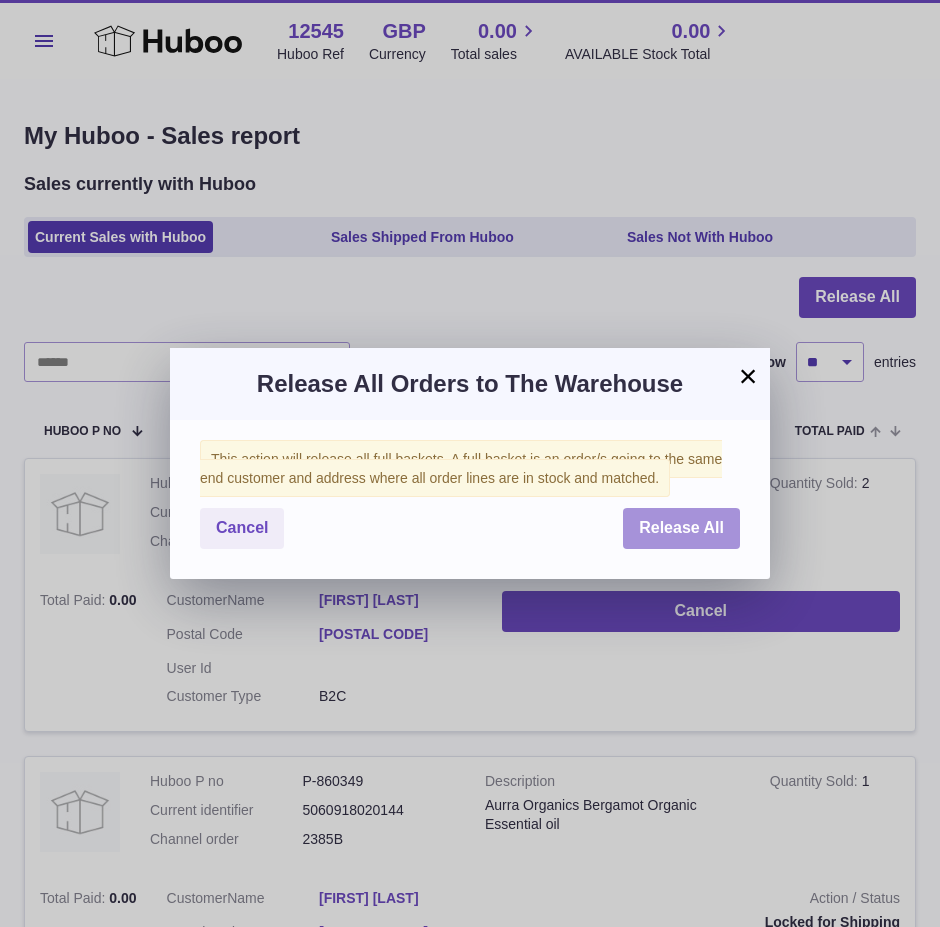 click on "Release All" at bounding box center [681, 527] 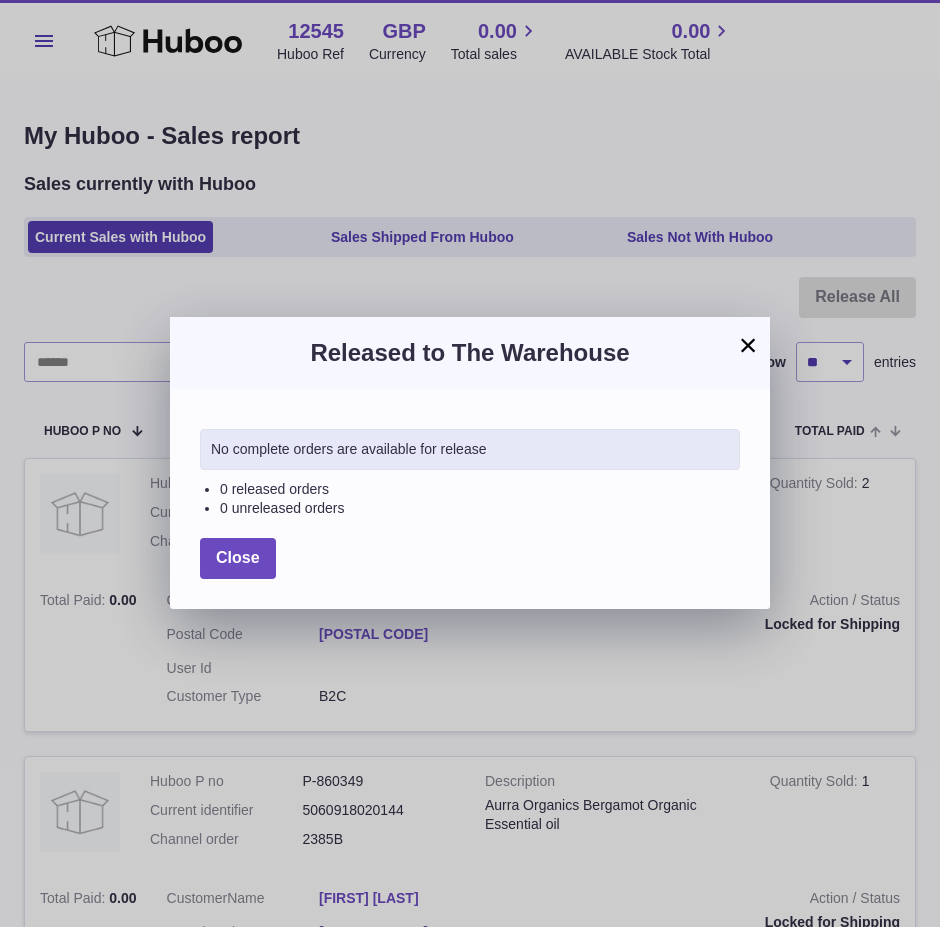 drag, startPoint x: 743, startPoint y: 340, endPoint x: 725, endPoint y: 351, distance: 21.095022 